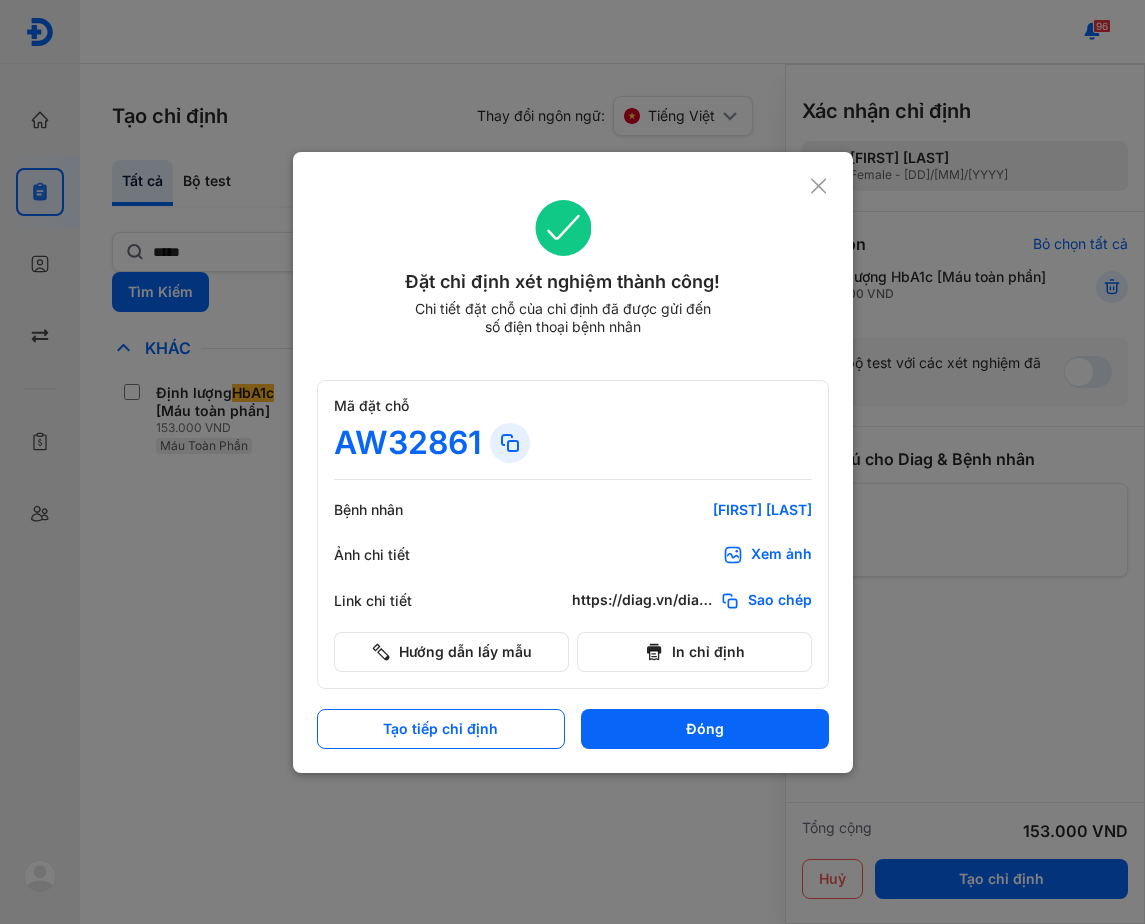 scroll, scrollTop: 0, scrollLeft: 0, axis: both 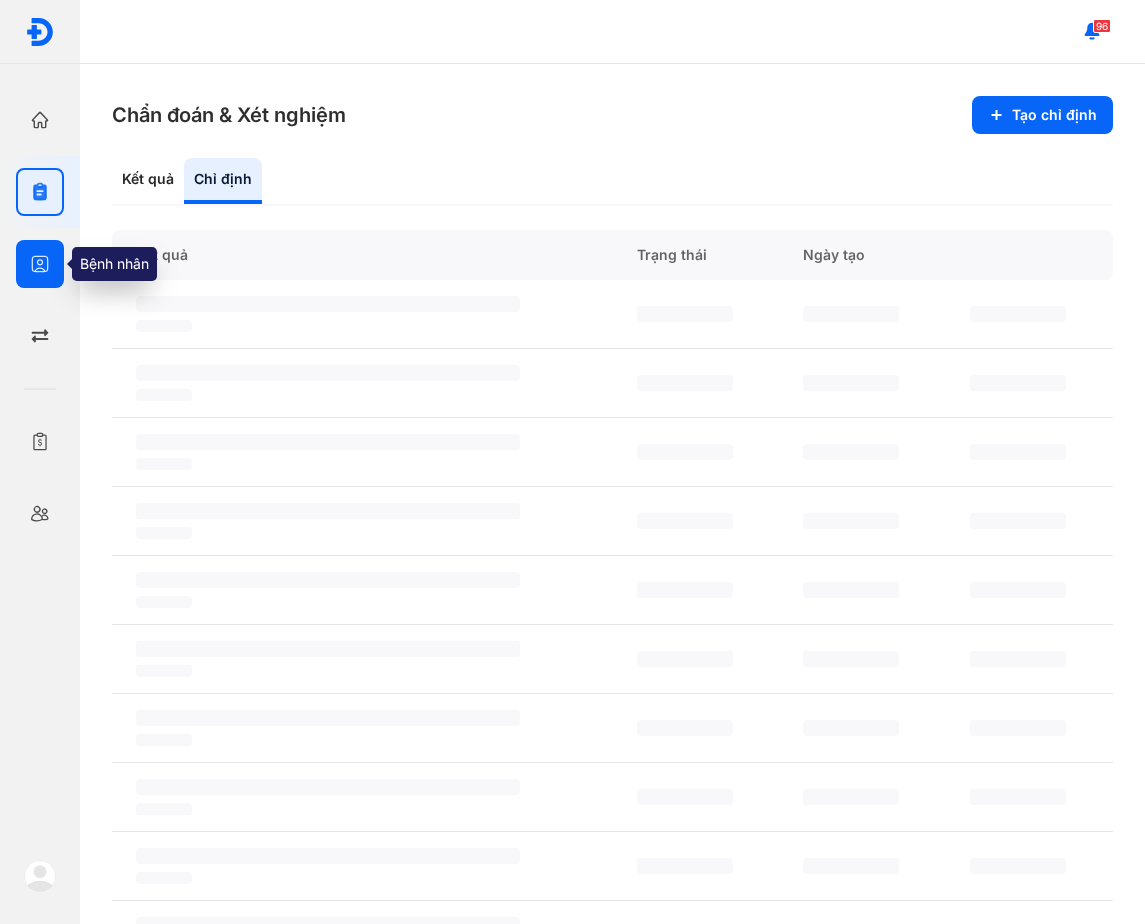 click at bounding box center (40, 264) 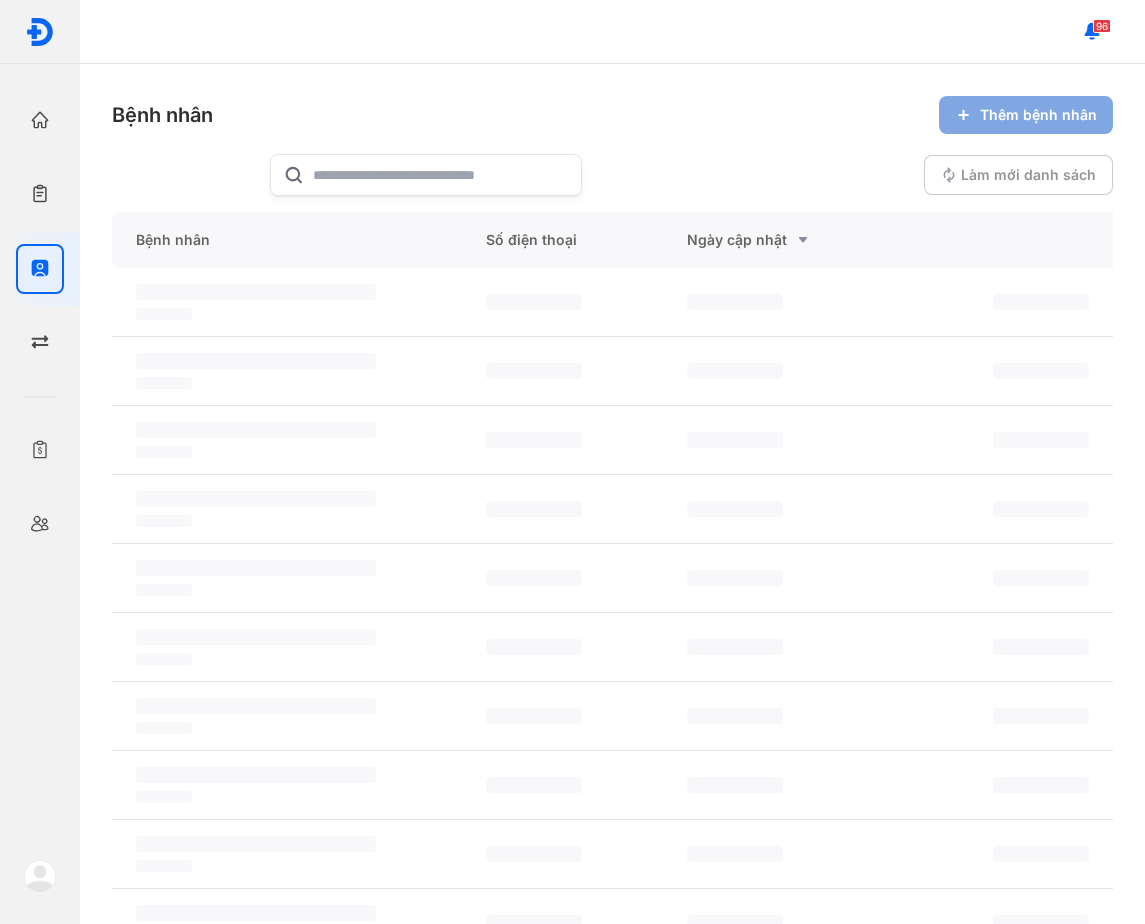 click on "Thêm bệnh nhân" 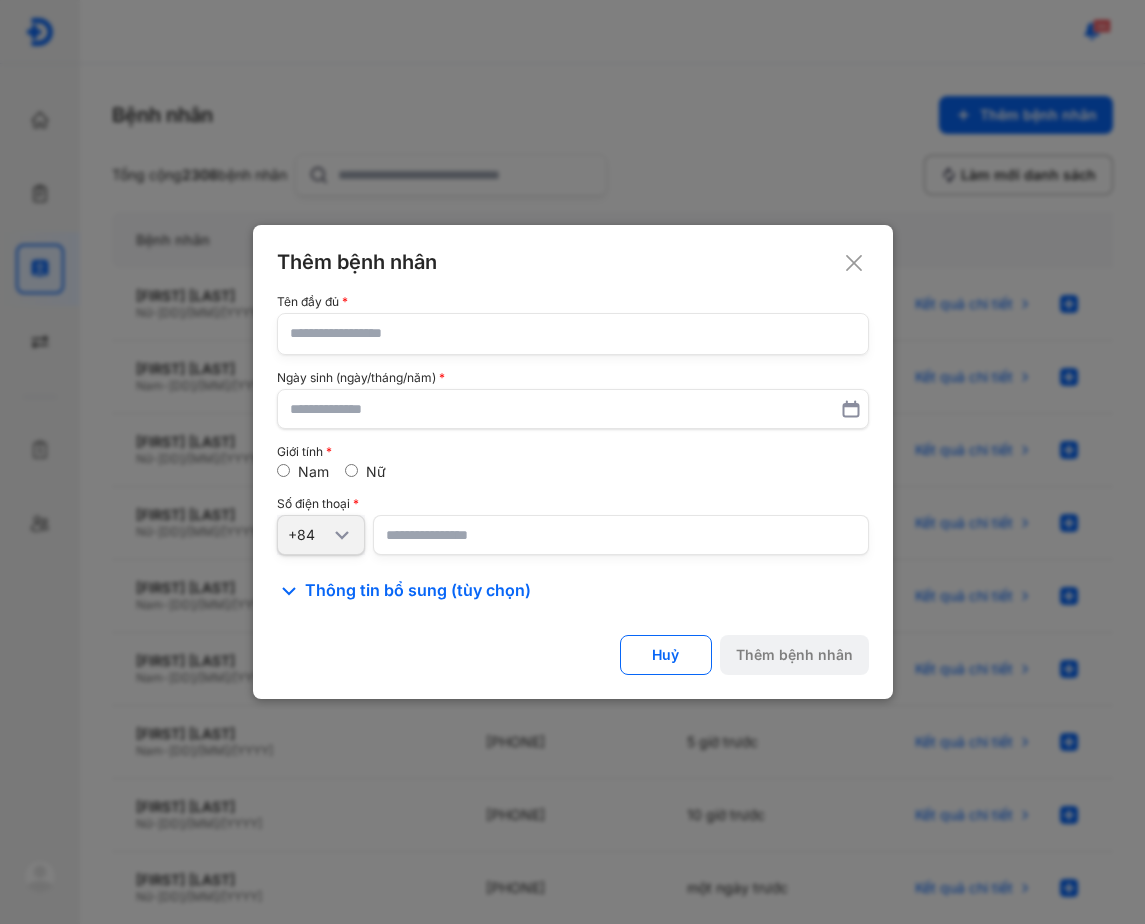 click 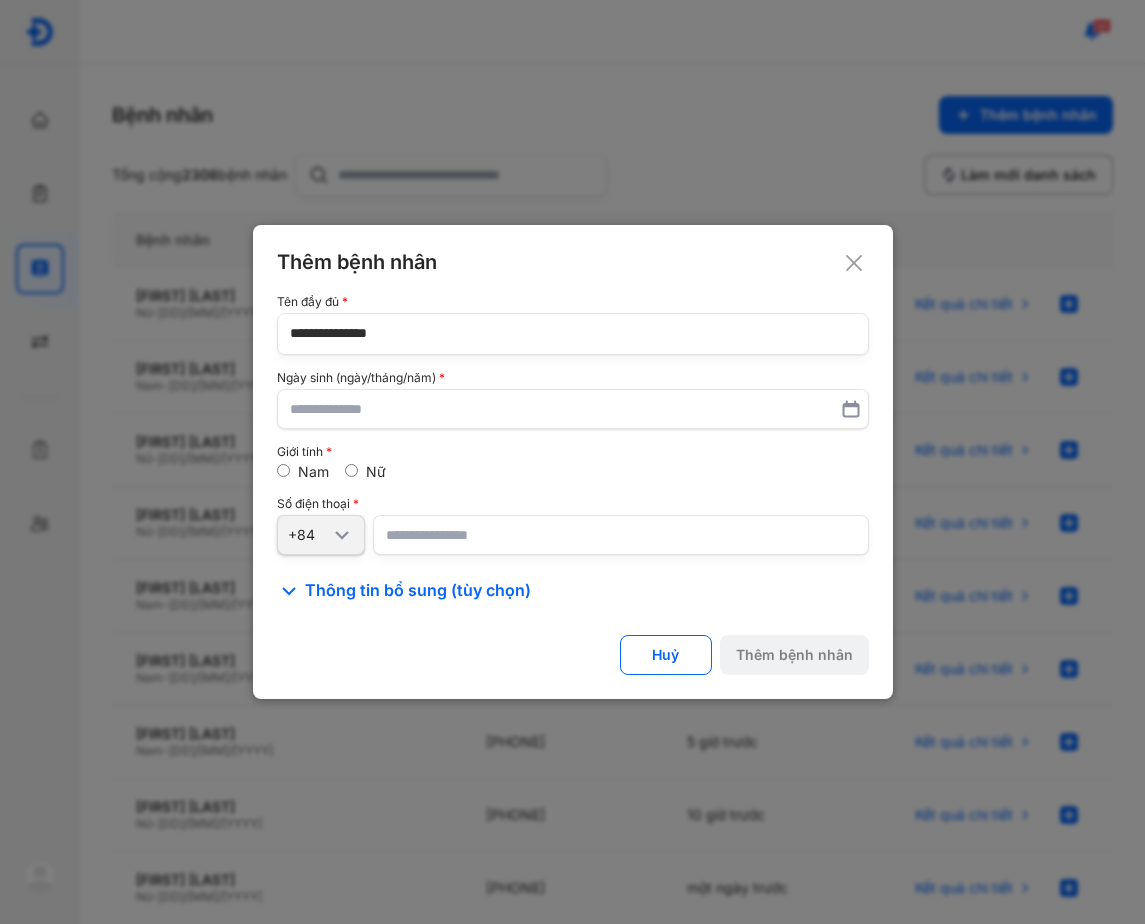 type on "**********" 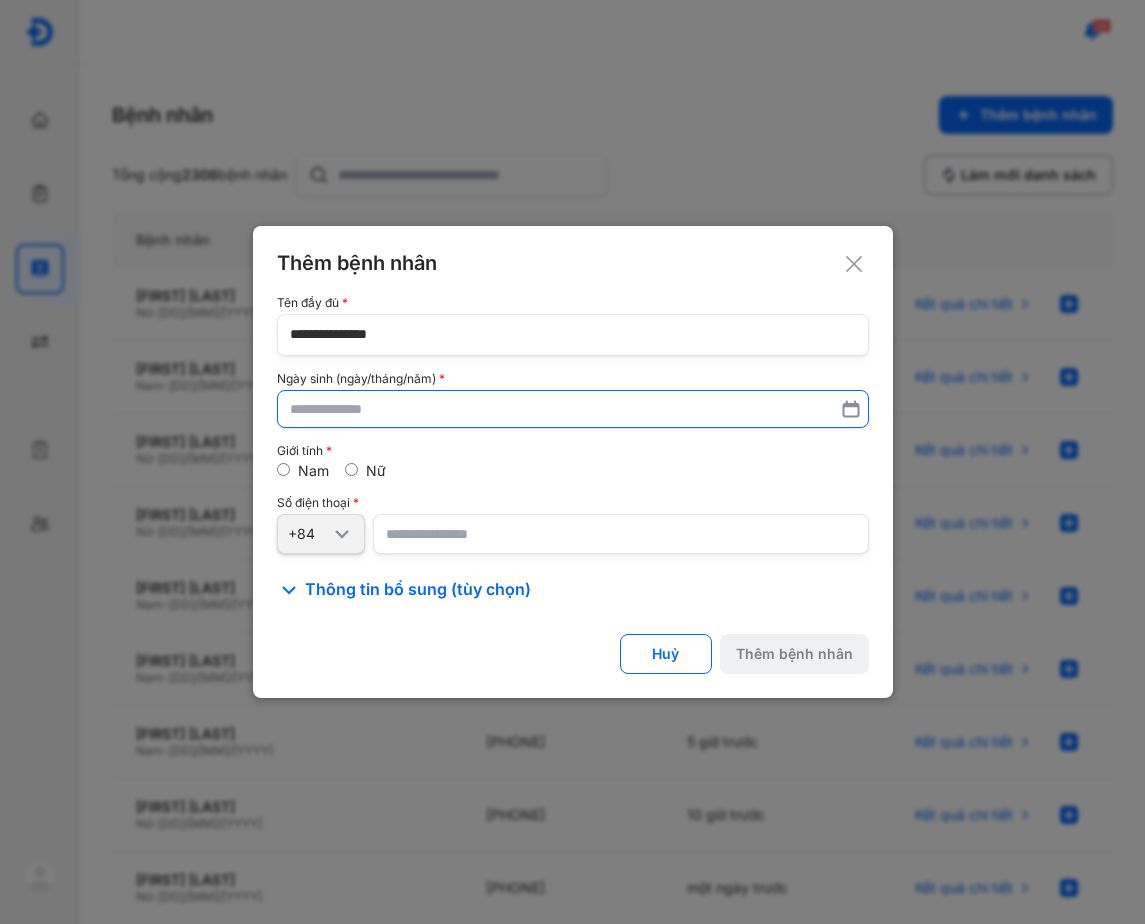 click at bounding box center (573, 409) 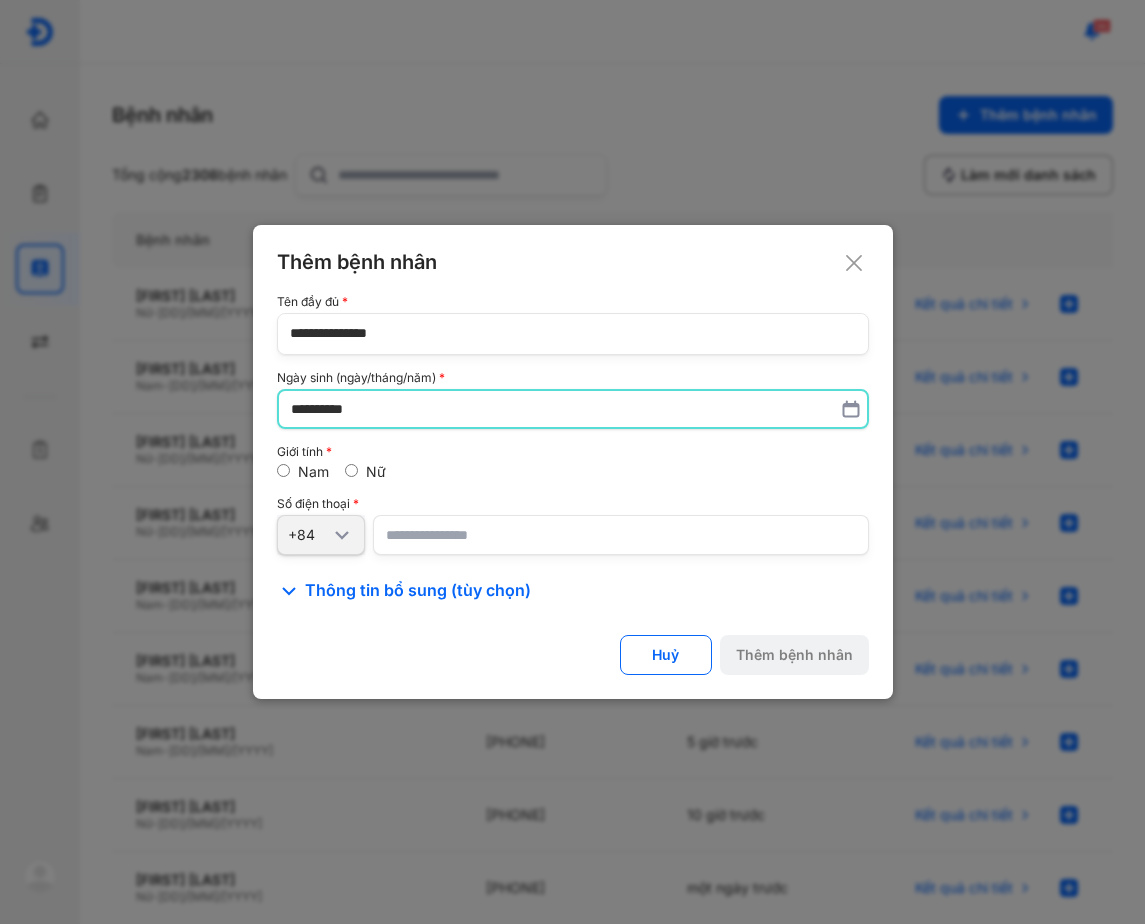 type on "**********" 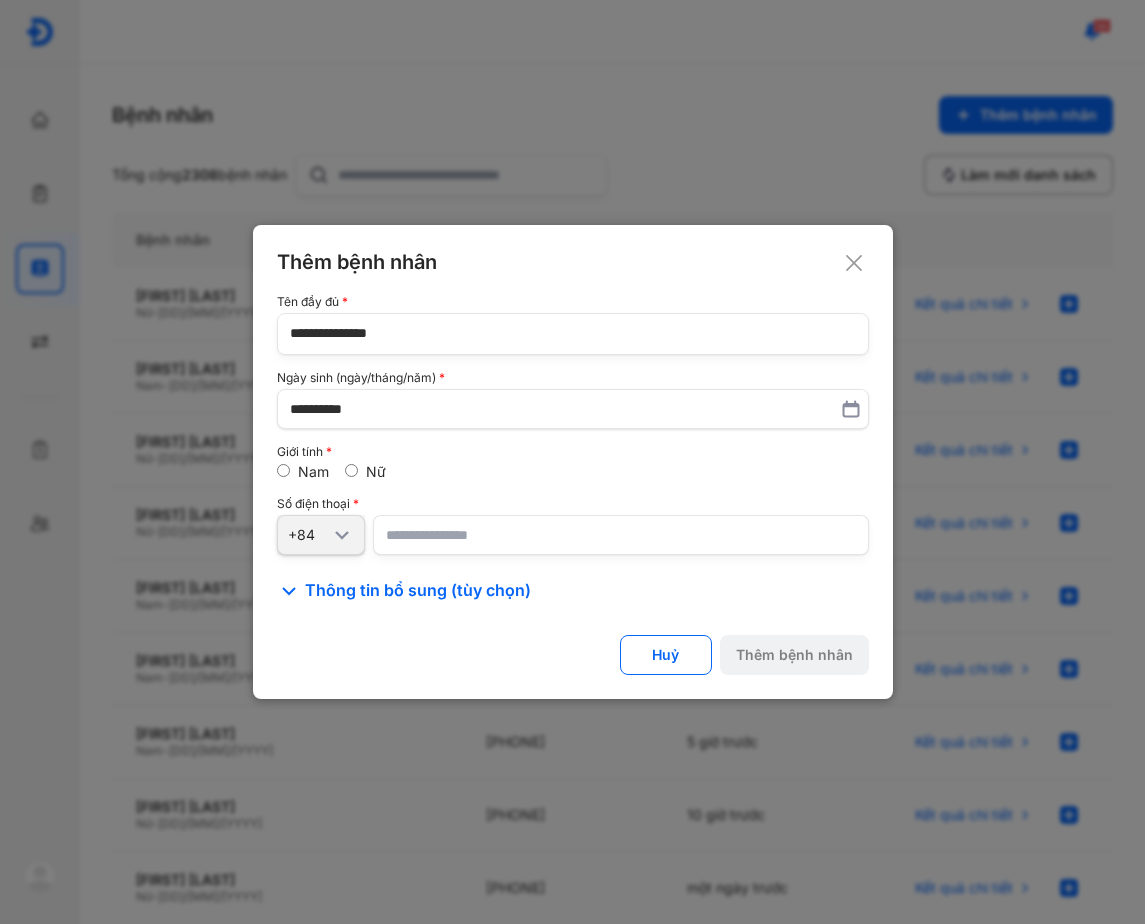 click at bounding box center (621, 535) 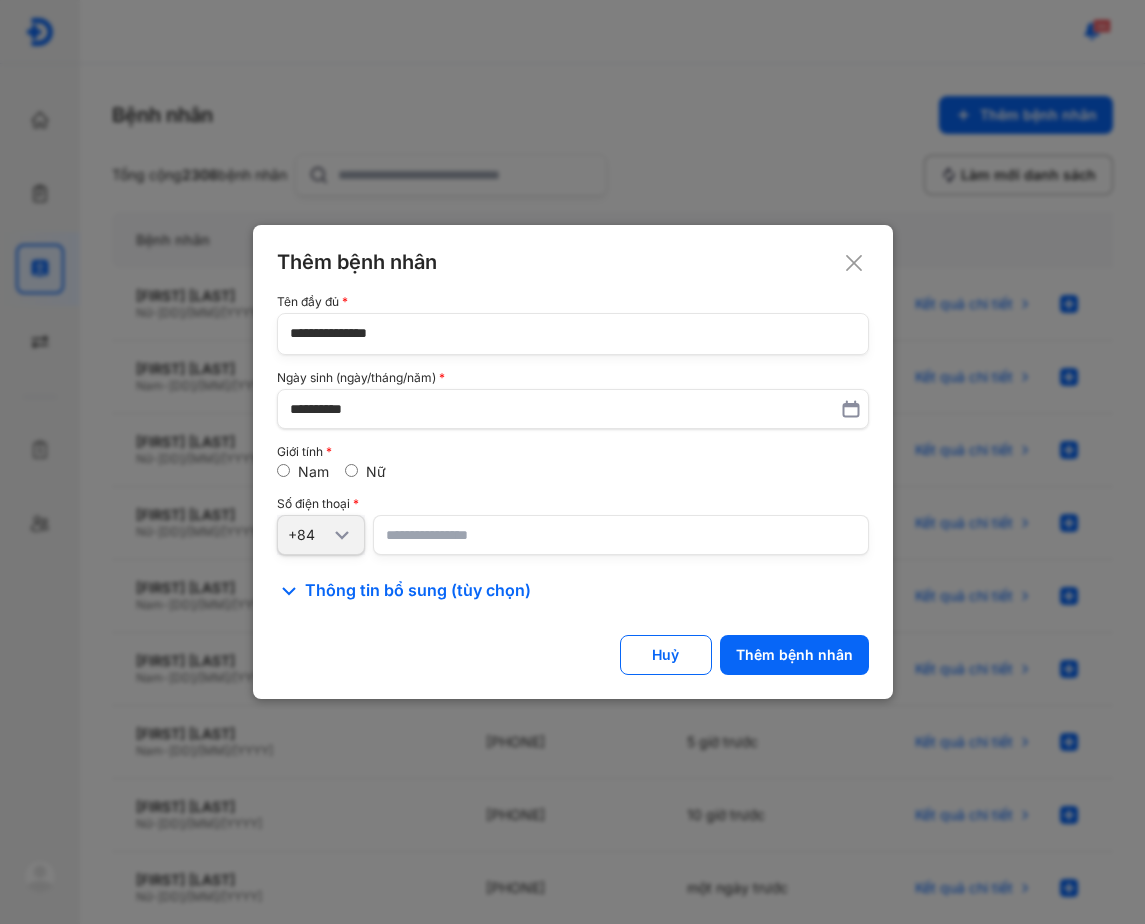 click on "Số điện thoại" at bounding box center [573, 504] 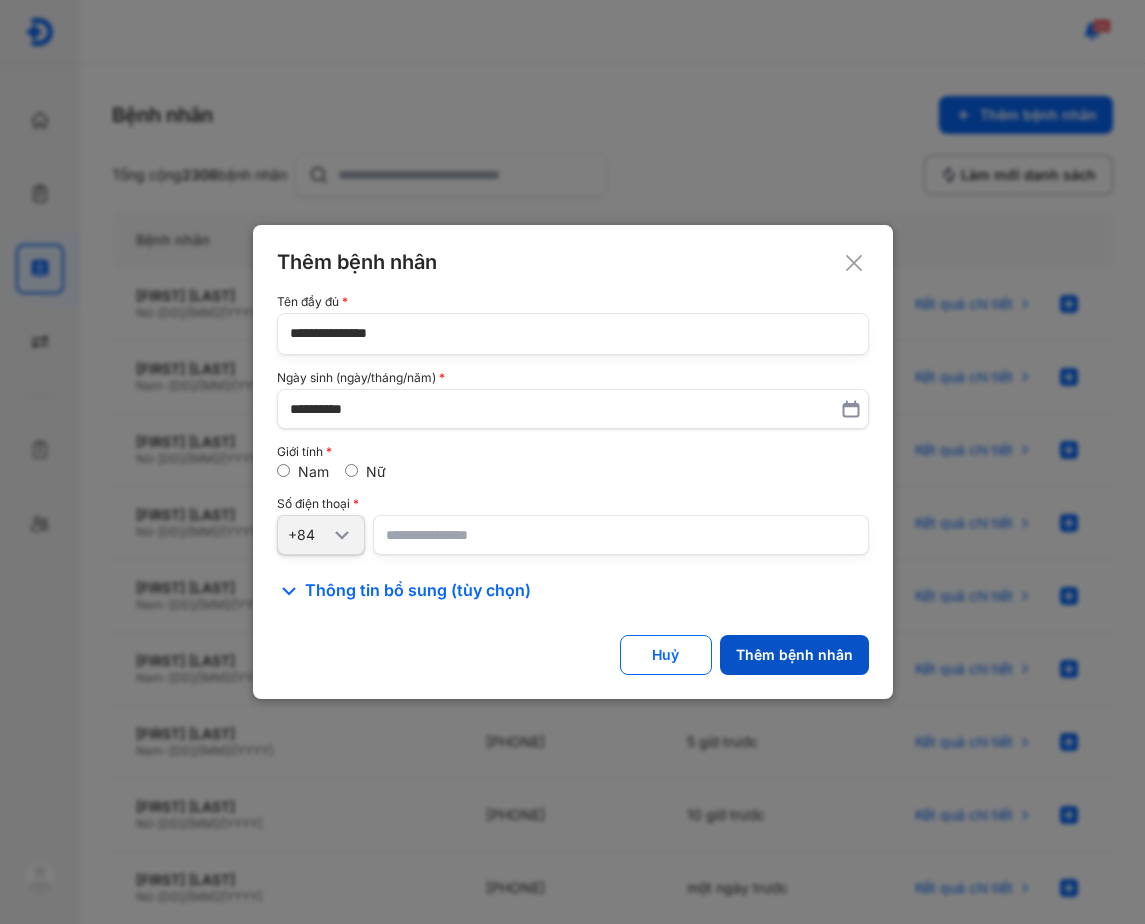 click on "Thêm bệnh nhân" 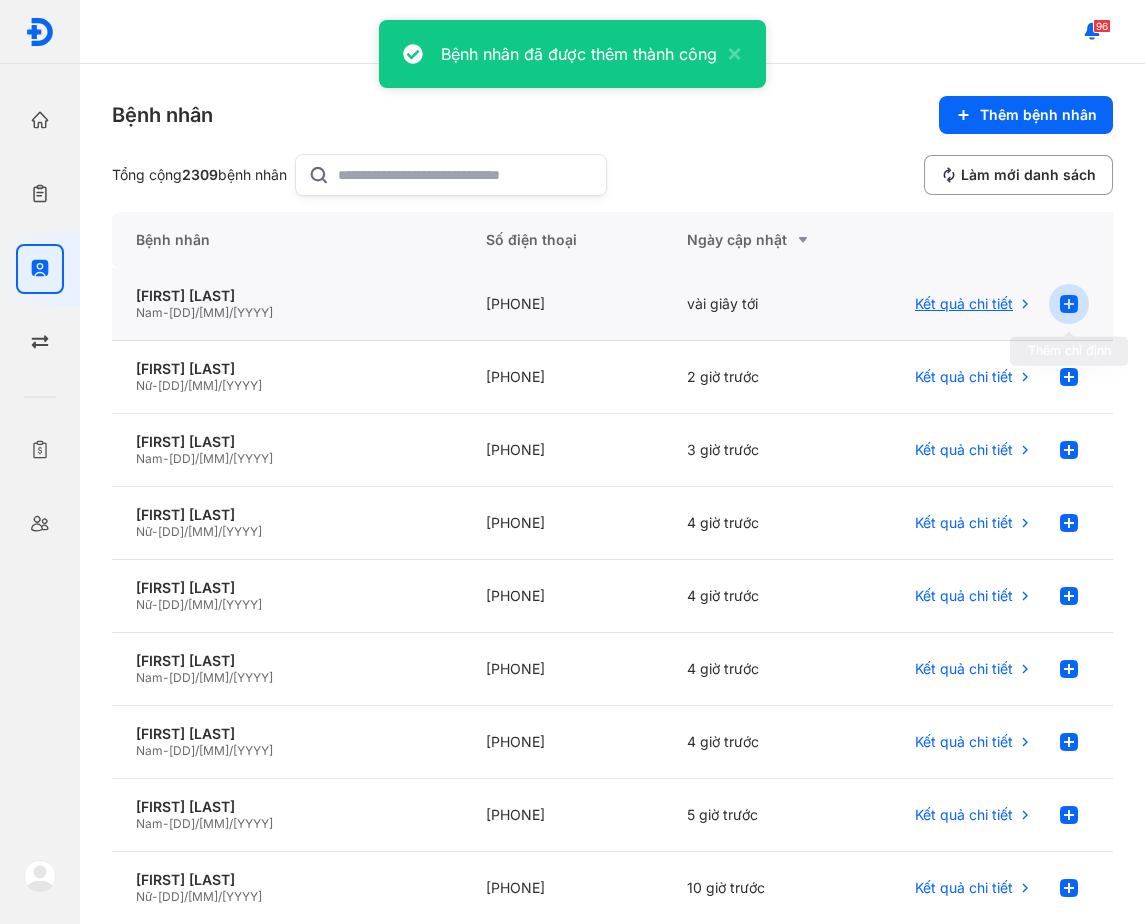 click 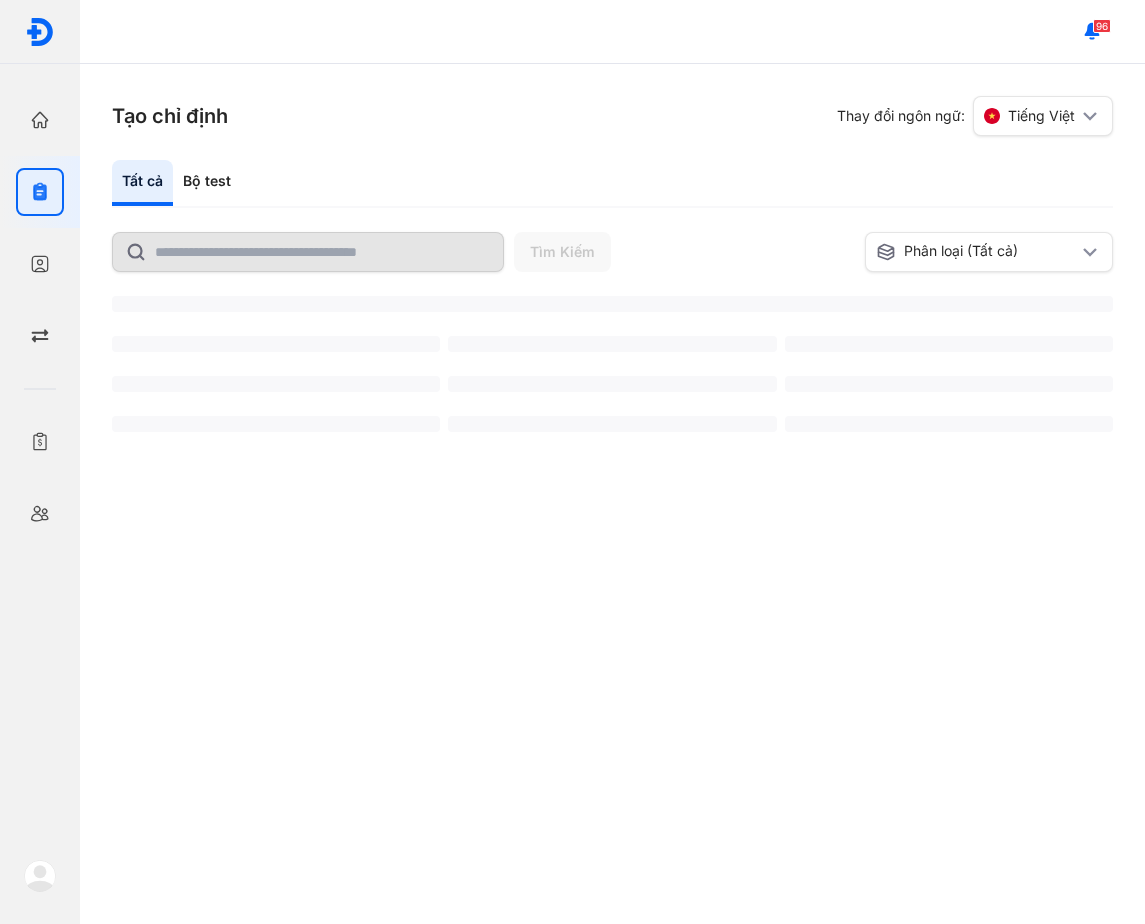 scroll, scrollTop: 0, scrollLeft: 0, axis: both 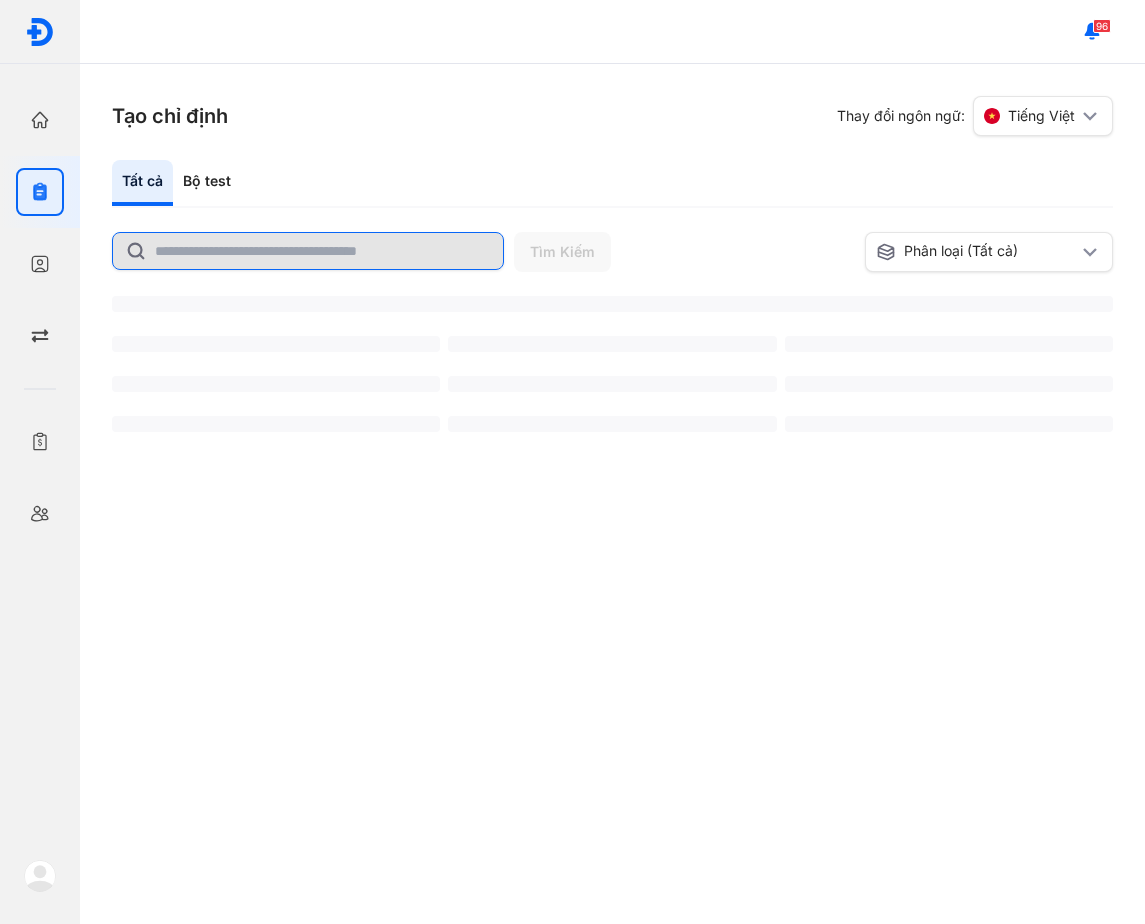 click 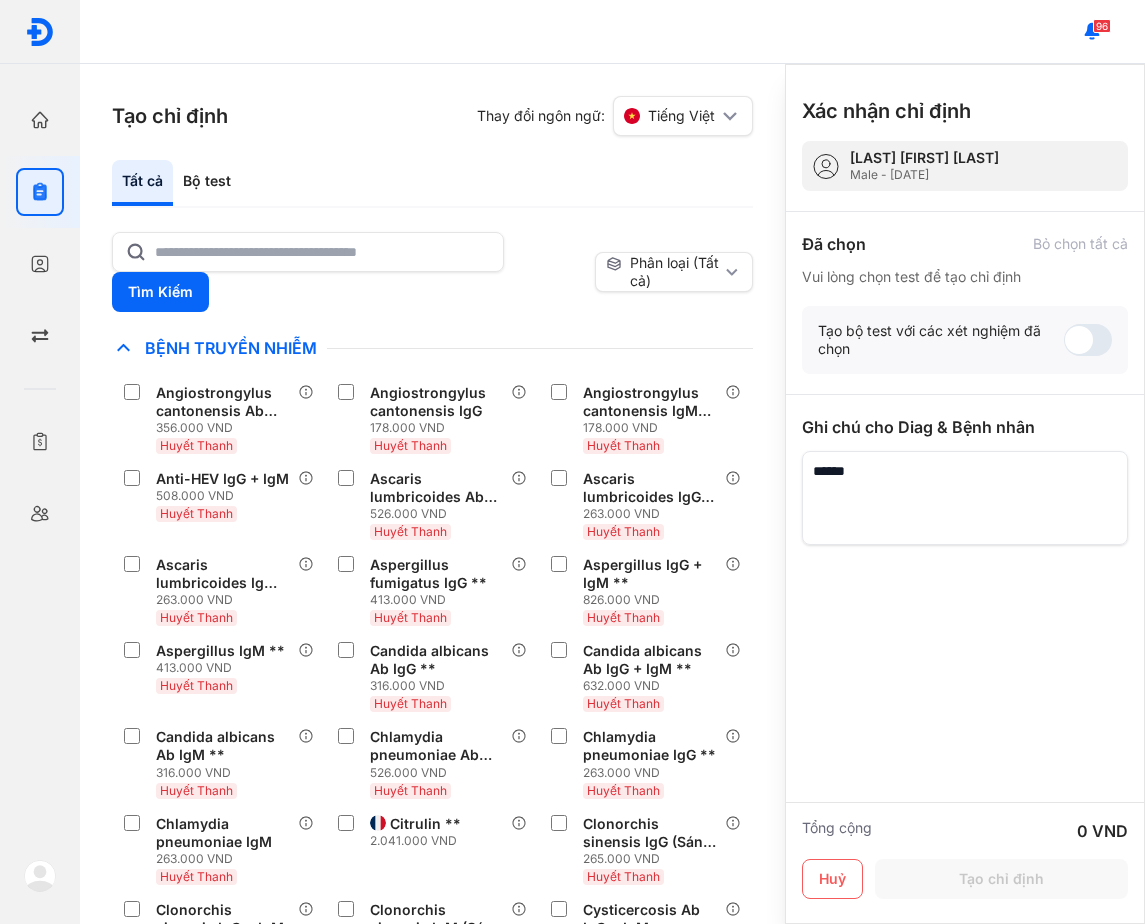 click on "Tất cả Bộ test Tìm Kiếm  Phân loại (Tất cả) Lưu làm chế độ xem mặc định Chỉ định nhiều nhất Bệnh Truyền Nhiễm Angiostrongylus cantonensis Ab IgG + IgM 356.000 VND Huyết Thanh Angiostrongylus cantonensis IgG 178.000 VND Huyết Thanh Angiostrongylus cantonensis IgM (Giun tròn chuột) 178.000 VND Huyết Thanh Anti-HEV IgG + IgM 508.000 VND Huyết Thanh Ascaris lumbricoides Ab IgG + IgM 526.000 VND Huyết Thanh Ascaris lumbricoides IgG (Giun đũa) 263.000 VND Huyết Thanh Ascaris lumbricoides IgM (Giun đũa) 263.000 VND Huyết Thanh Aspergillus fumigatus IgG ** 413.000 VND Huyết Thanh Aspergillus IgG + IgM ** 826.000 VND Huyết Thanh Aspergillus IgM ** 413.000 VND Huyết Thanh Candida albicans Ab IgG ** 316.000 VND Huyết Thanh Candida albicans Ab IgG + IgM ** 632.000 VND Huyết Thanh Candida albicans Ab IgM ** 316.000 VND Huyết Thanh Chlamydia pneumoniae Ab IgG + IgM ** 526.000 VND Huyết Thanh Chlamydia pneumoniae IgG ** 263.000 VND Huyết Thanh" at bounding box center [432, 542] 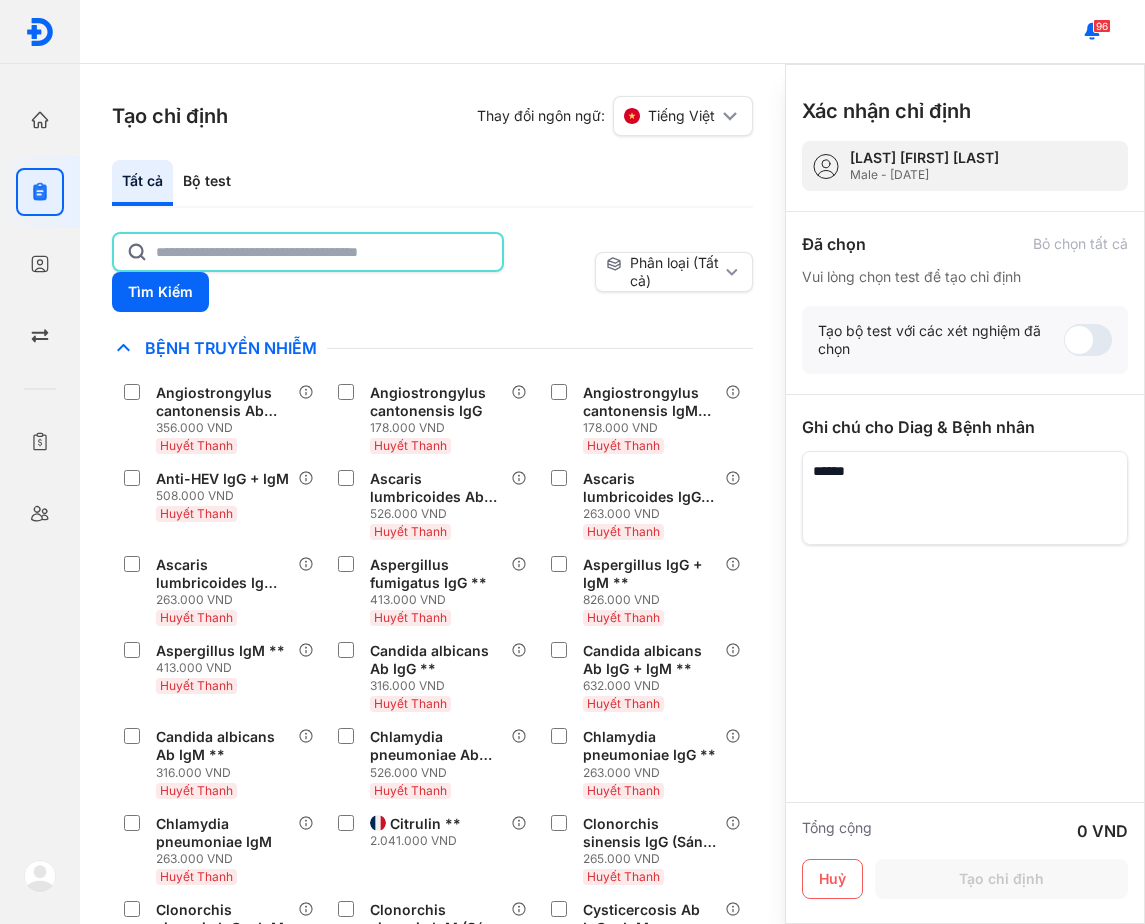 click 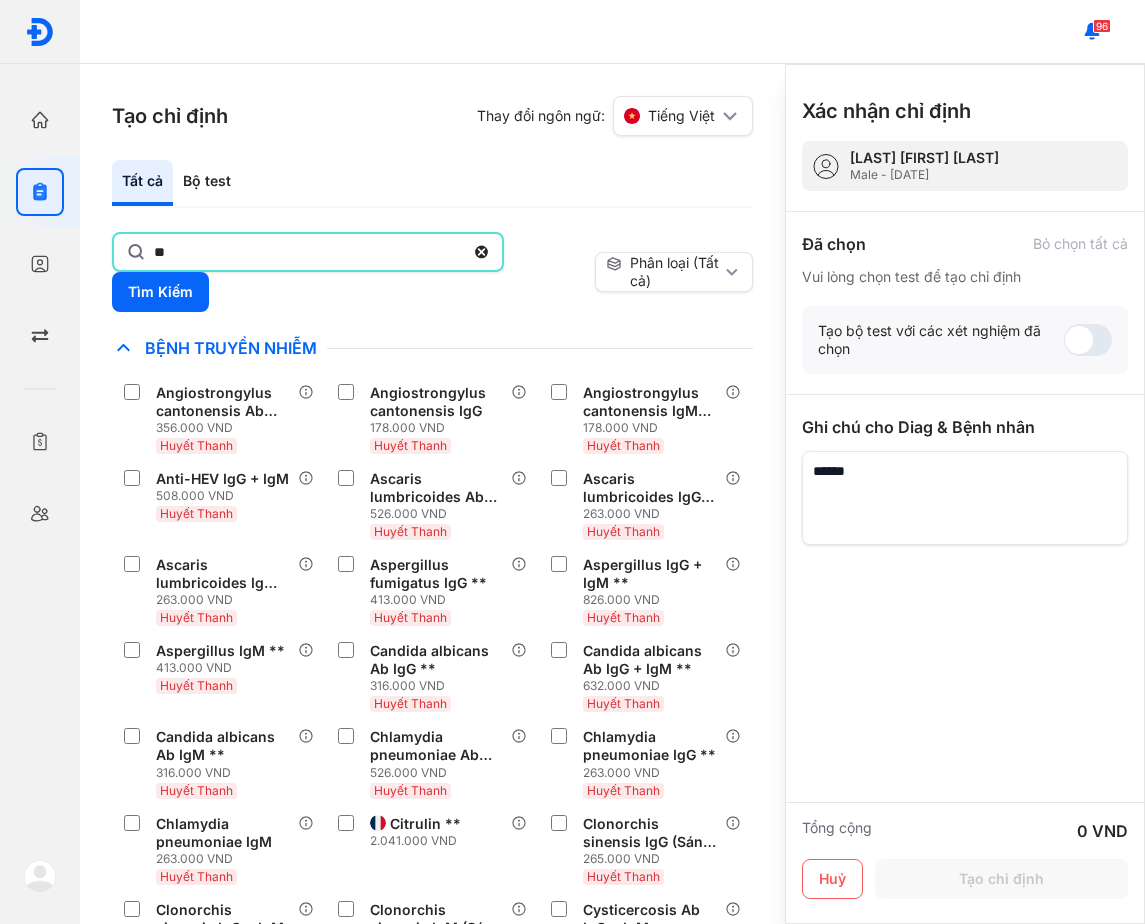 type on "*" 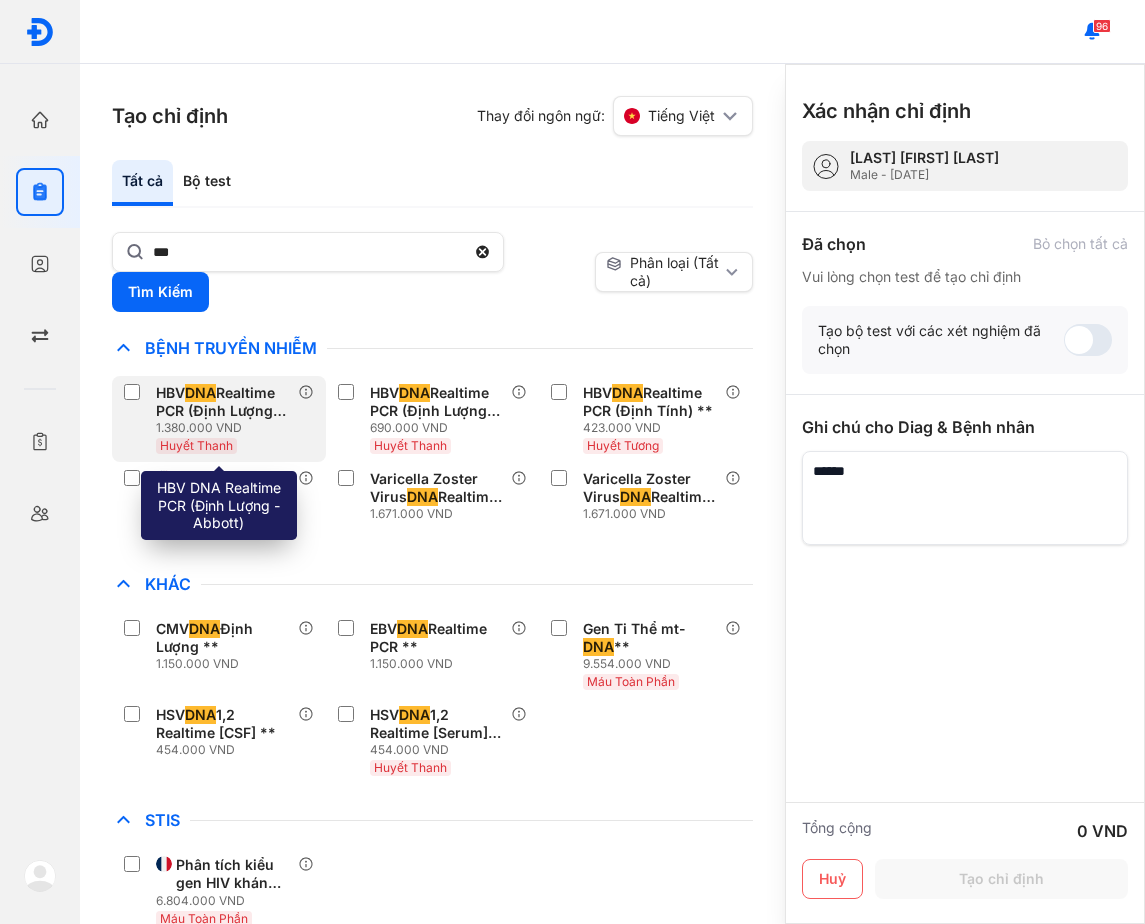 click on "HBV  DNA  Realtime PCR (Định Lượng - Abbott)" at bounding box center (223, 402) 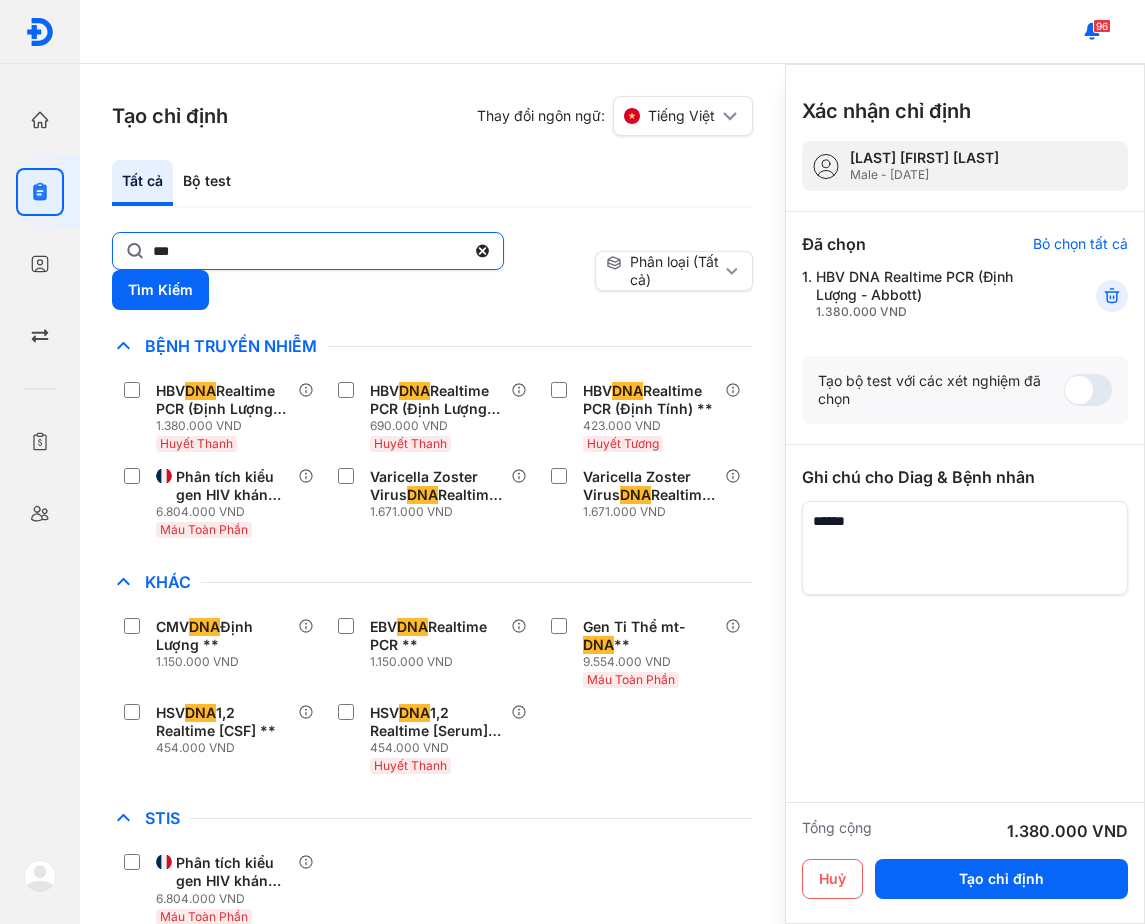 click on "***" 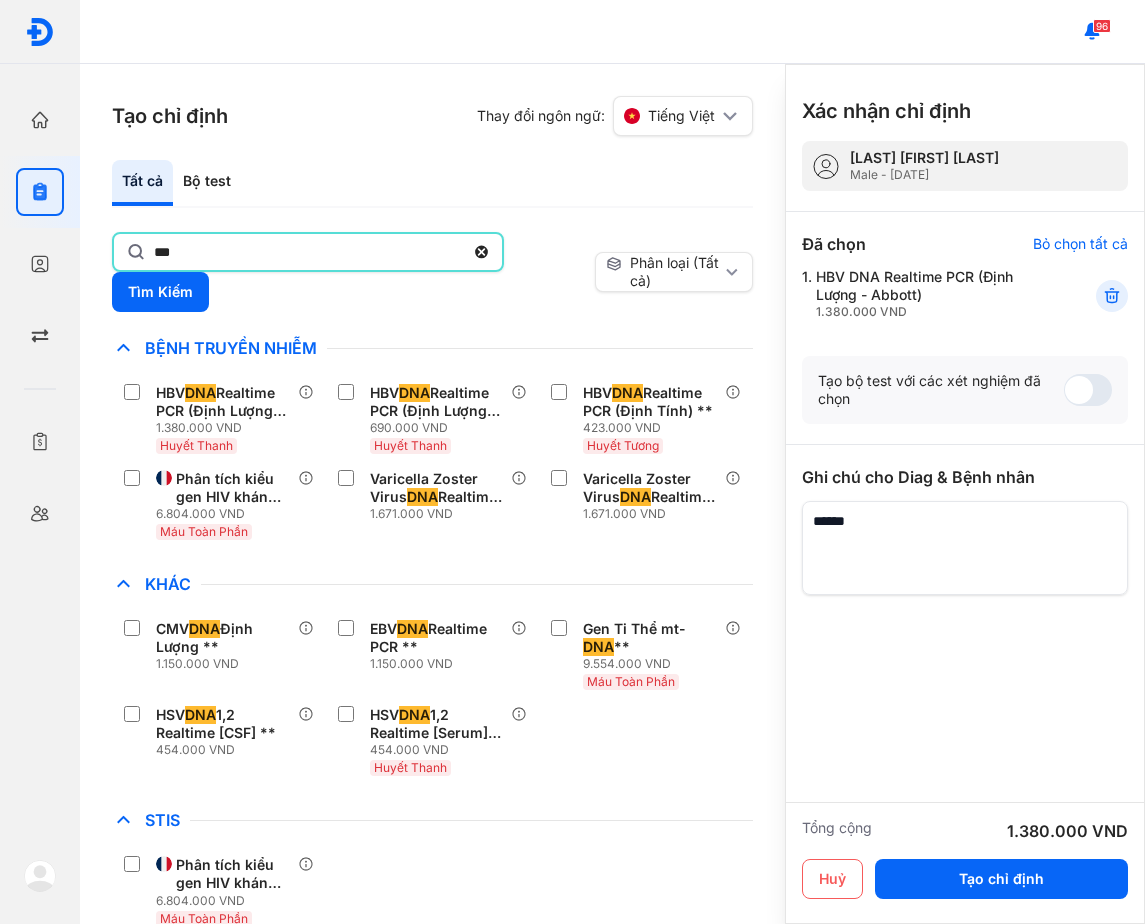click on "***" 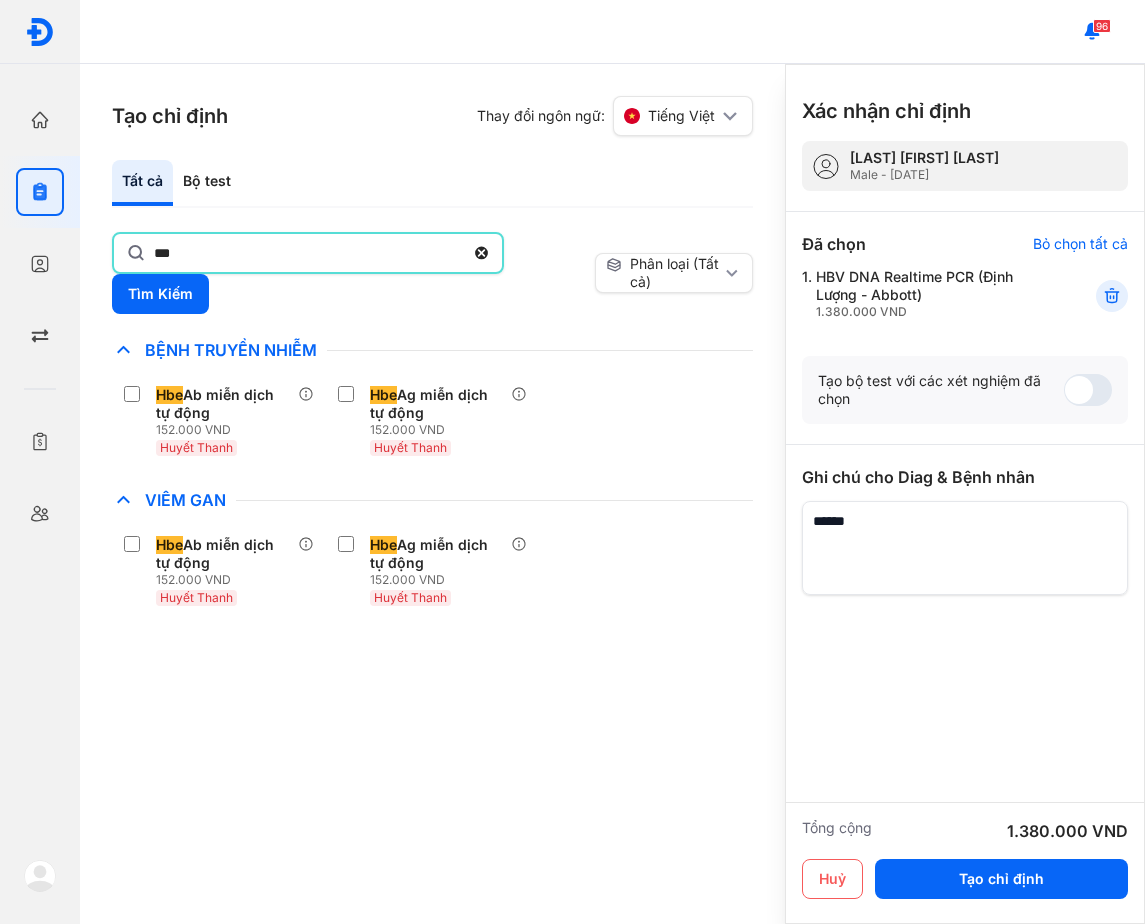 click on "Hbe Ab miễn dịch tự động 152.000 VND Huyết Thanh Hbe Ag miễn dịch tự động 152.000 VND Huyết Thanh" at bounding box center [432, 421] 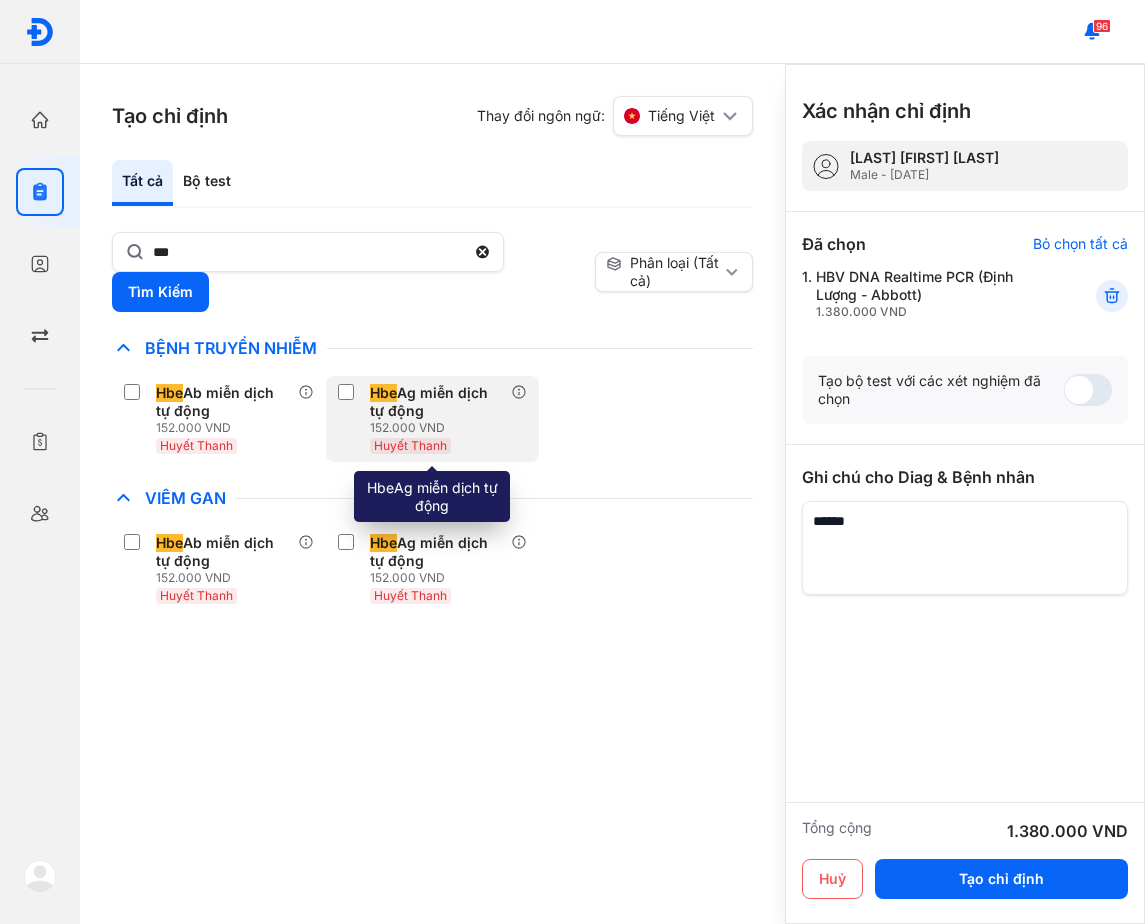click on "Hbe Ag miễn dịch tự động" at bounding box center [437, 402] 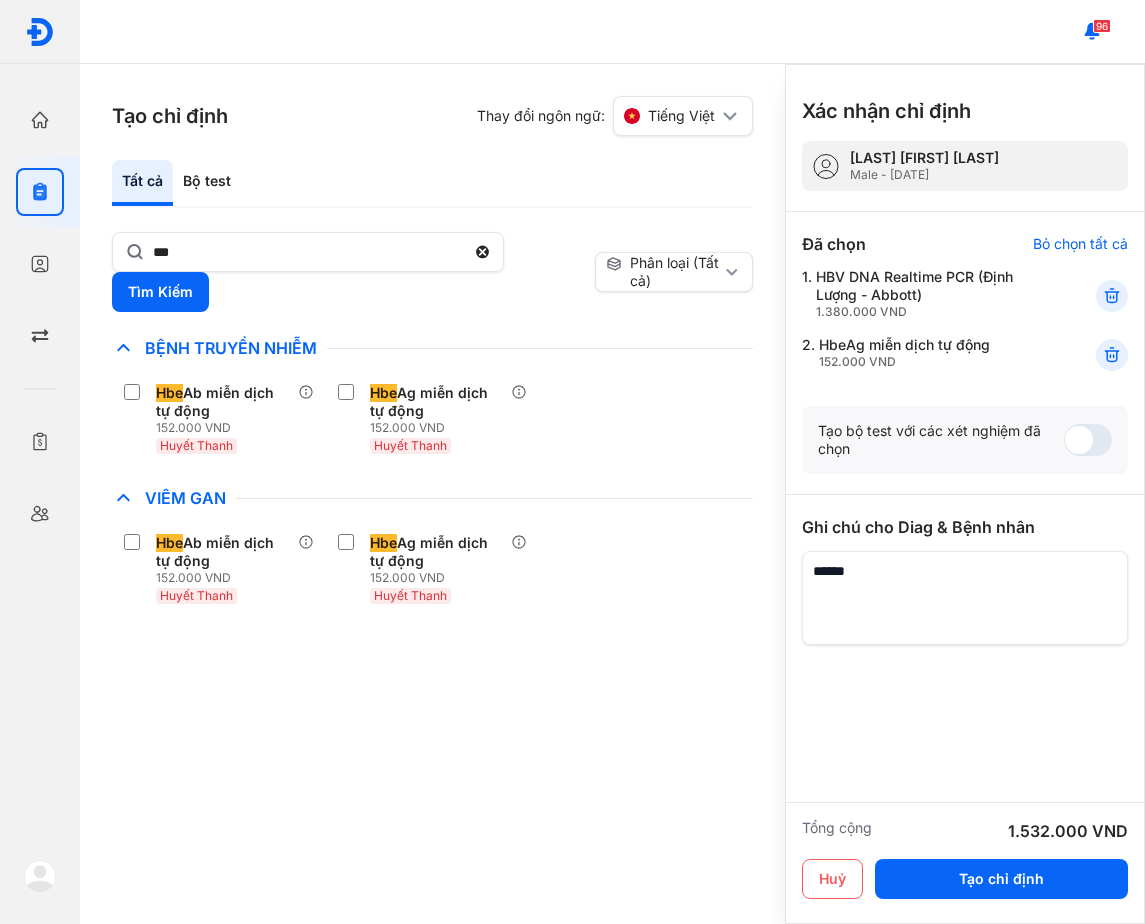 click on "Hbe Ab miễn dịch tự động 152.000 VND Huyết Thanh Hbe Ag miễn dịch tự động 152.000 VND Huyết Thanh" at bounding box center [432, 419] 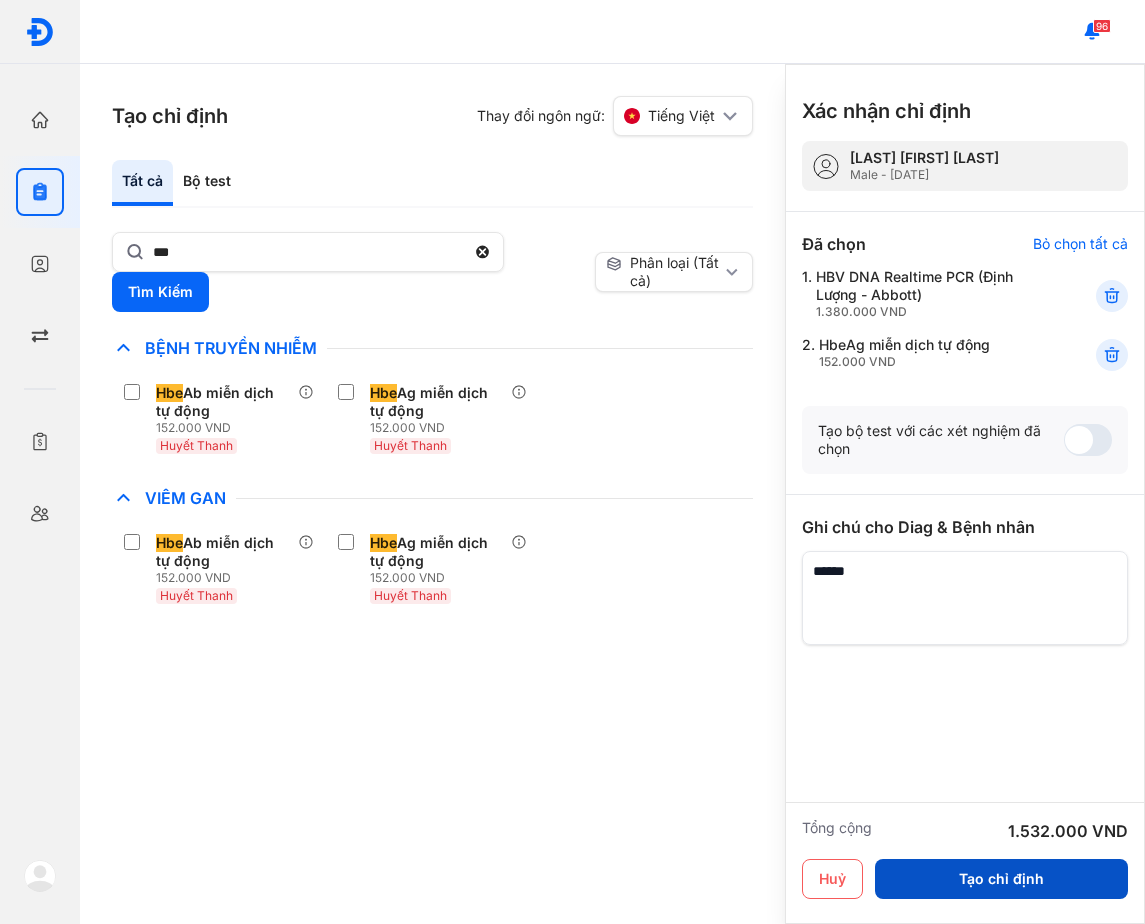 click on "Tạo chỉ định" at bounding box center (1001, 879) 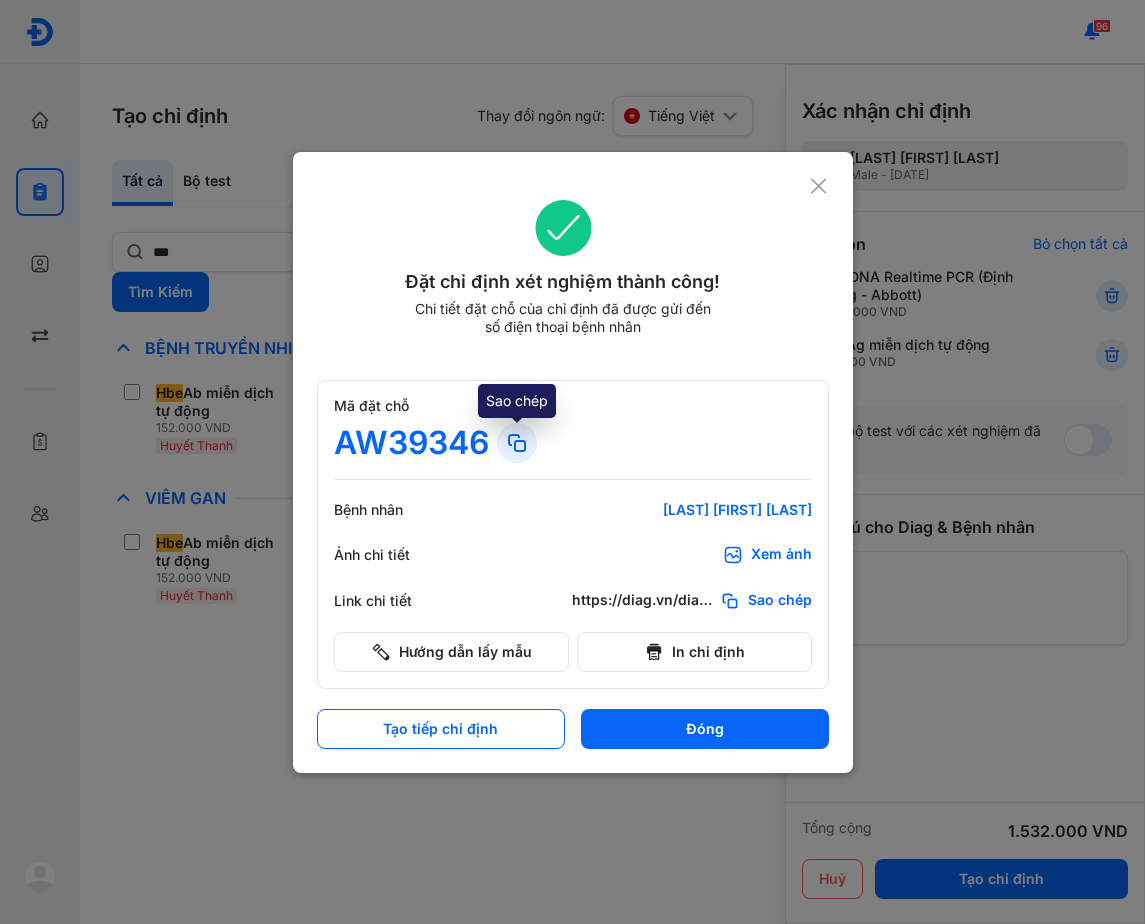 click 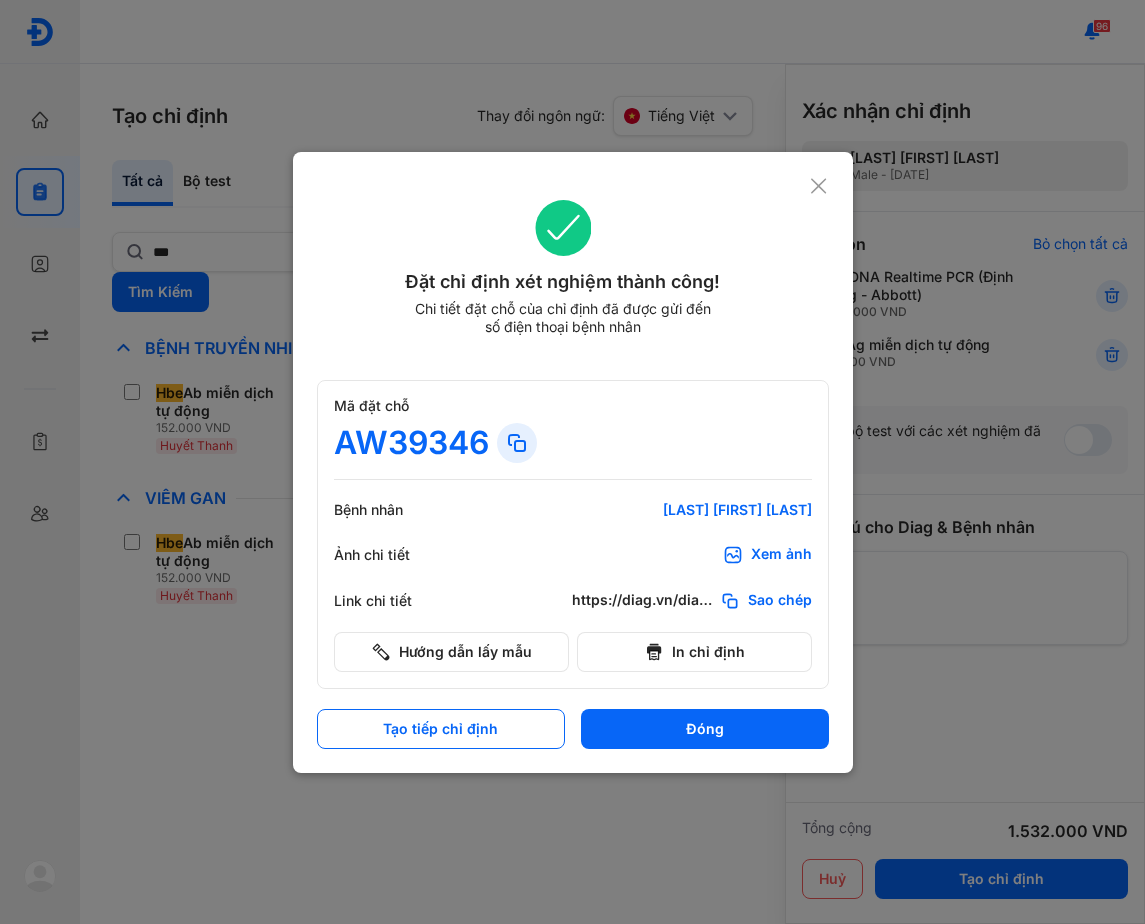 click on "Đặt chỉ định xét nghiệm thành công! Chi tiết đặt chỗ của chỉ định đã được gửi đến số điện thoại bệnh nhân" at bounding box center [573, 280] 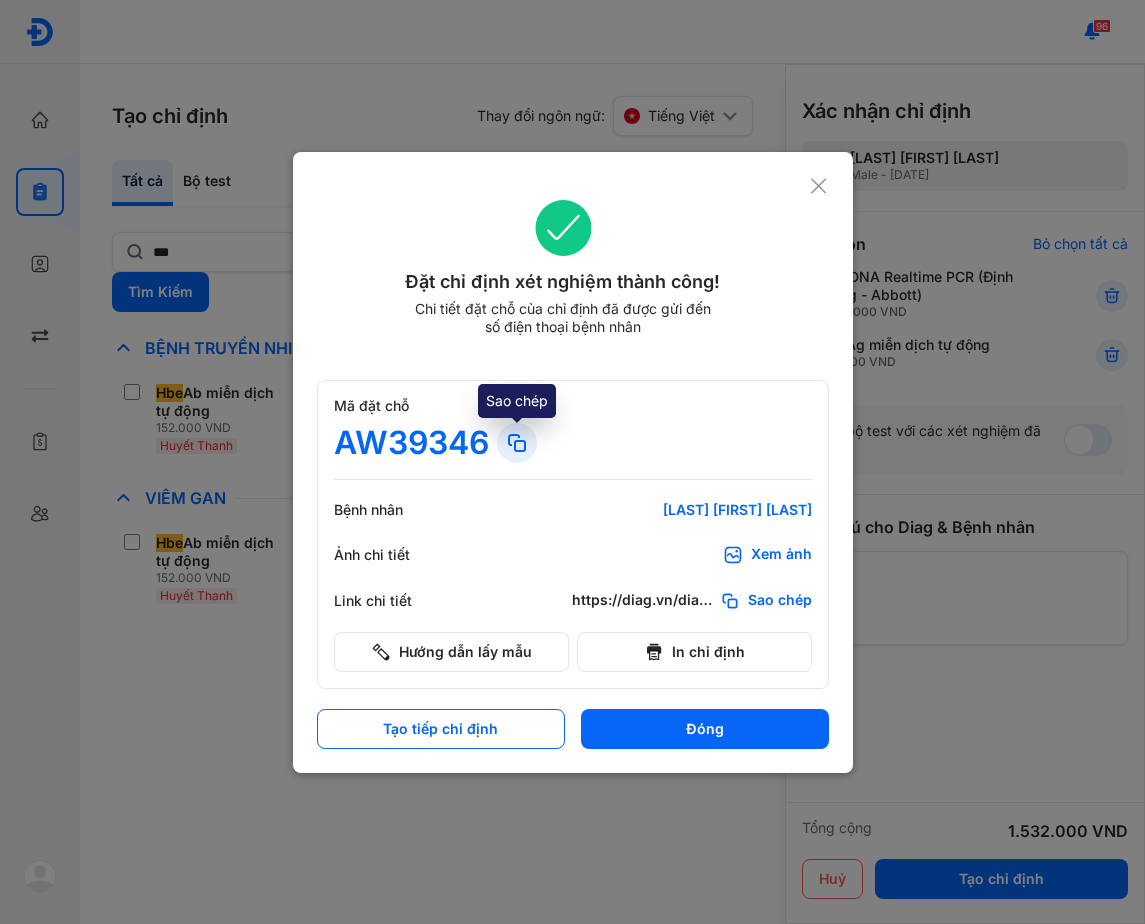 click 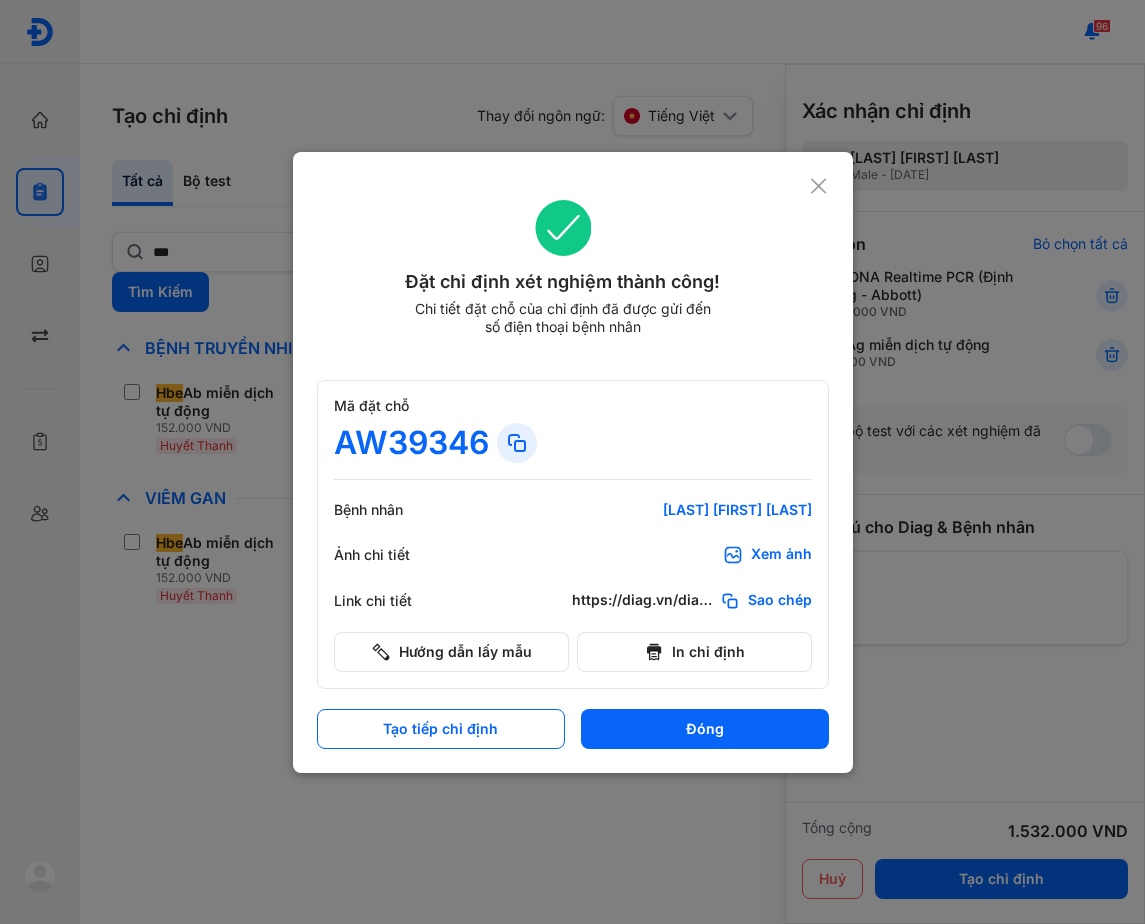click 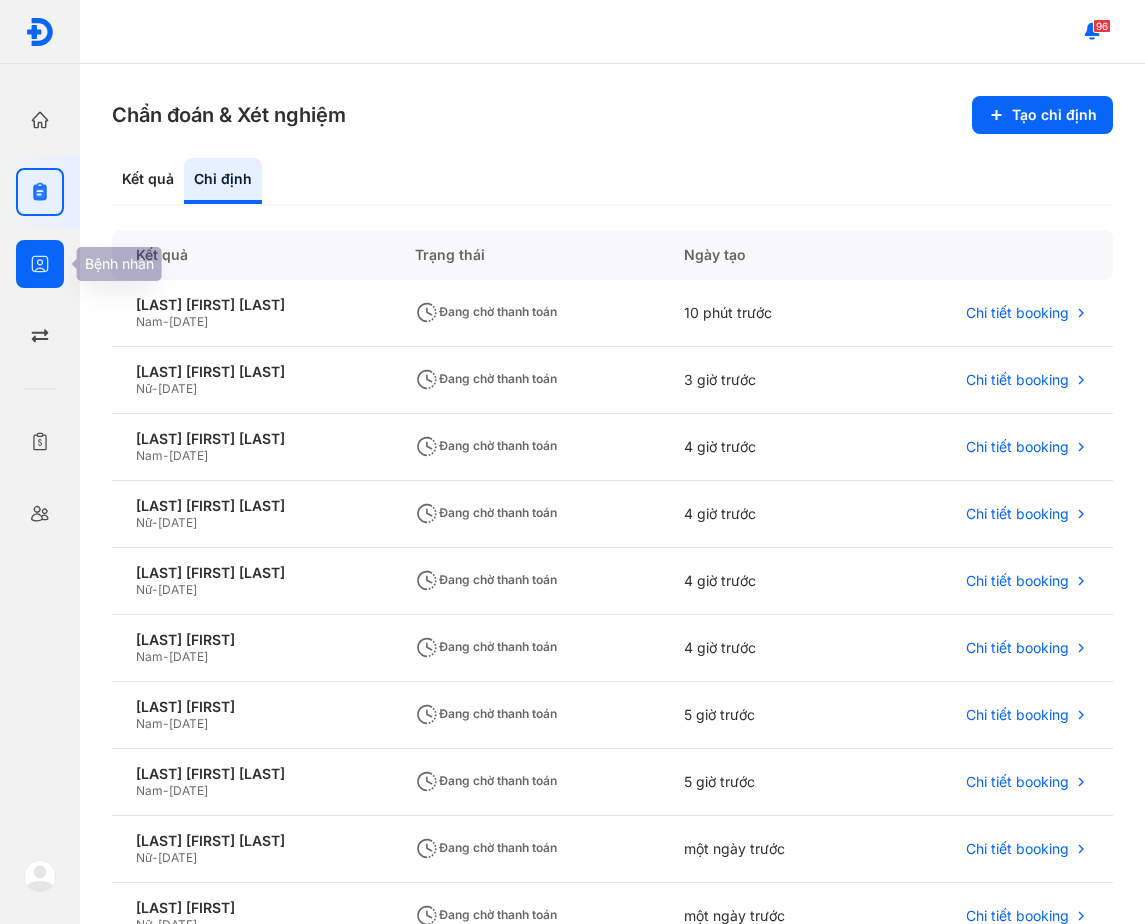 click 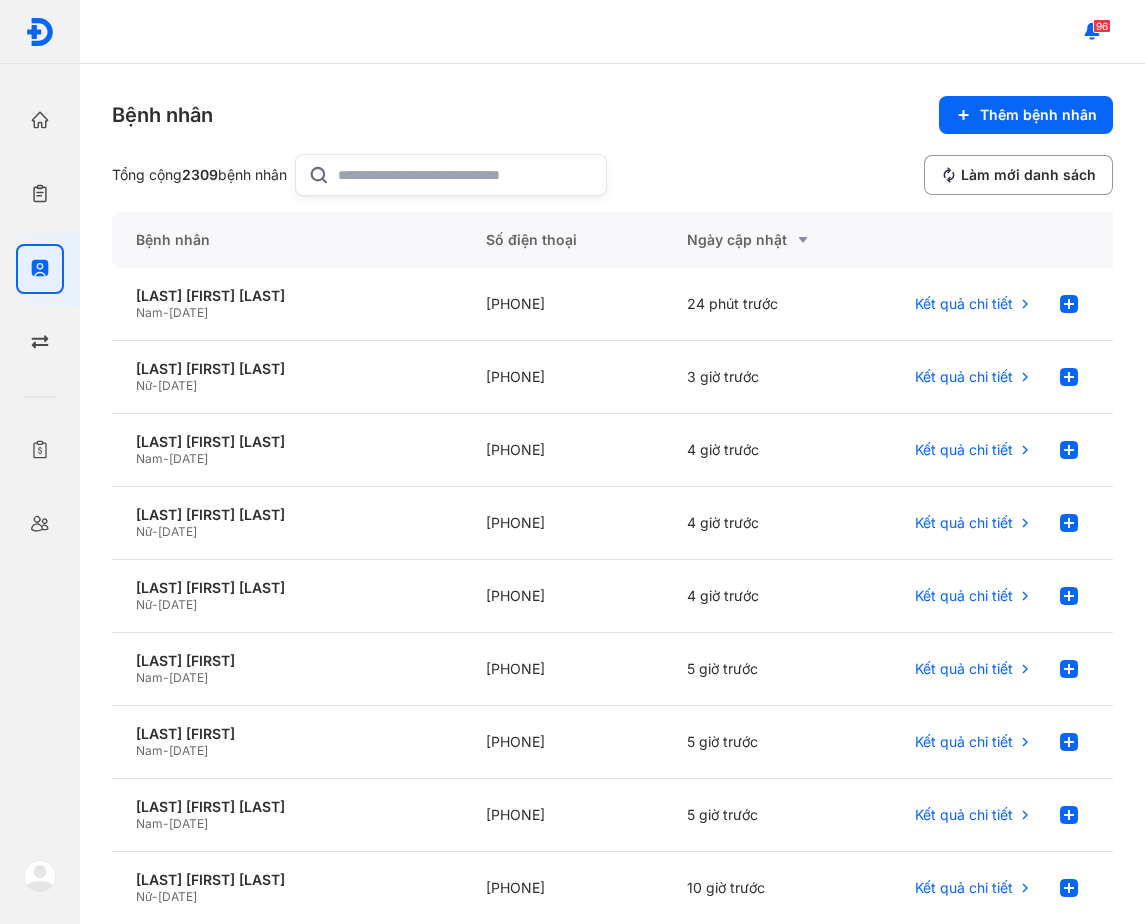 click 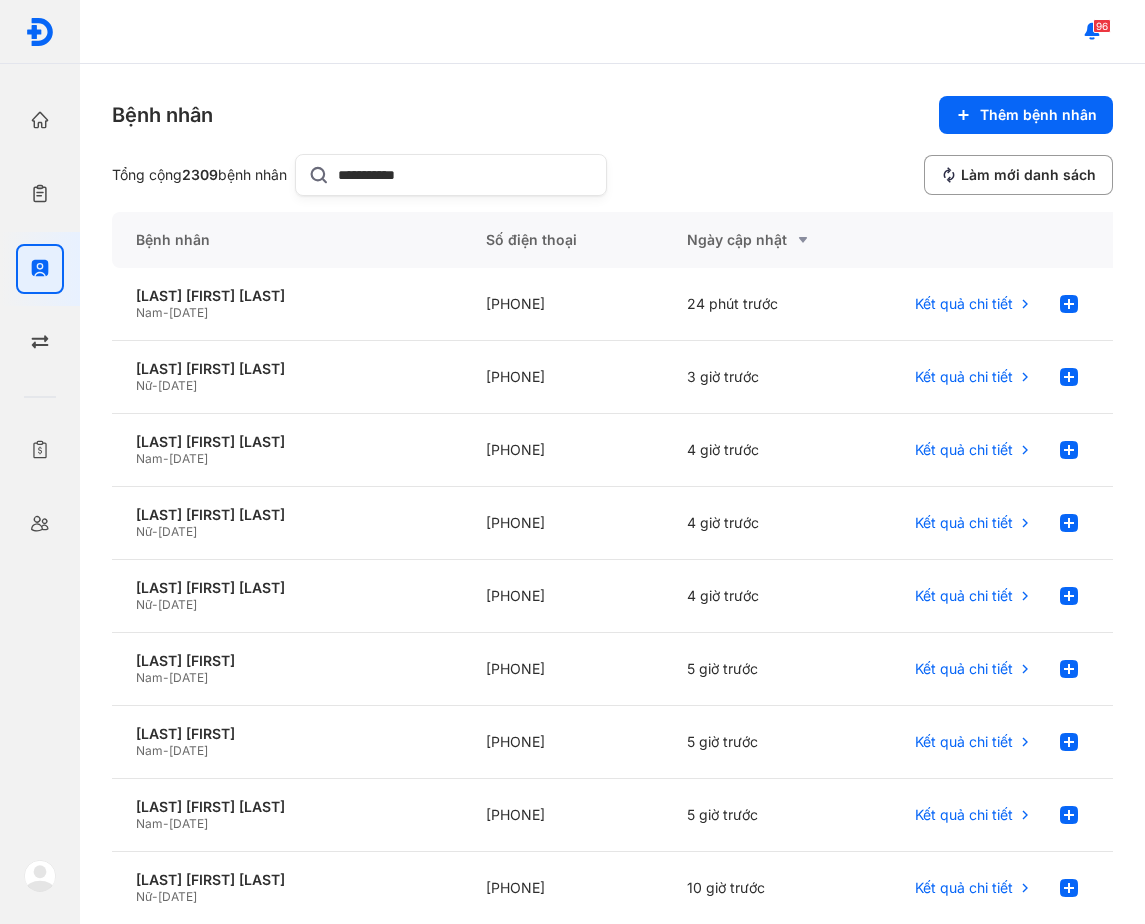 type on "**********" 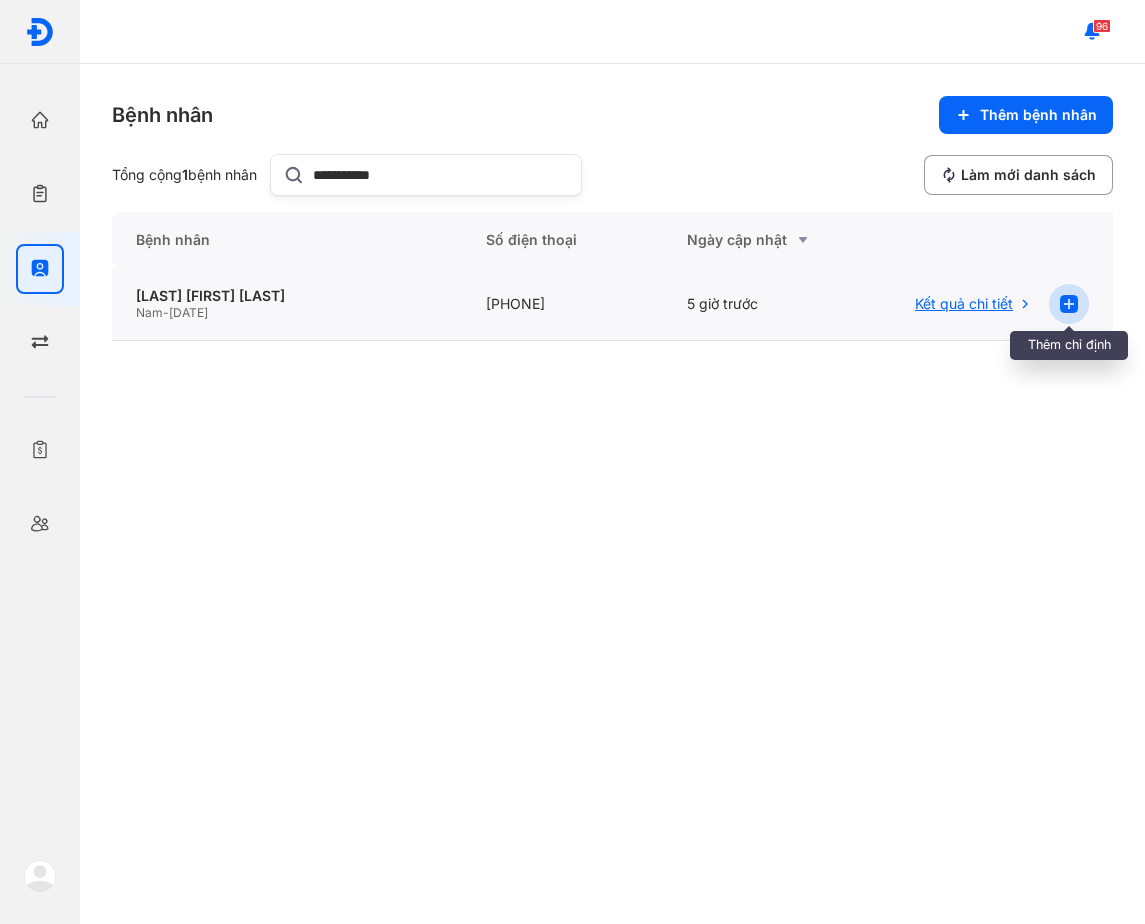 click 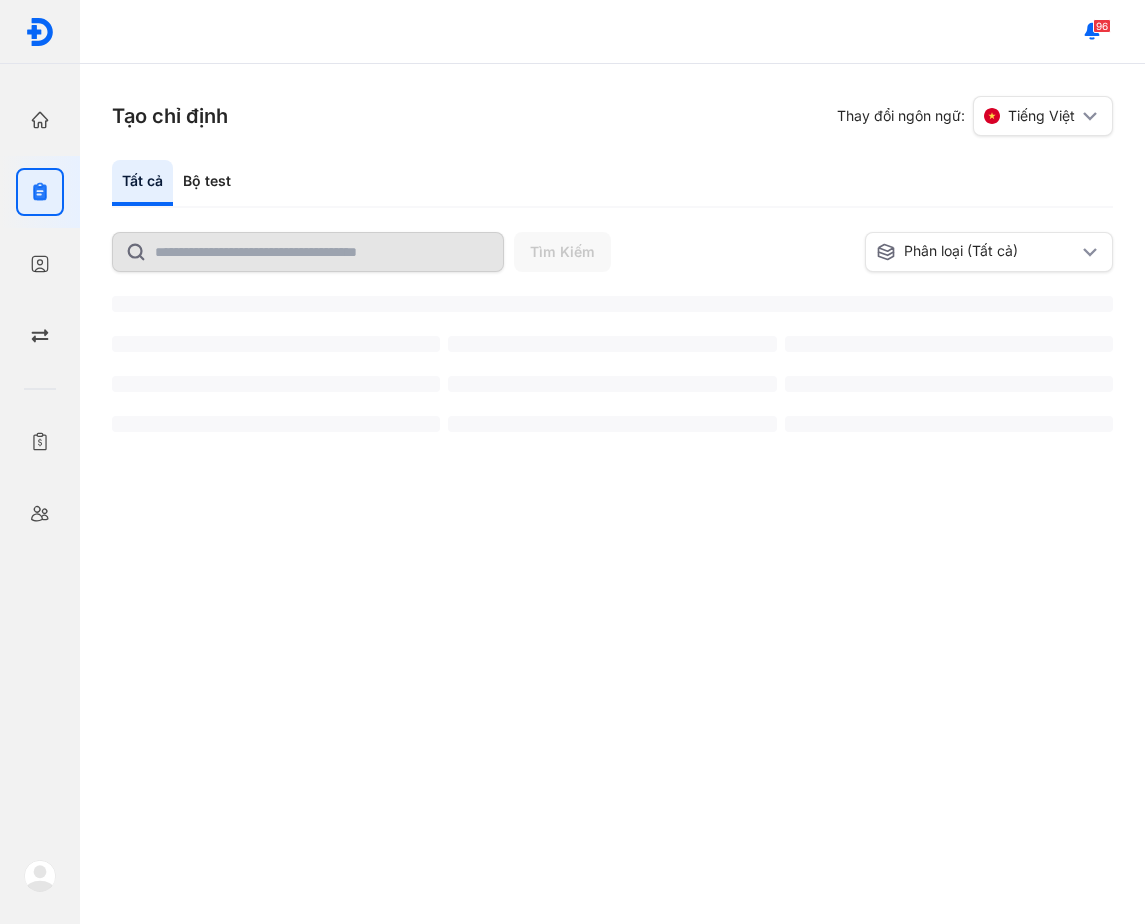 scroll, scrollTop: 0, scrollLeft: 0, axis: both 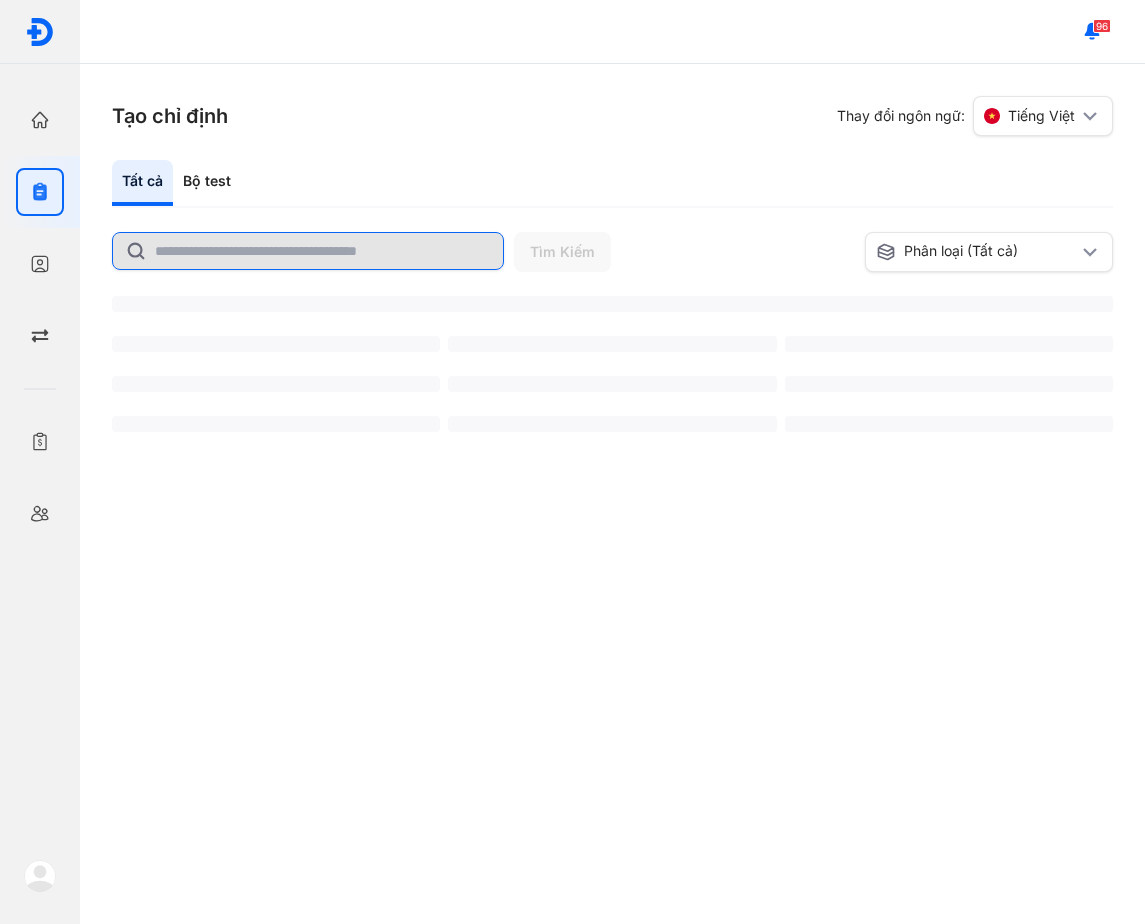 click 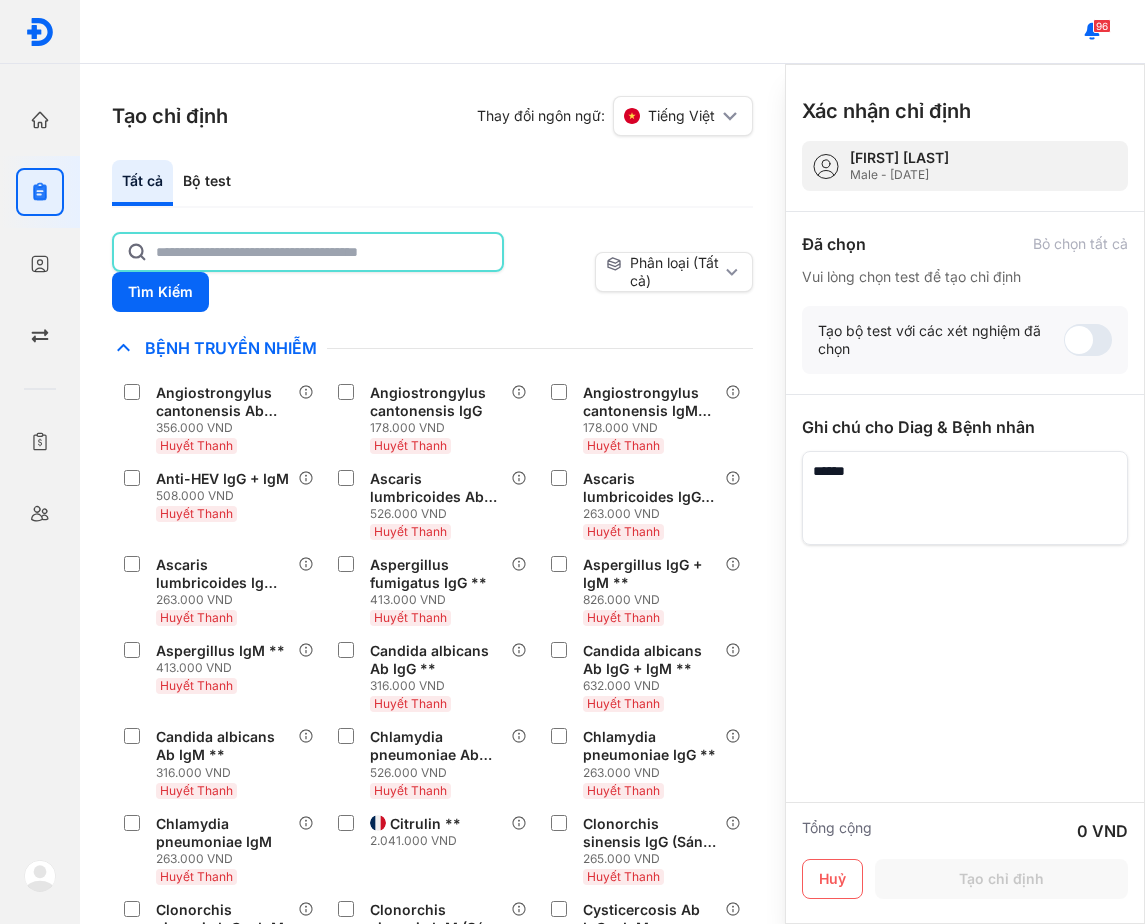 click 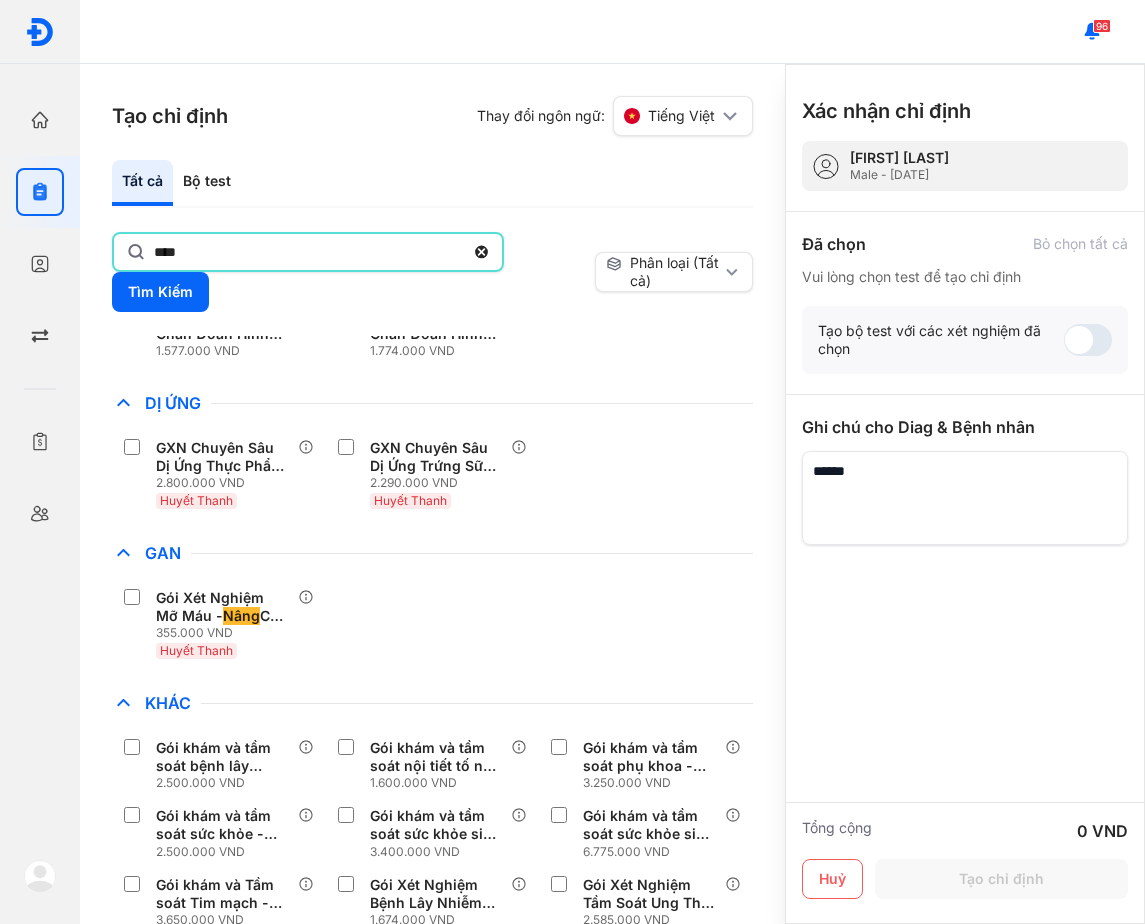 scroll, scrollTop: 100, scrollLeft: 0, axis: vertical 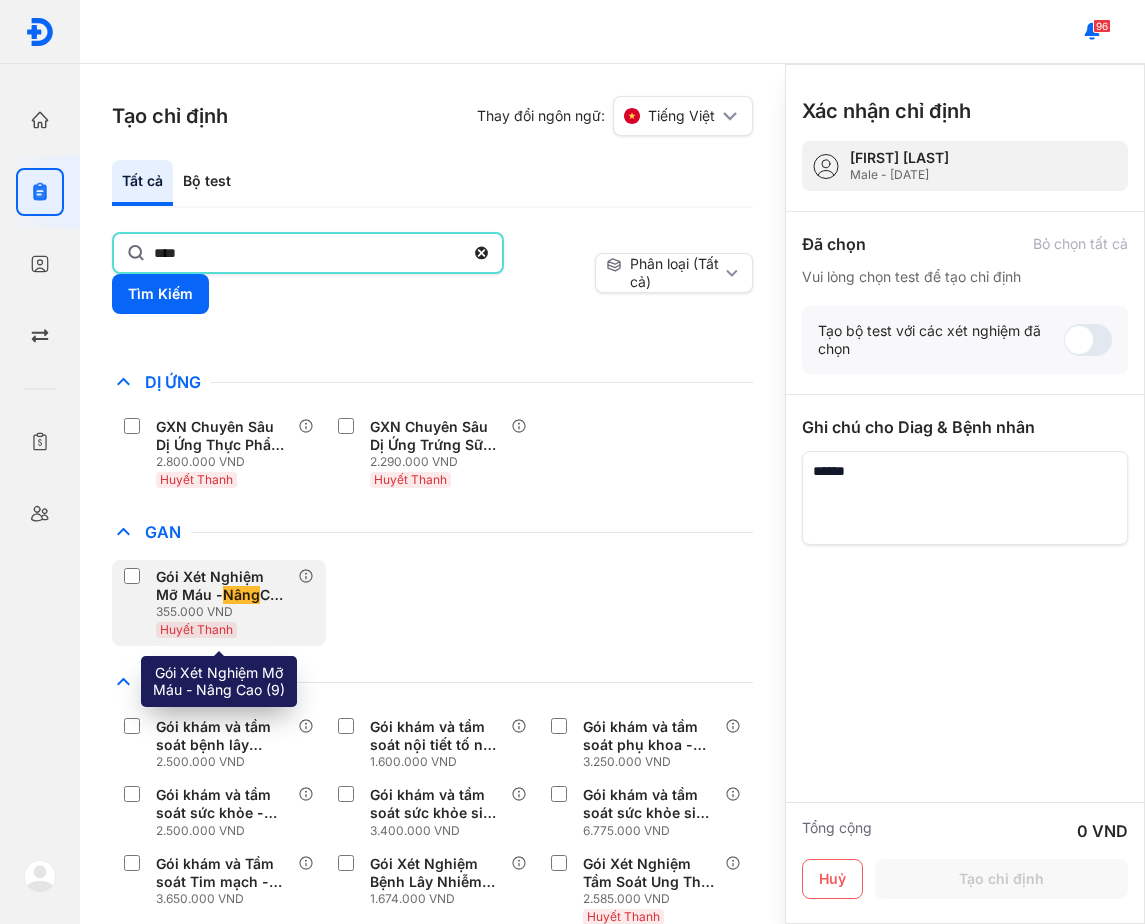 click on "355.000 VND" at bounding box center [227, 612] 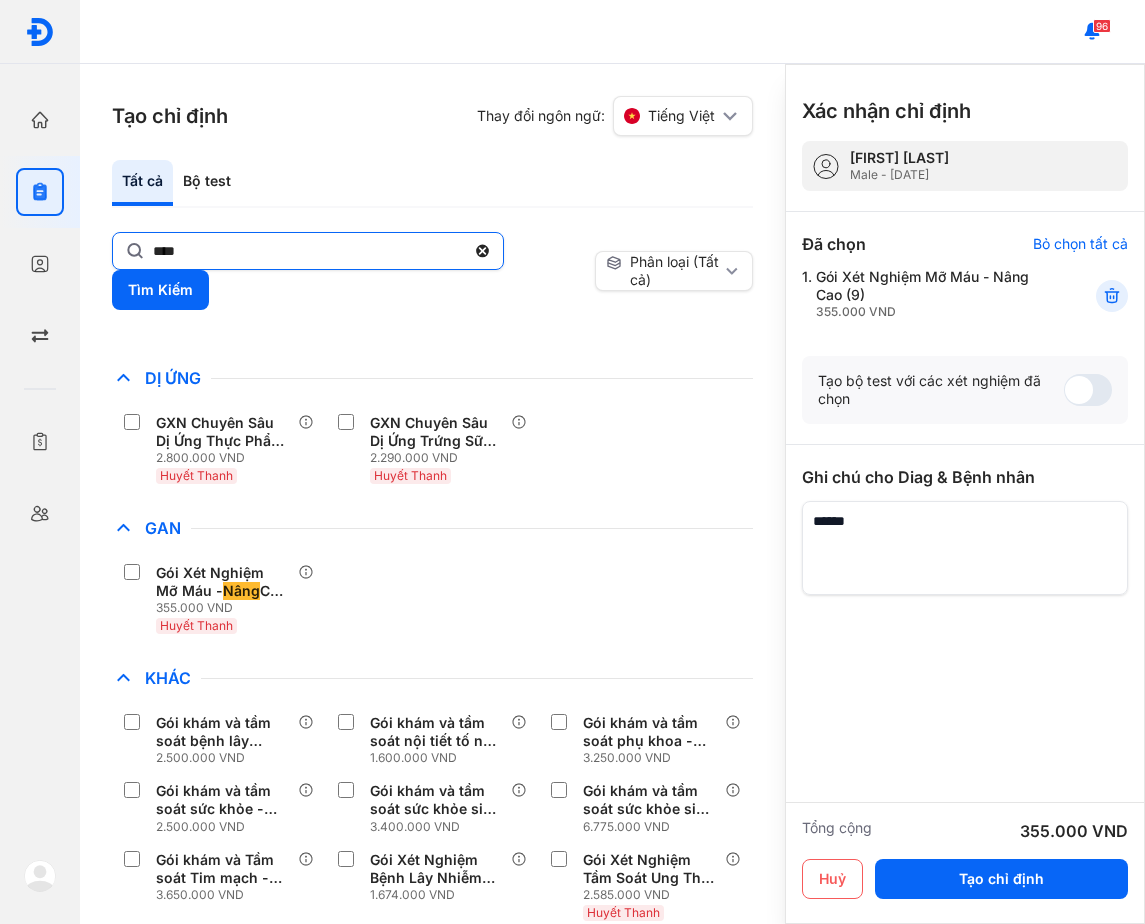 click on "****" 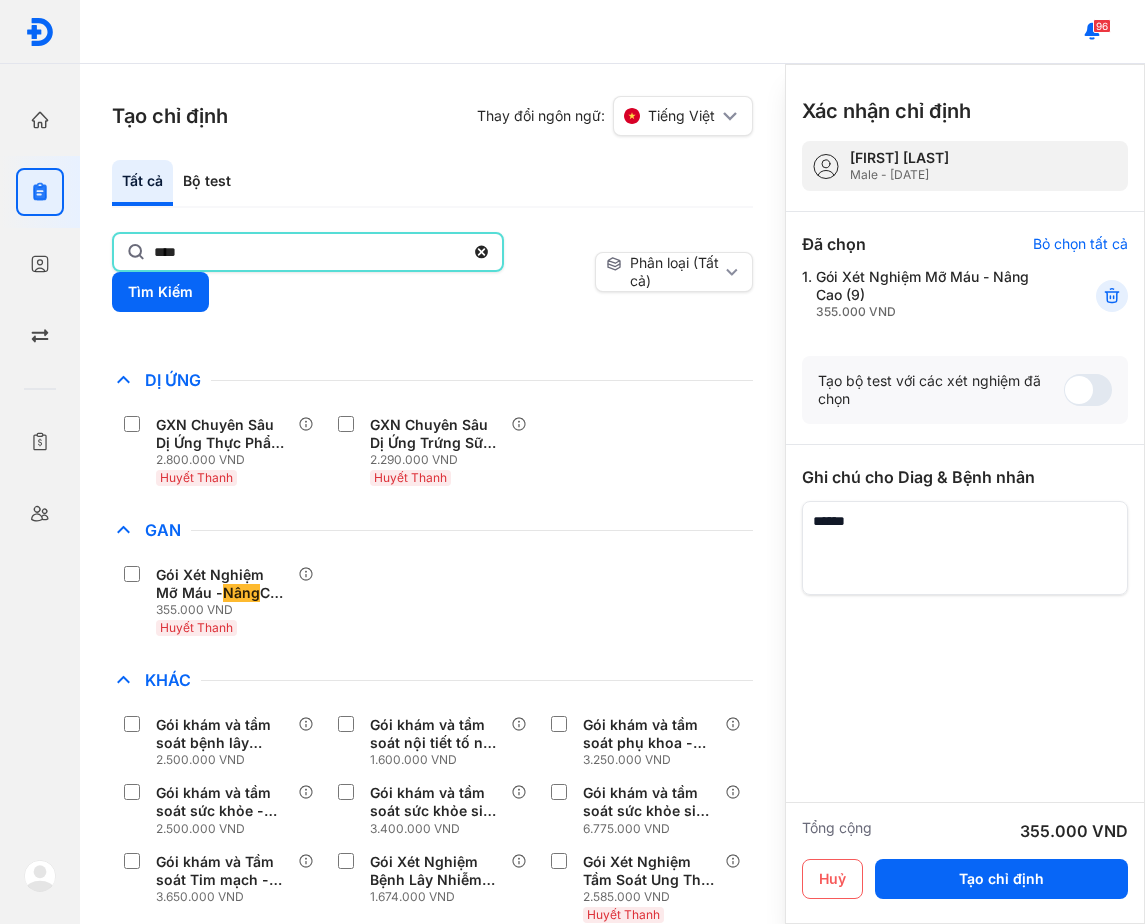 click on "****" 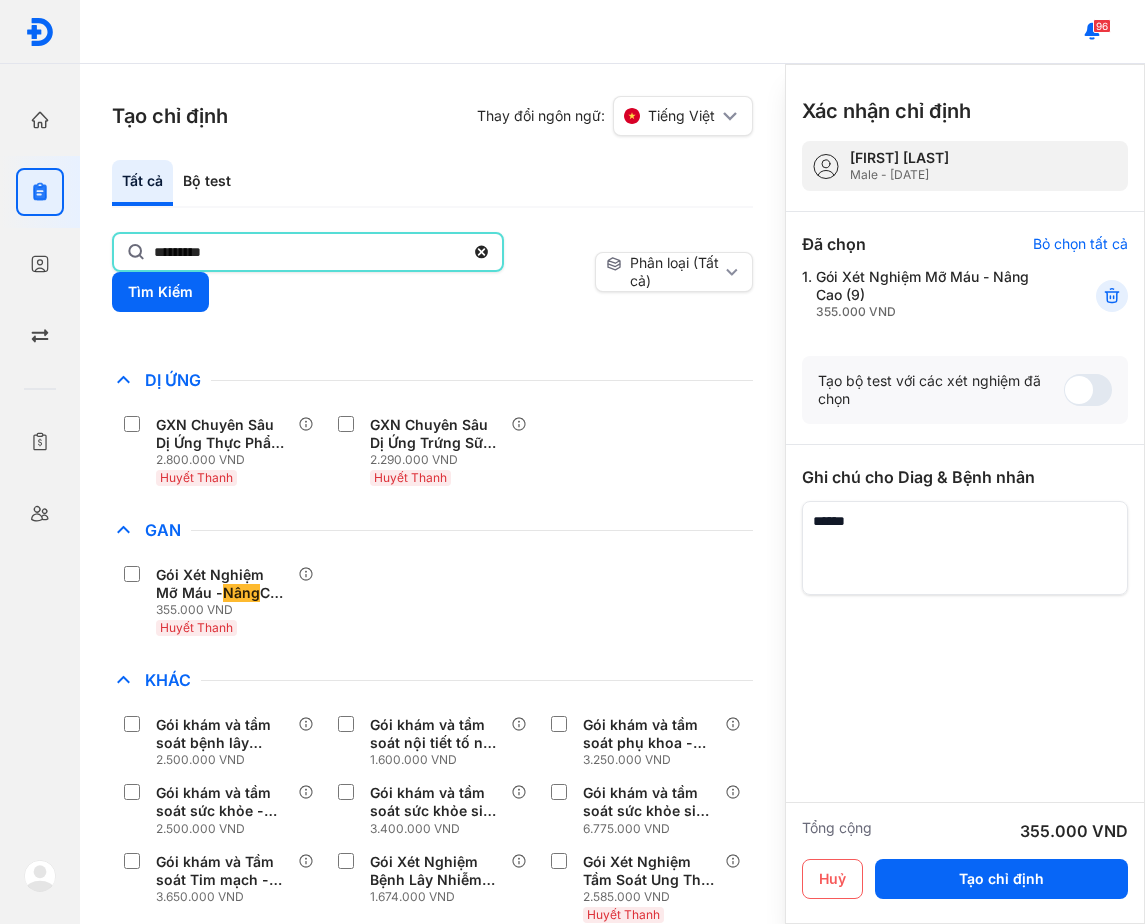 type on "*********" 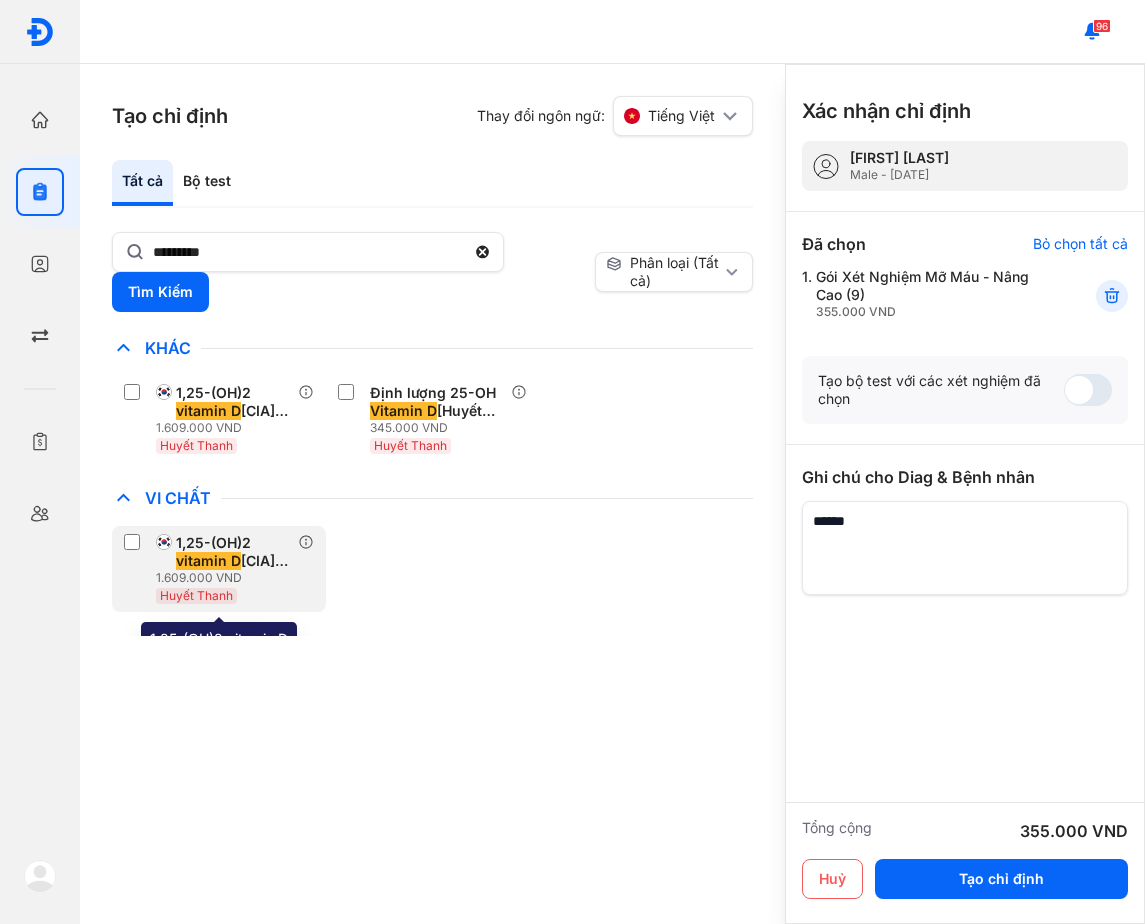 click on "1.609.000 VND" at bounding box center (227, 578) 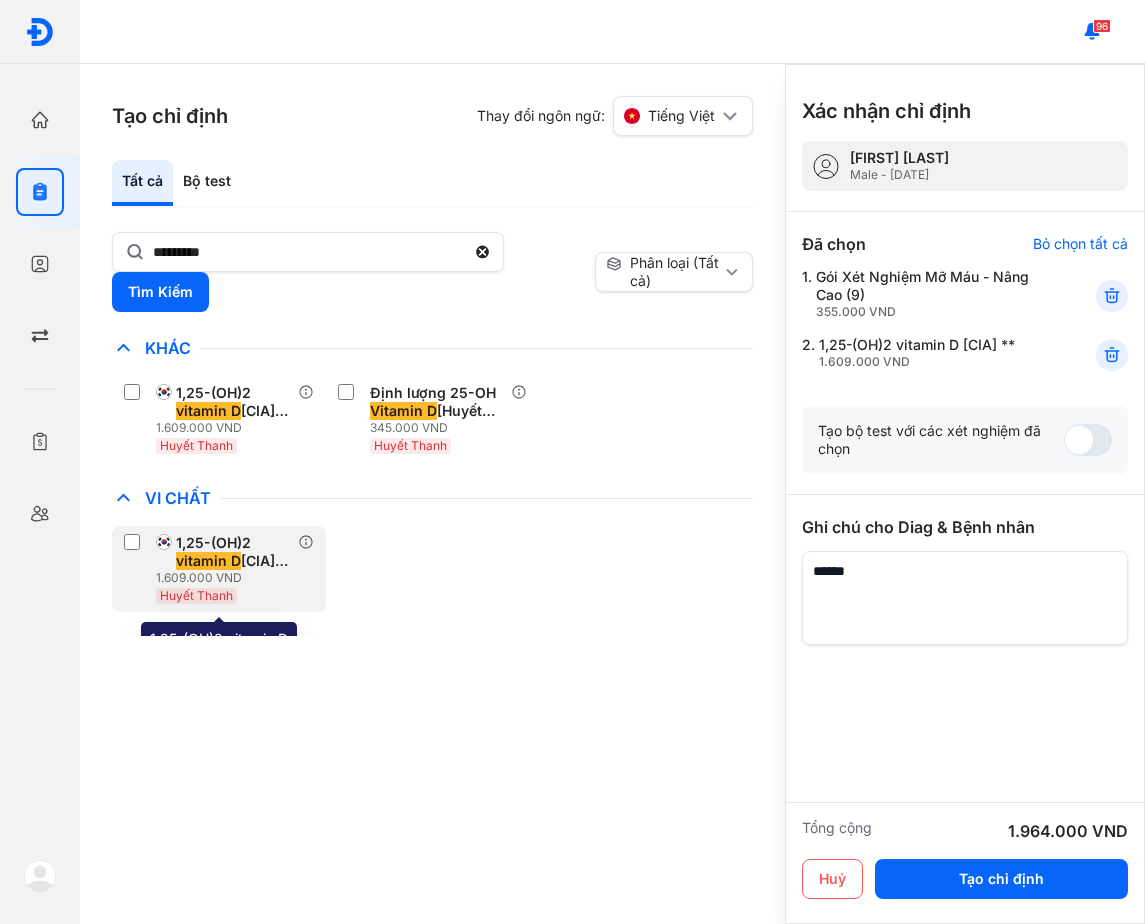 click on "1.609.000 VND" at bounding box center [227, 578] 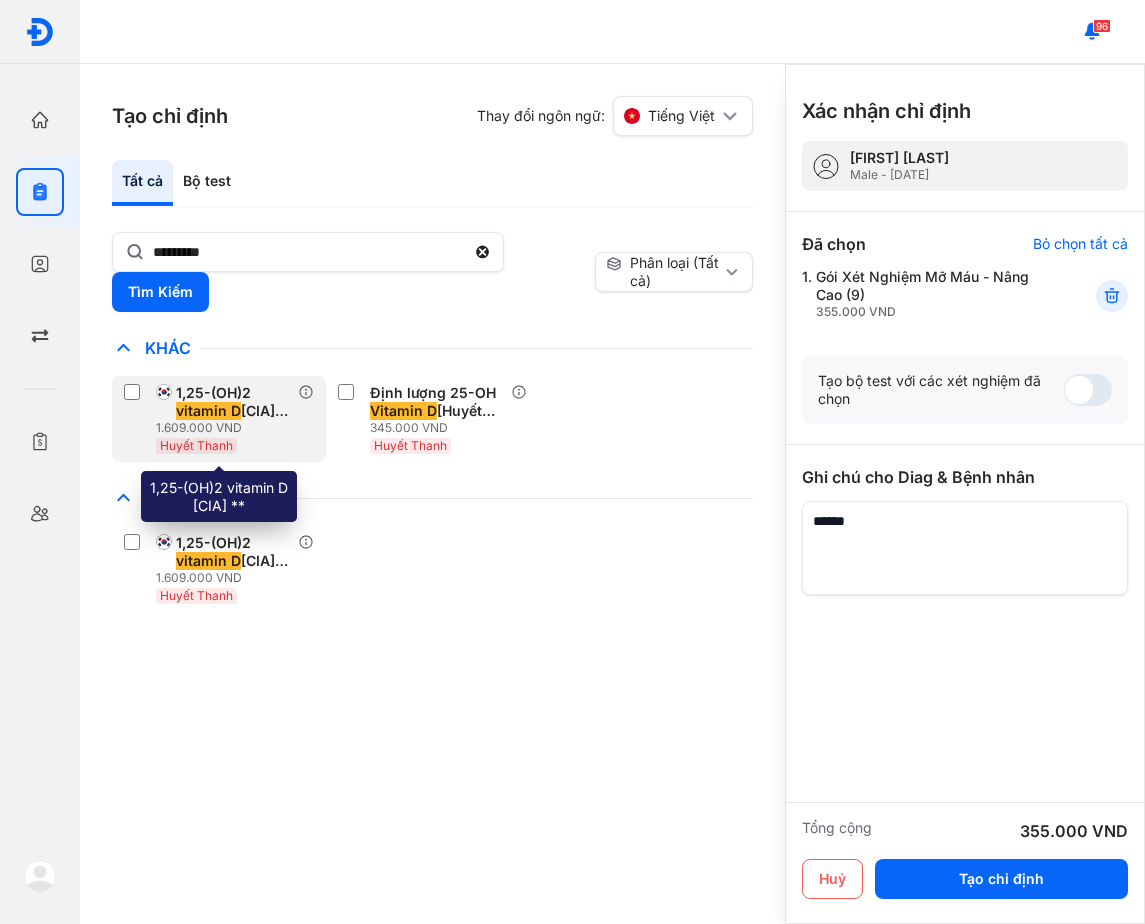 click on "1.609.000 VND" at bounding box center (227, 428) 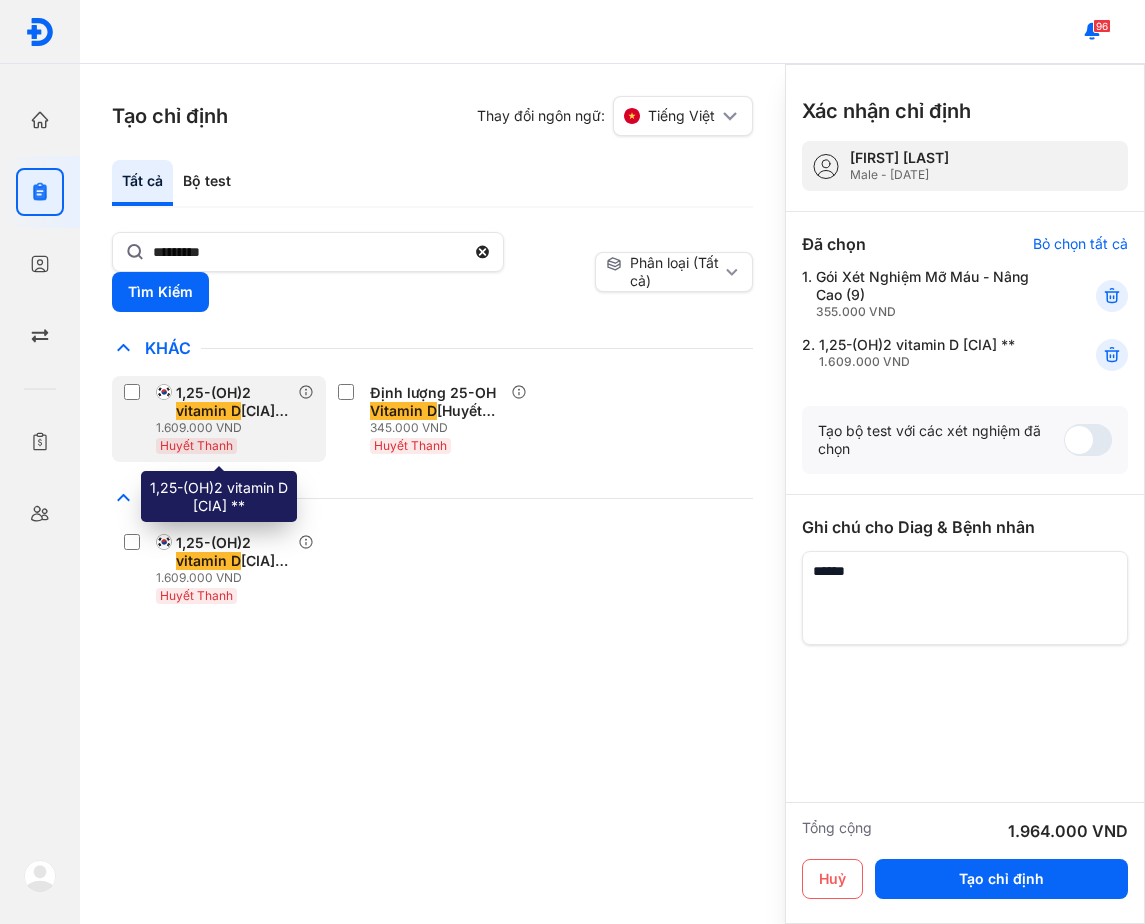 click on "1.609.000 VND" at bounding box center [227, 428] 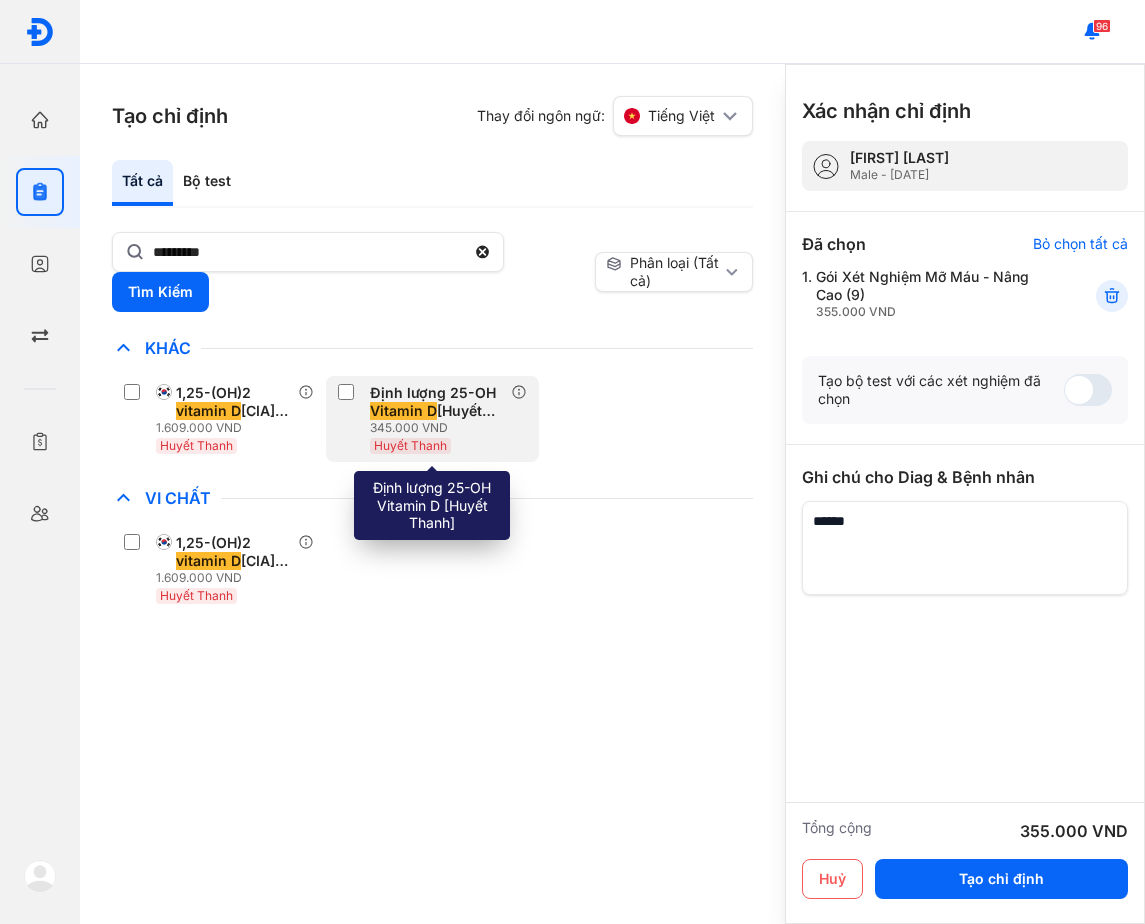 click on "Định lượng 25-OH  Vitamin D  [Huyết Thanh] 345.000 VND Huyết Thanh" at bounding box center (425, 419) 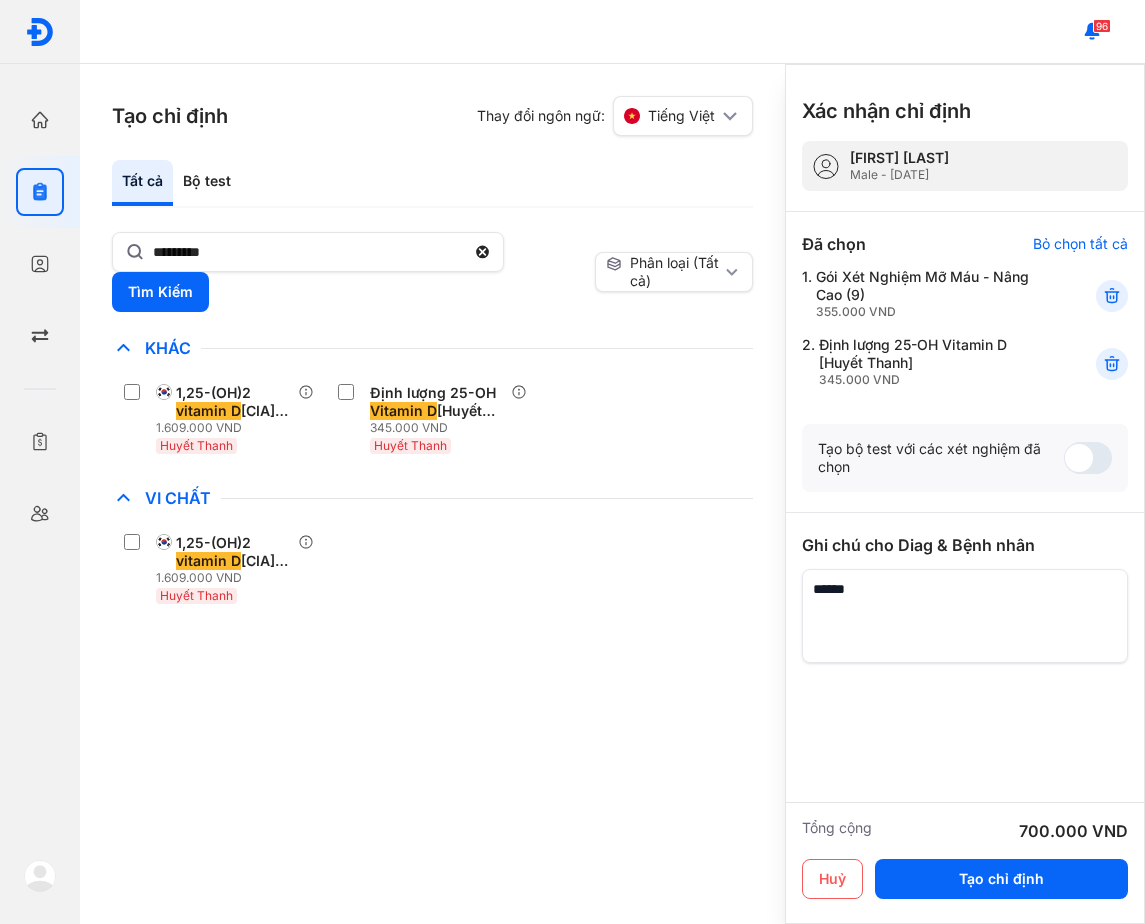 click at bounding box center [965, 616] 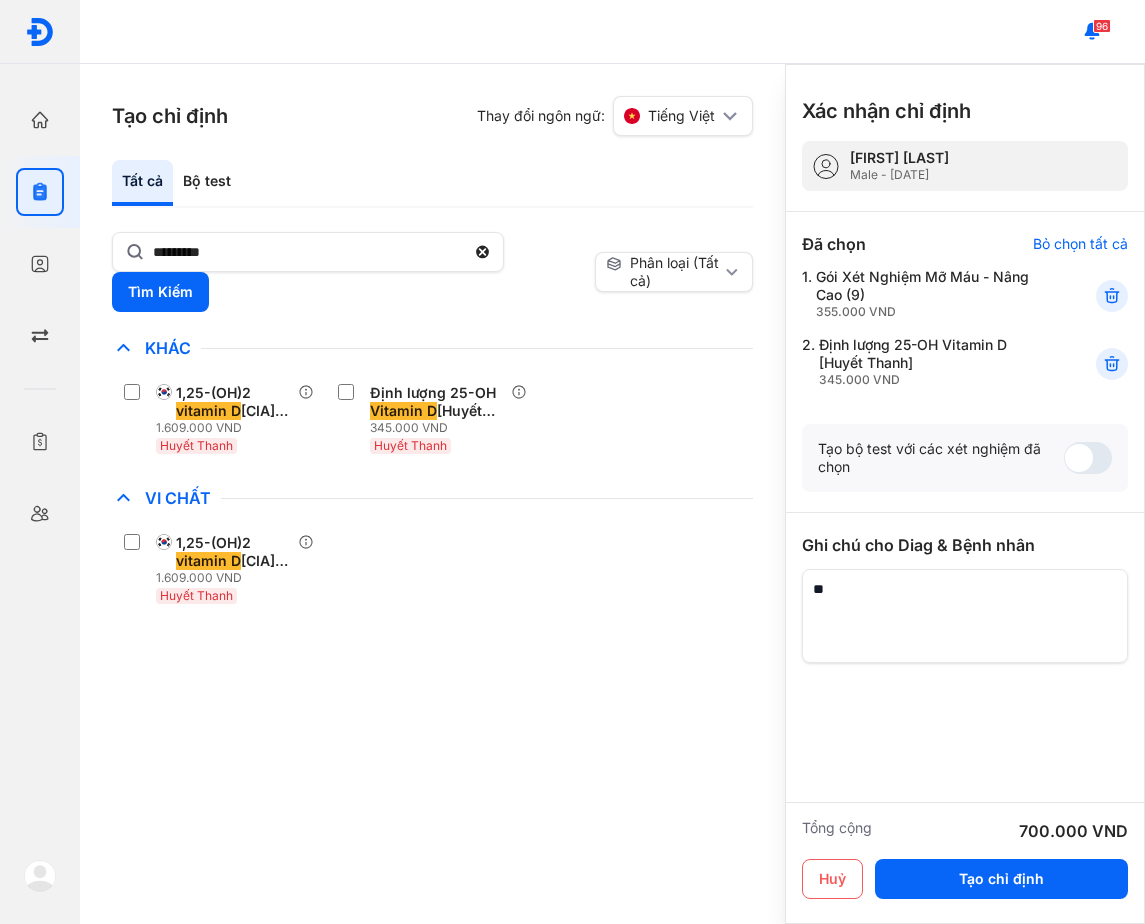 type on "*" 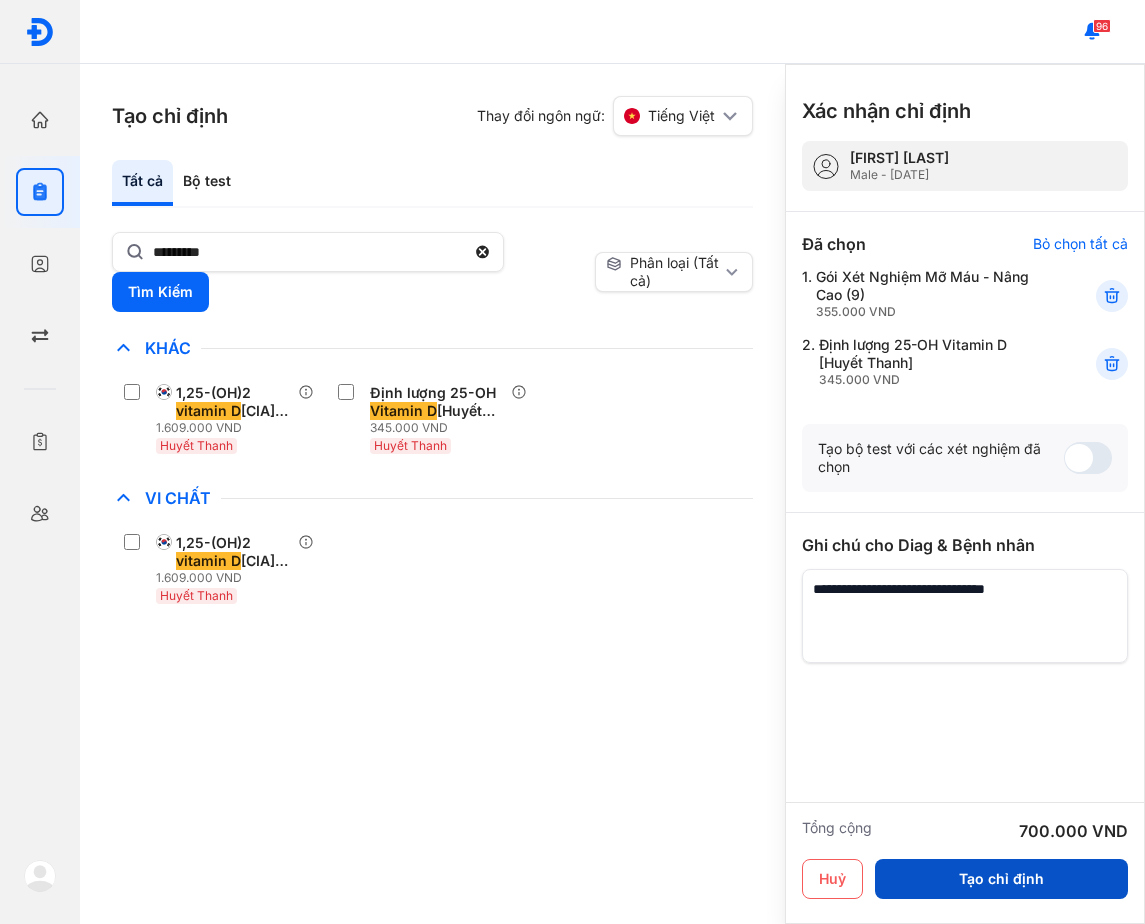 type on "**********" 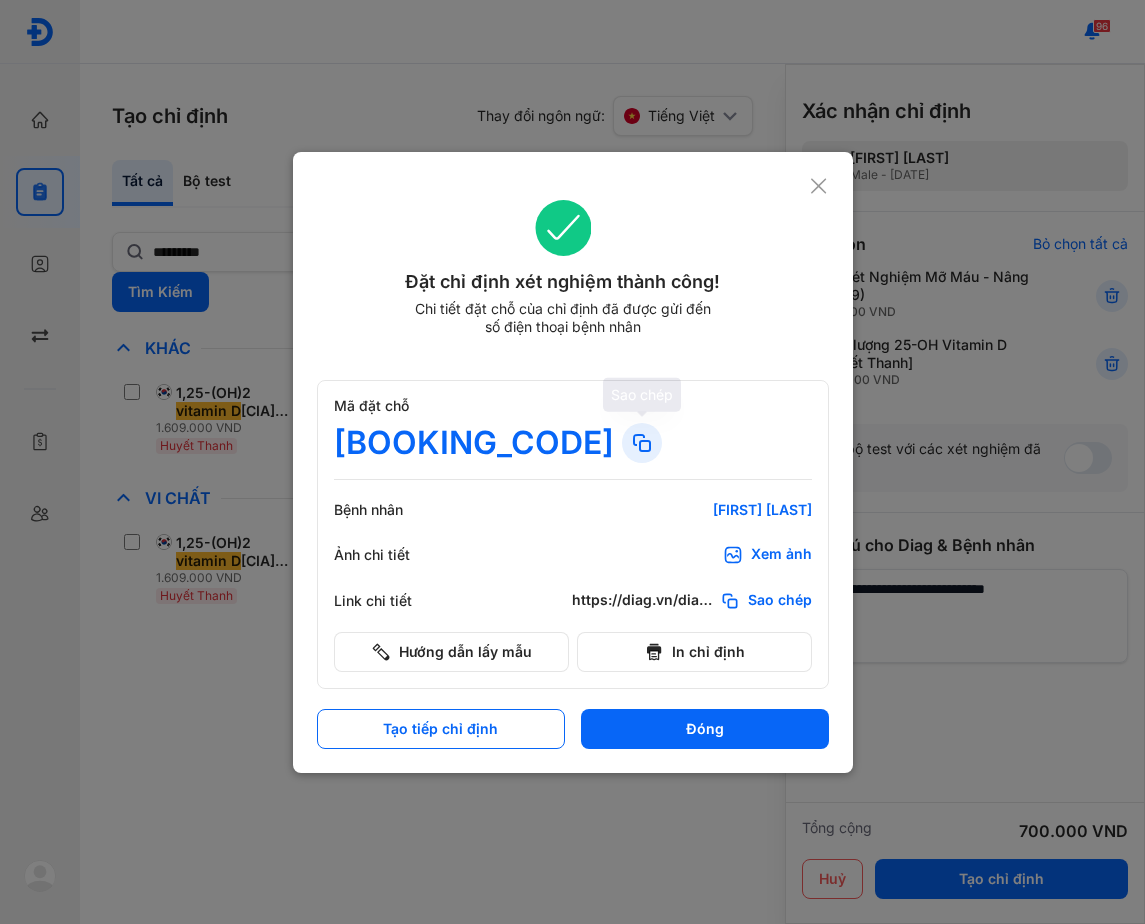click 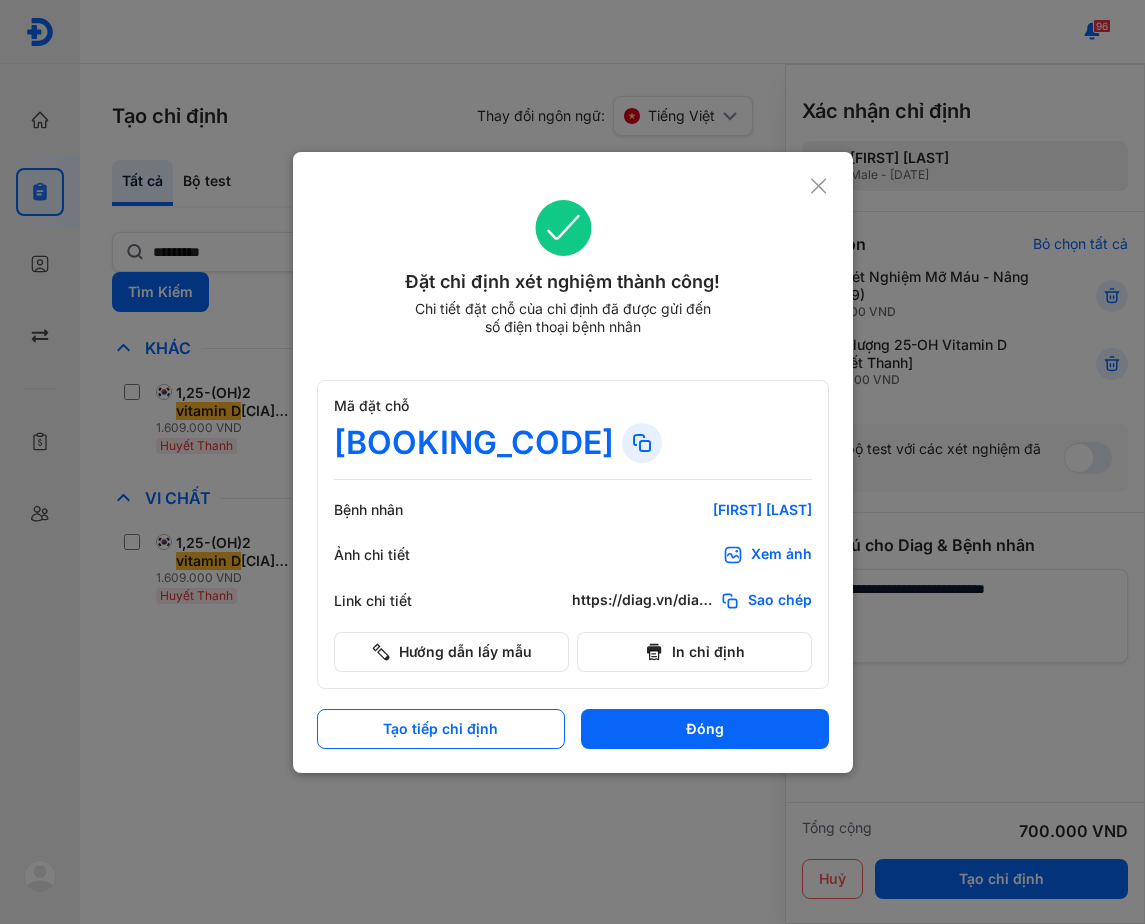 click on "Mã đặt chỗ AW39352" at bounding box center [573, 438] 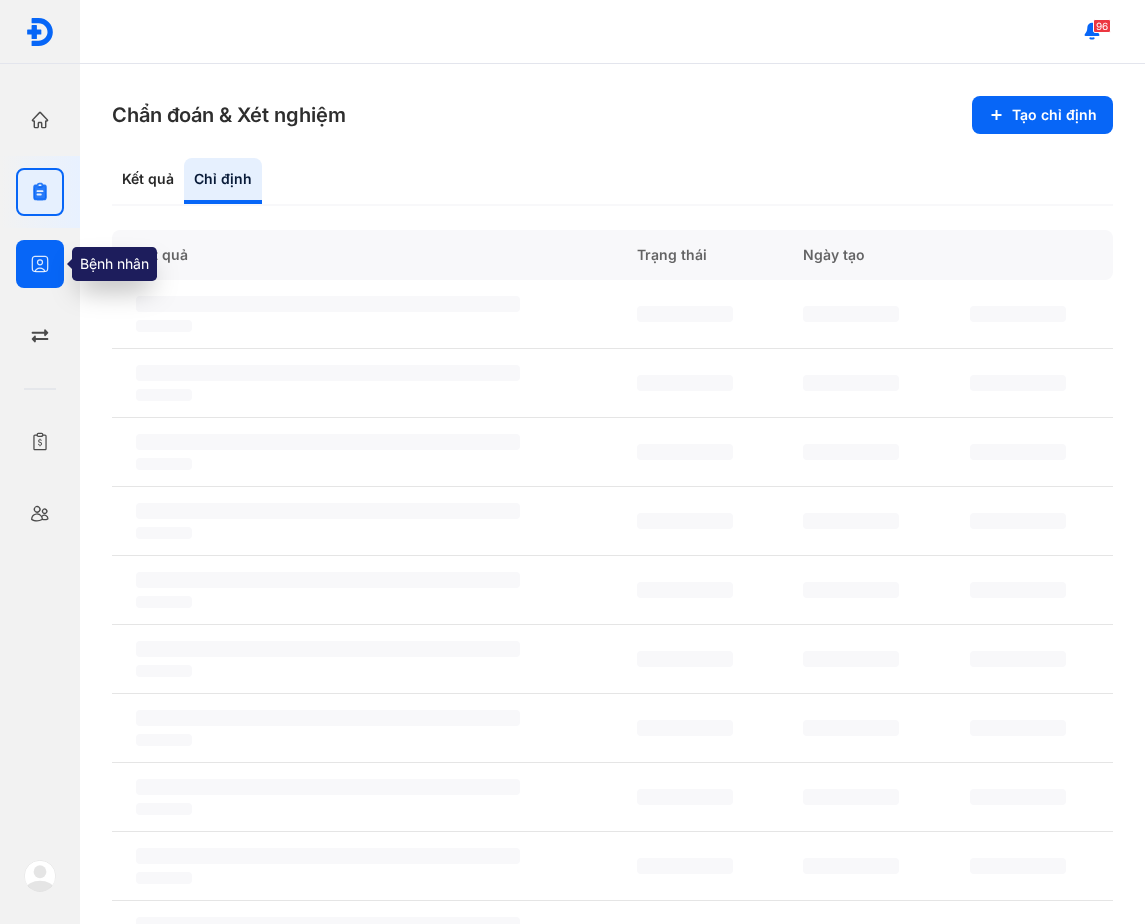 click 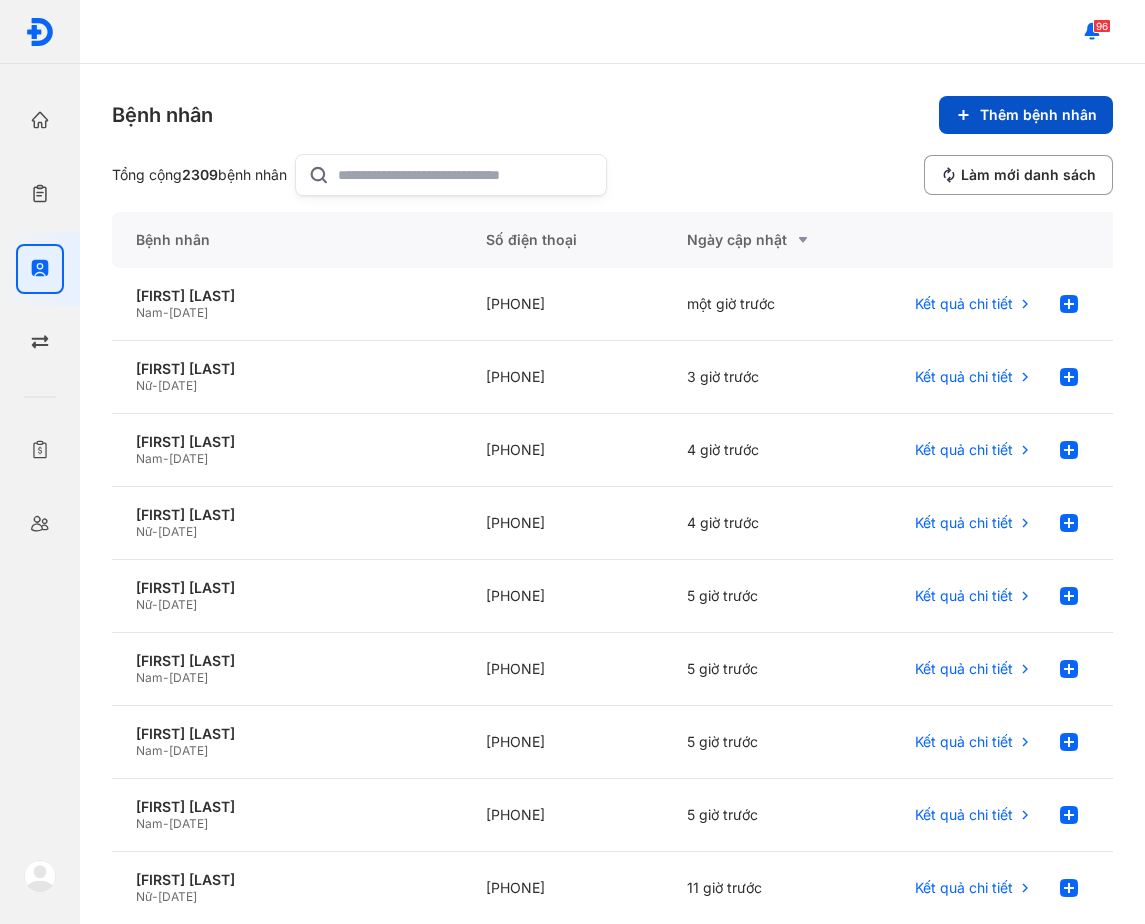 click on "Thêm bệnh nhân" 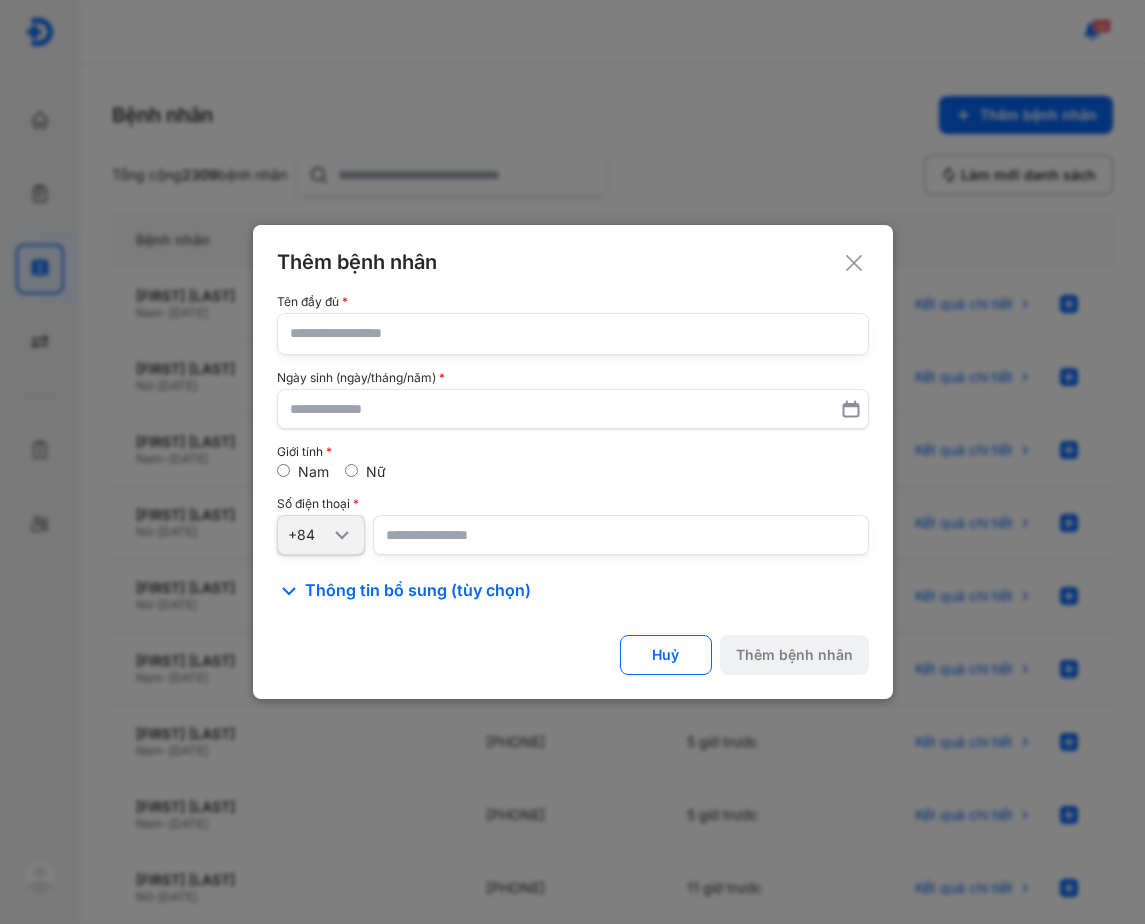 click 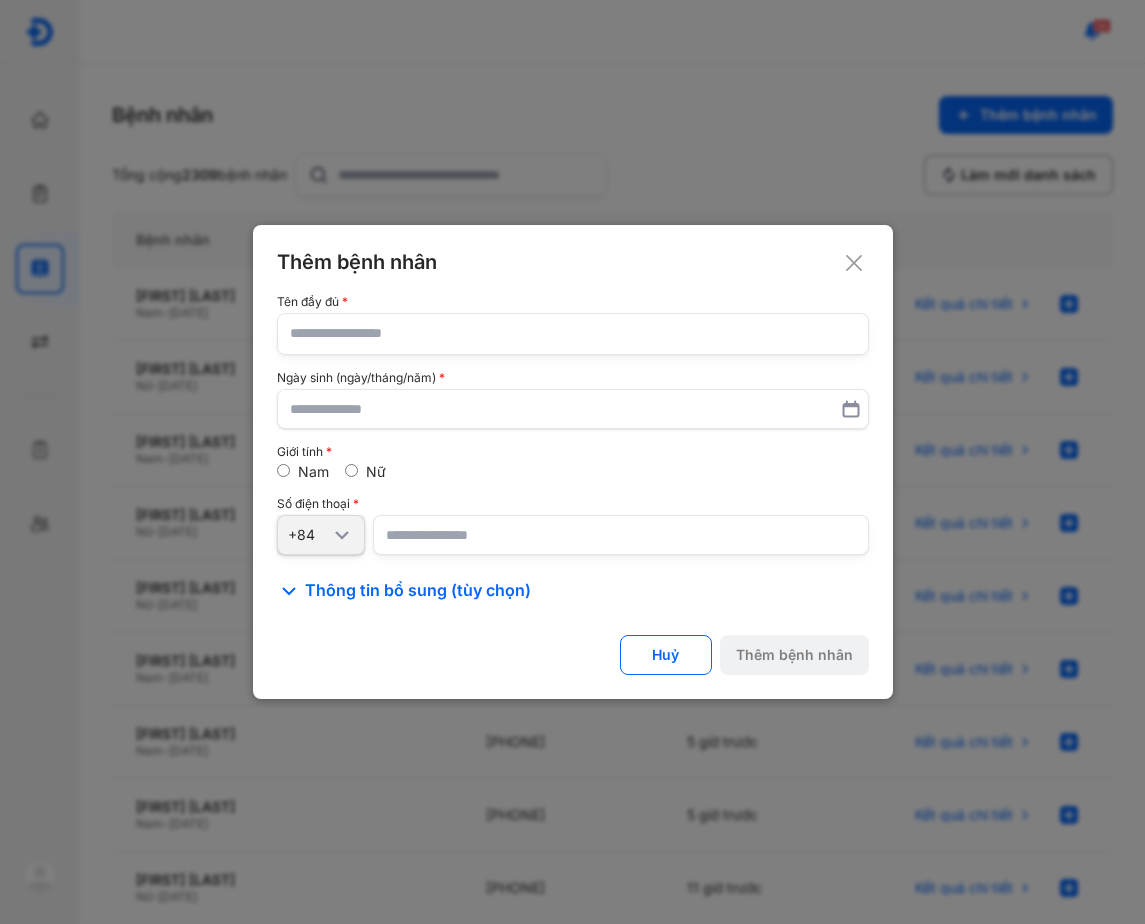 click 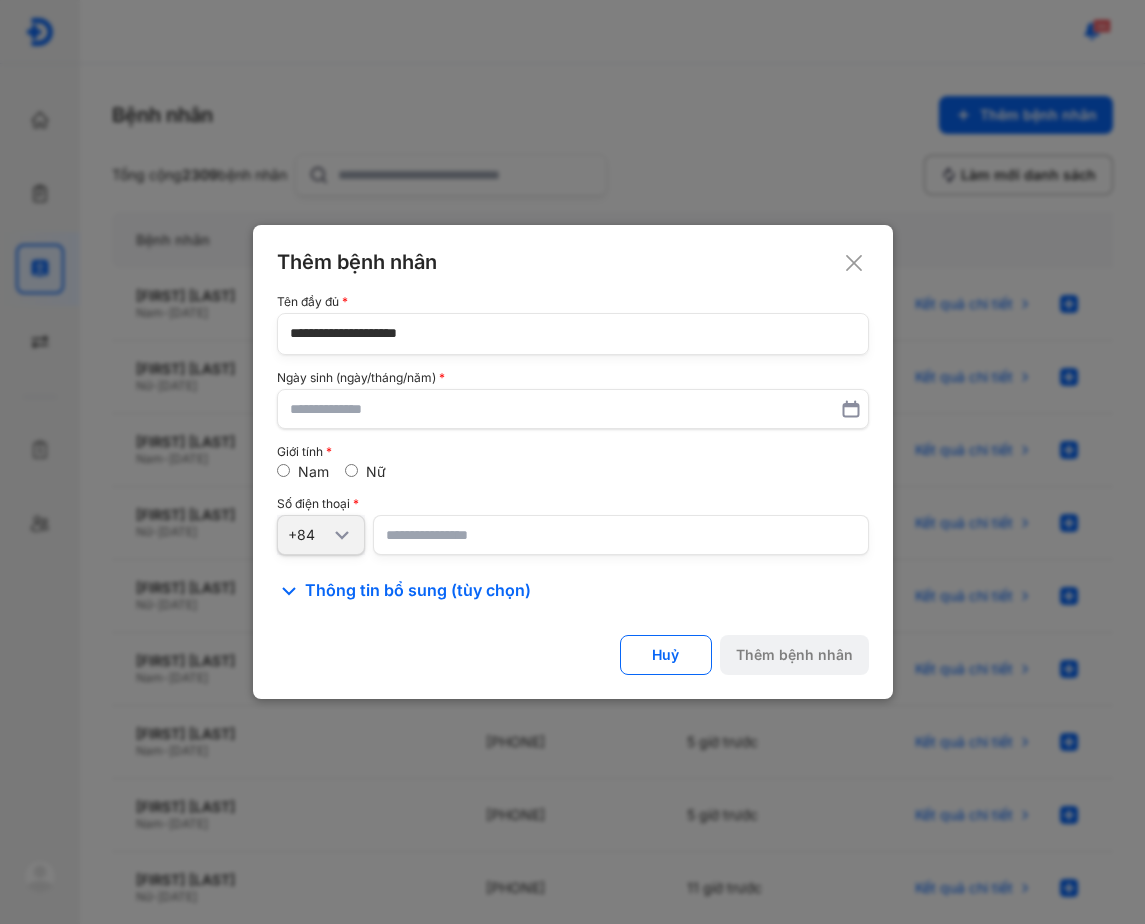 type on "**********" 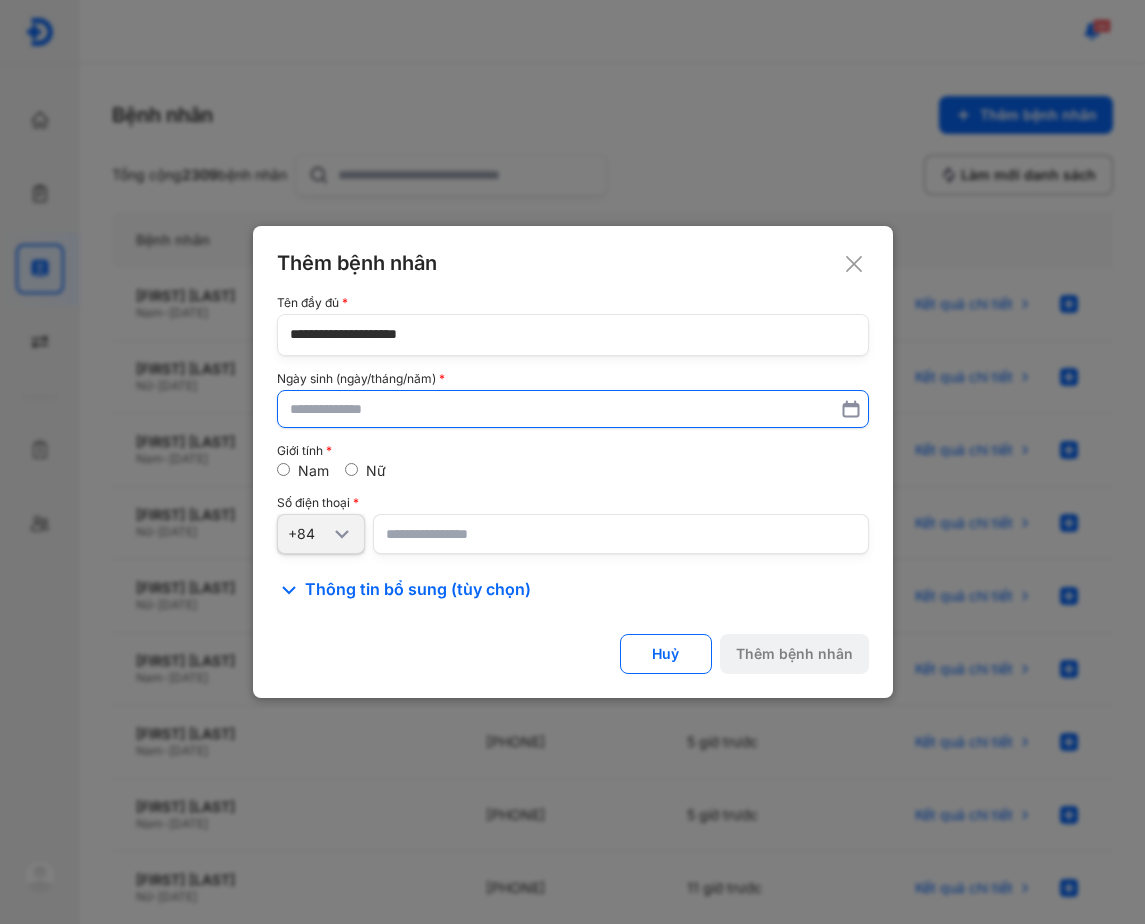click at bounding box center (573, 409) 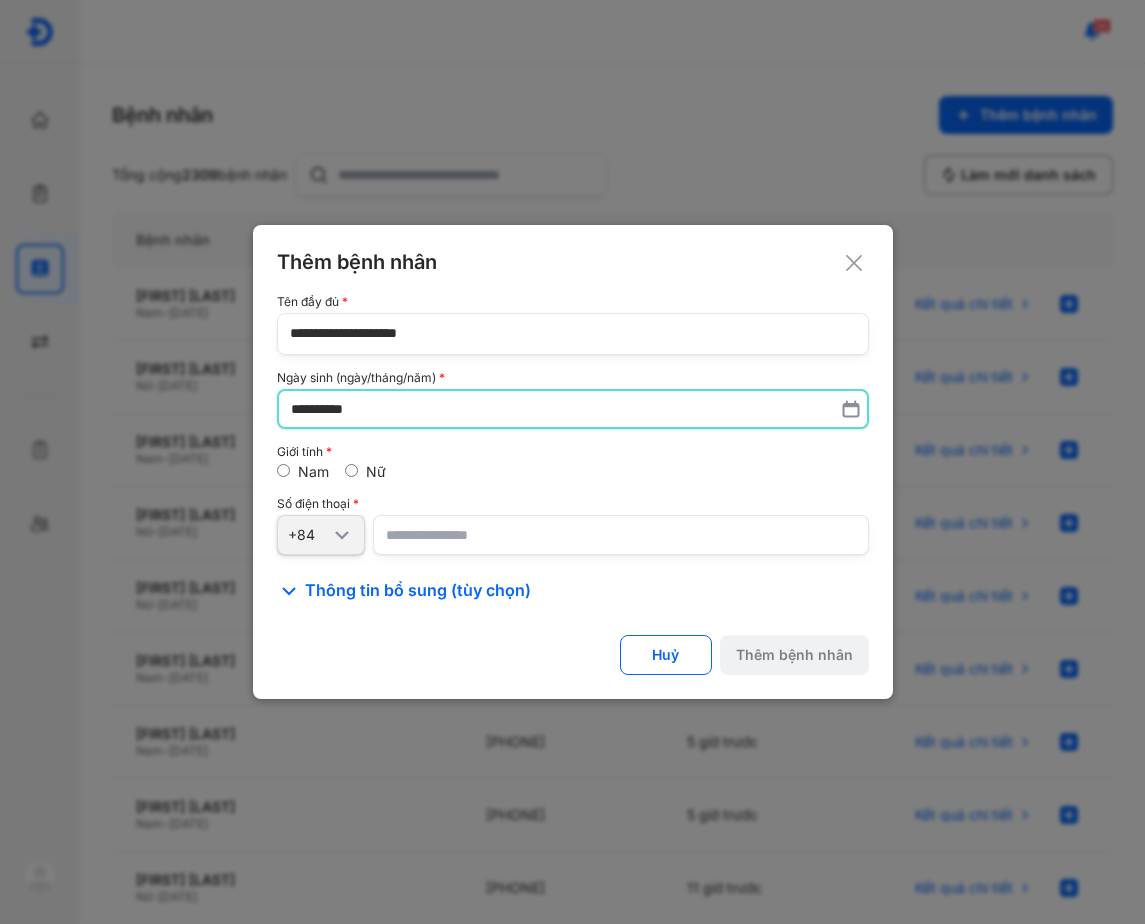 type on "**********" 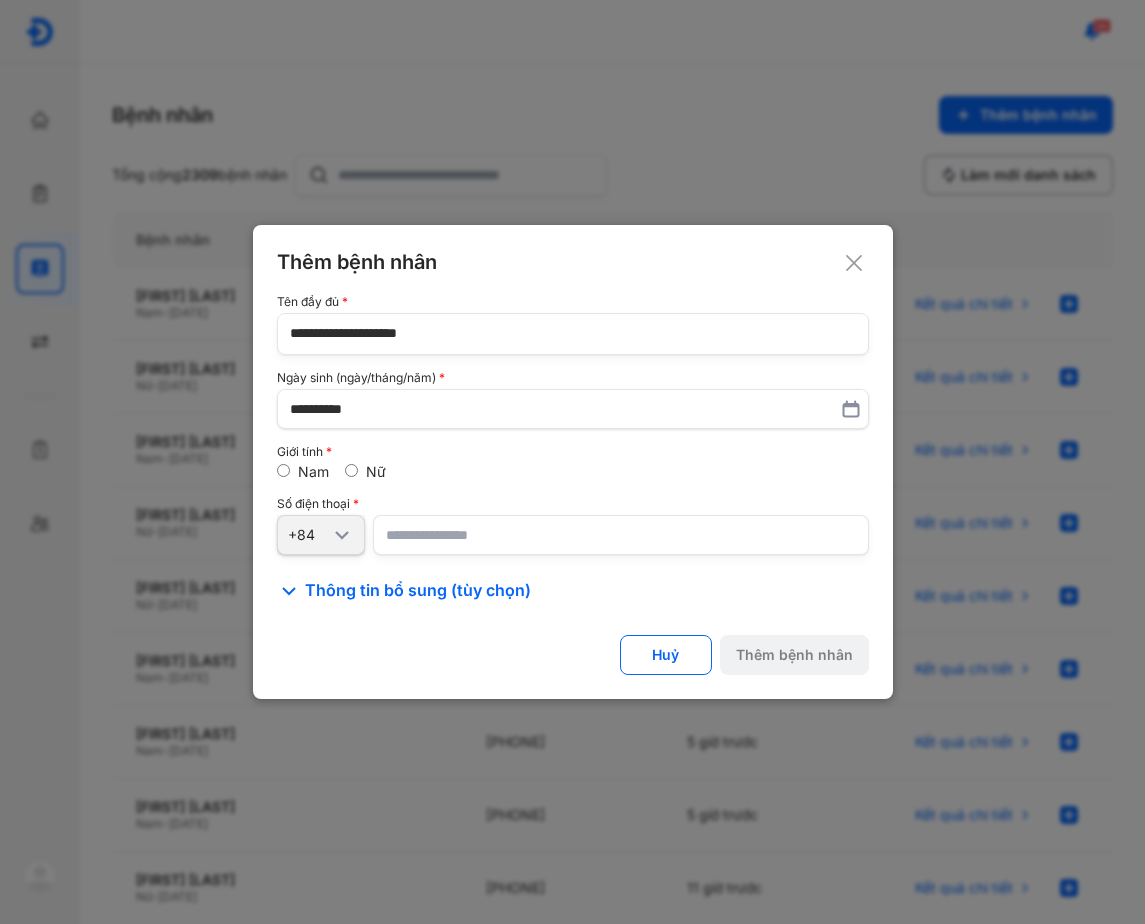click at bounding box center [621, 535] 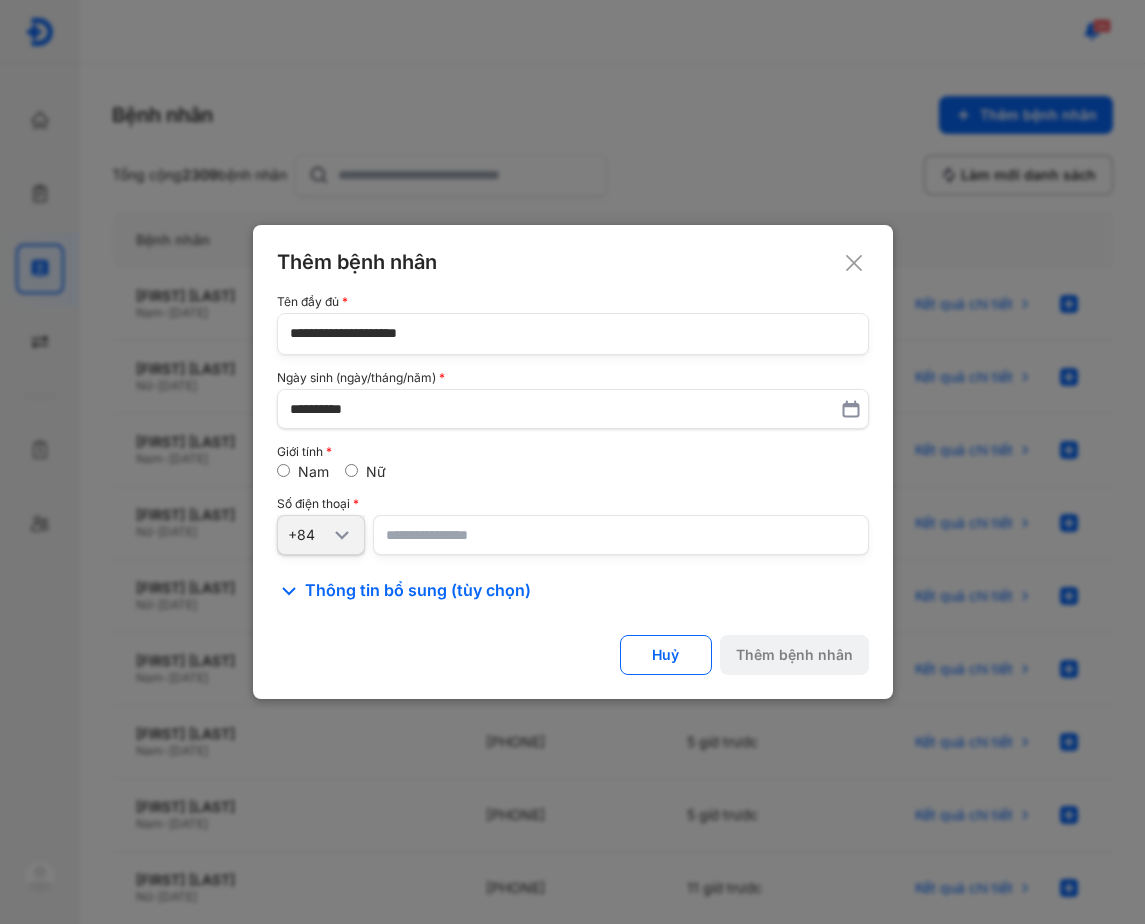 paste on "**********" 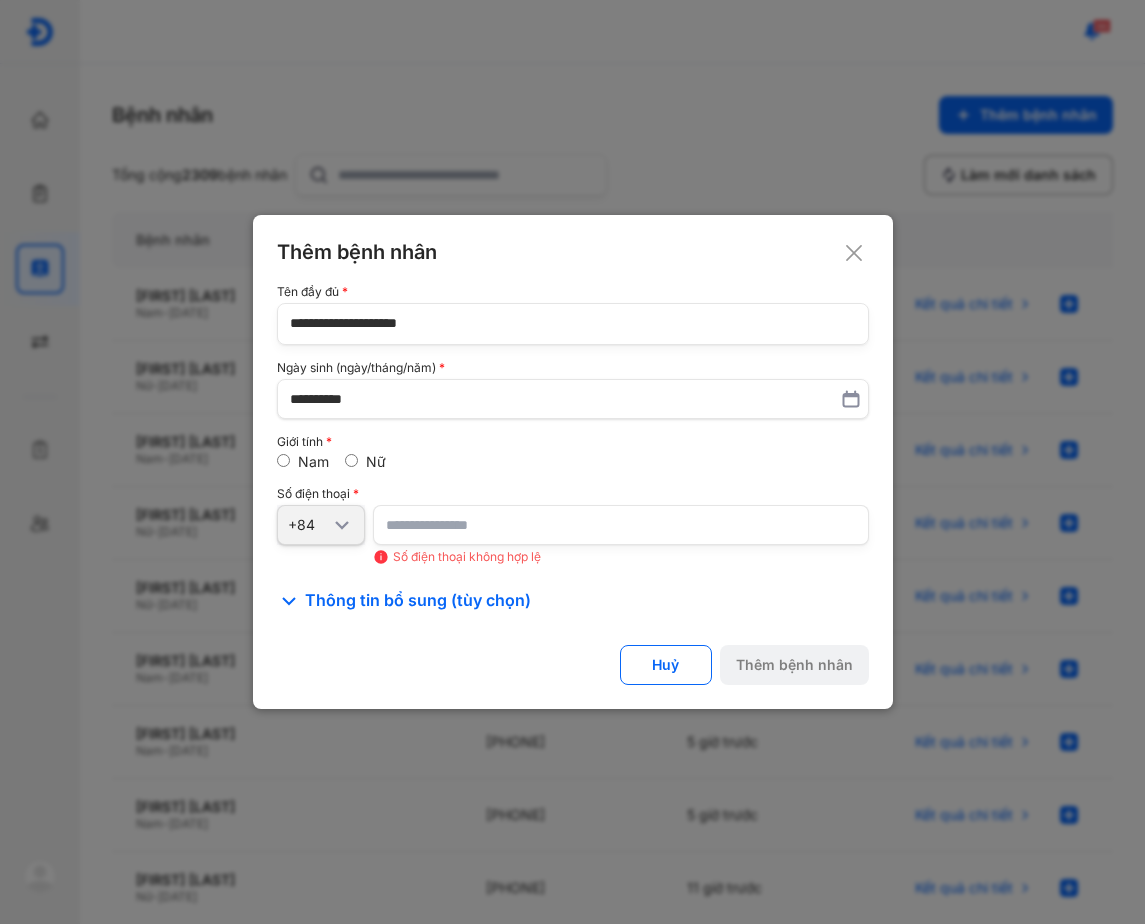 drag, startPoint x: 498, startPoint y: 527, endPoint x: 214, endPoint y: 549, distance: 284.85083 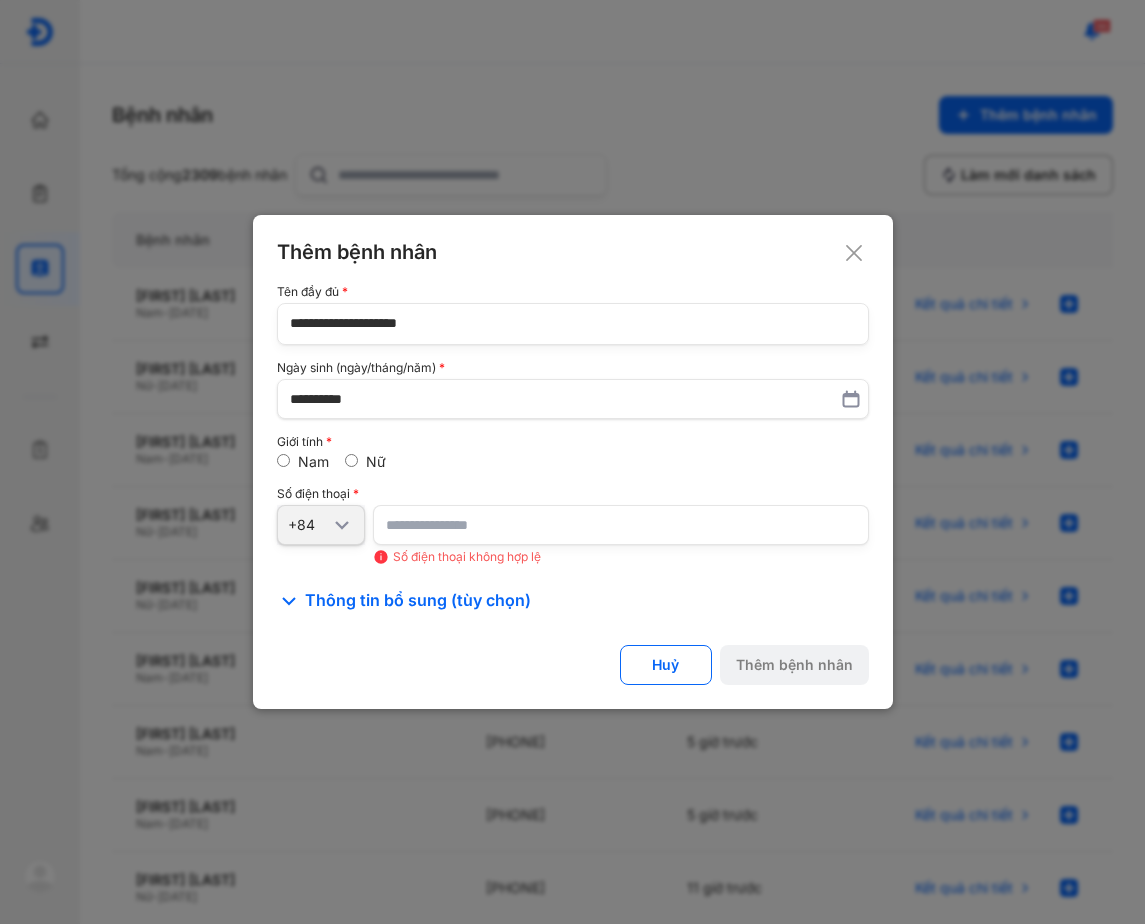 paste 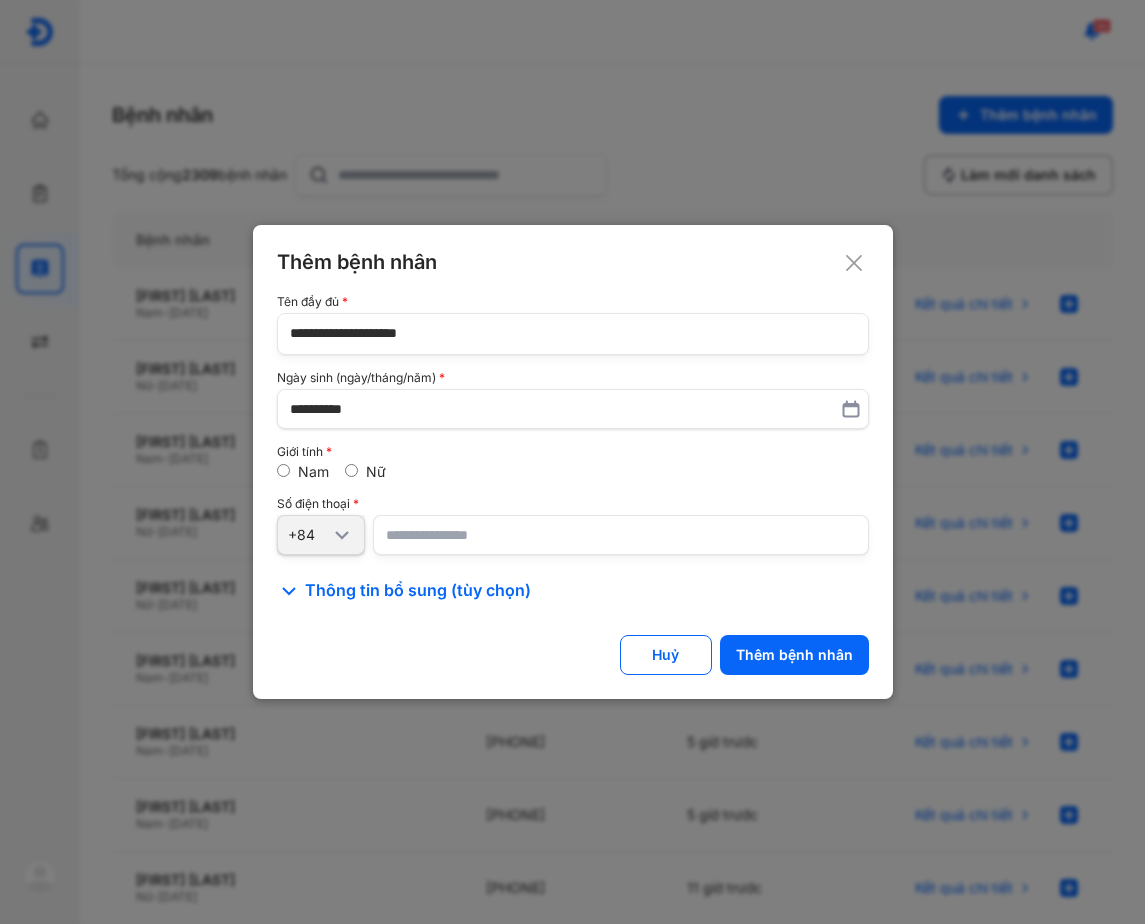 type on "**********" 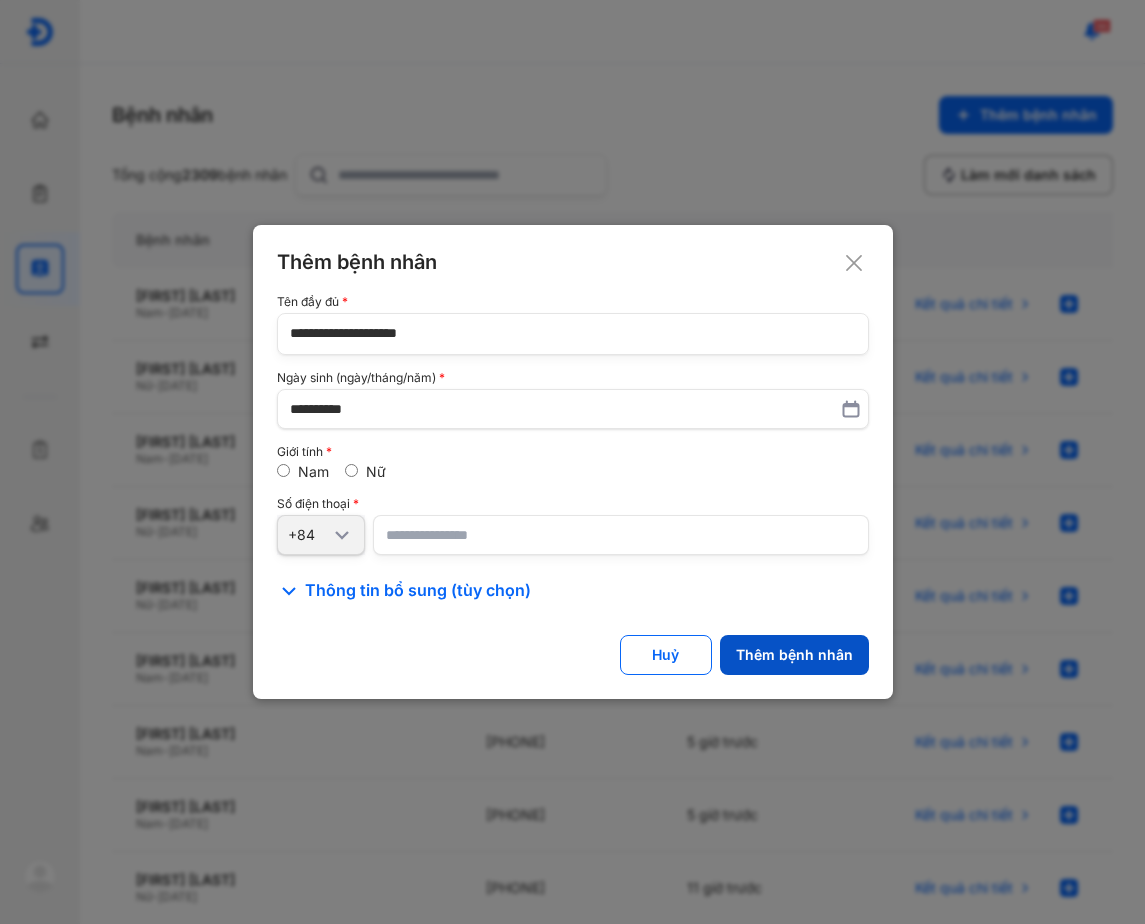 click on "Thêm bệnh nhân" at bounding box center [794, 655] 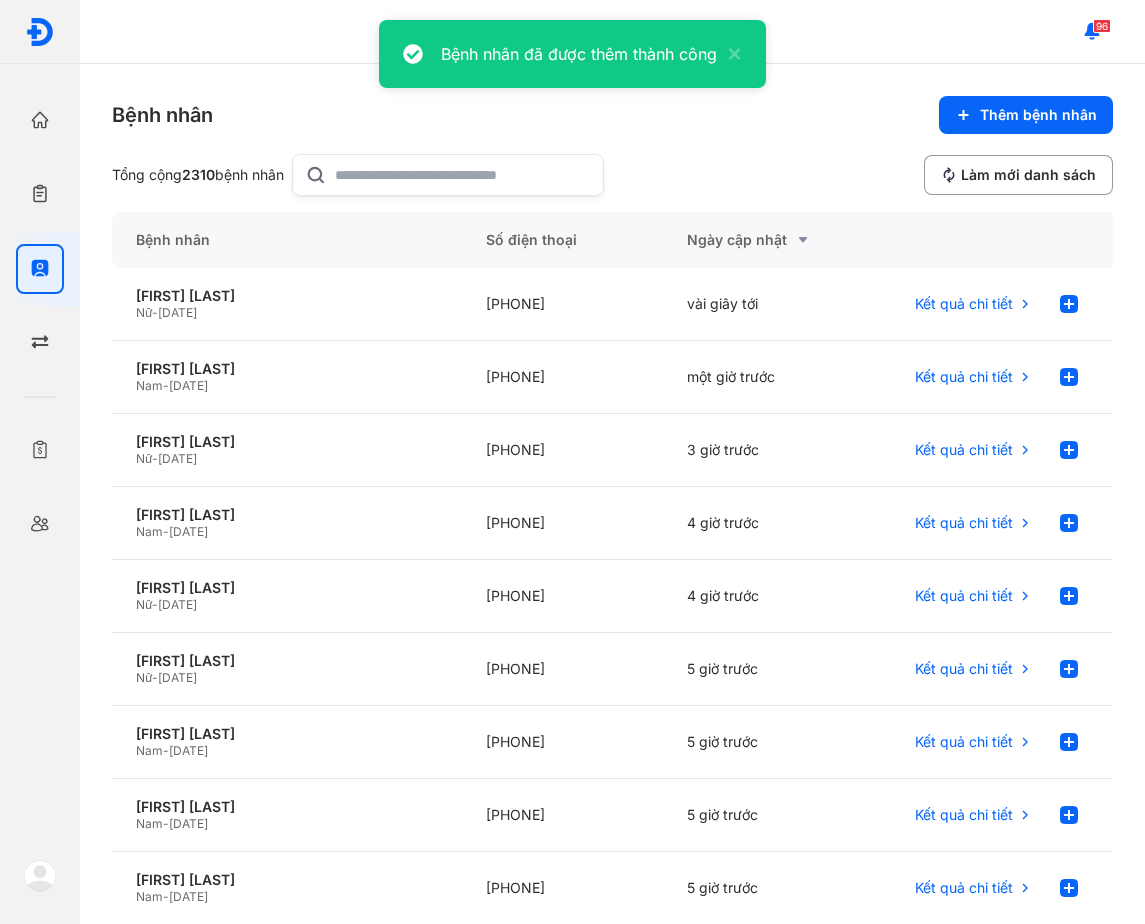 click on "Bệnh nhân Thêm bệnh nhân" at bounding box center (612, 115) 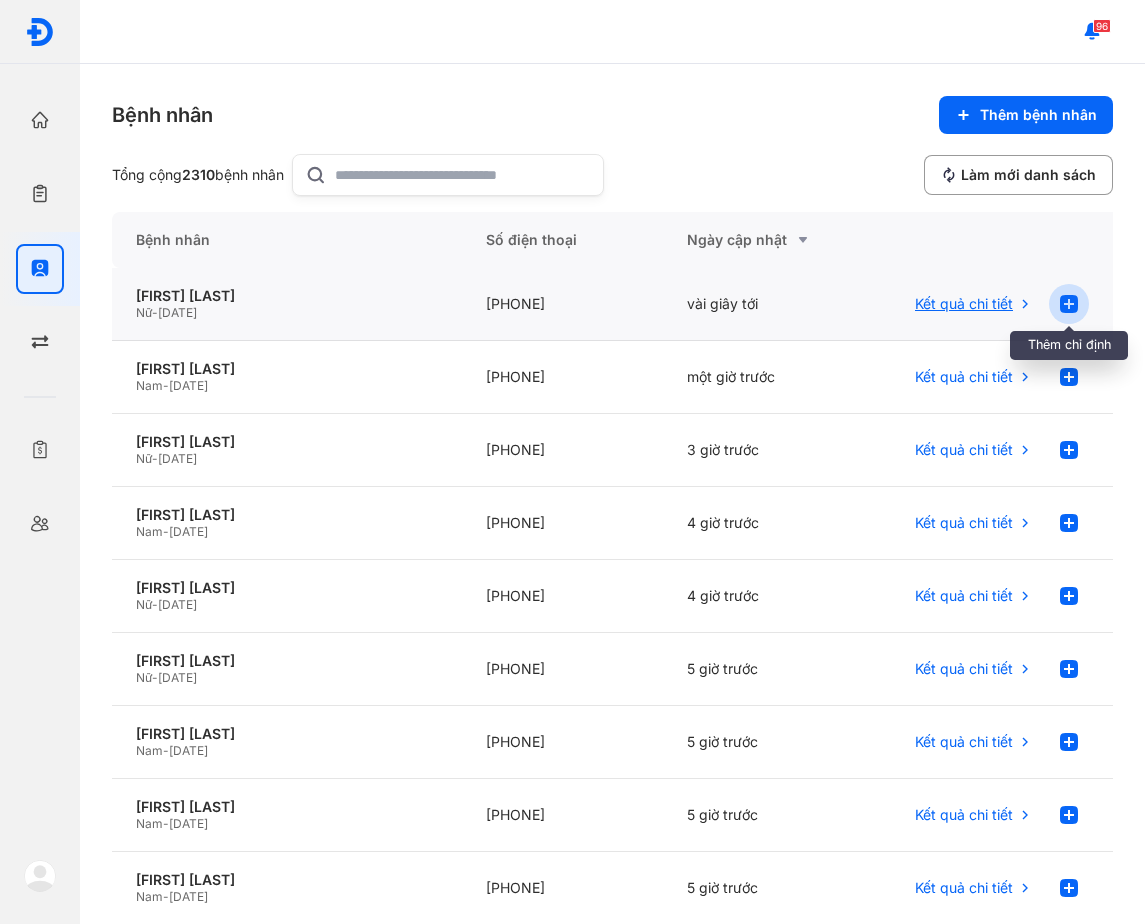 click 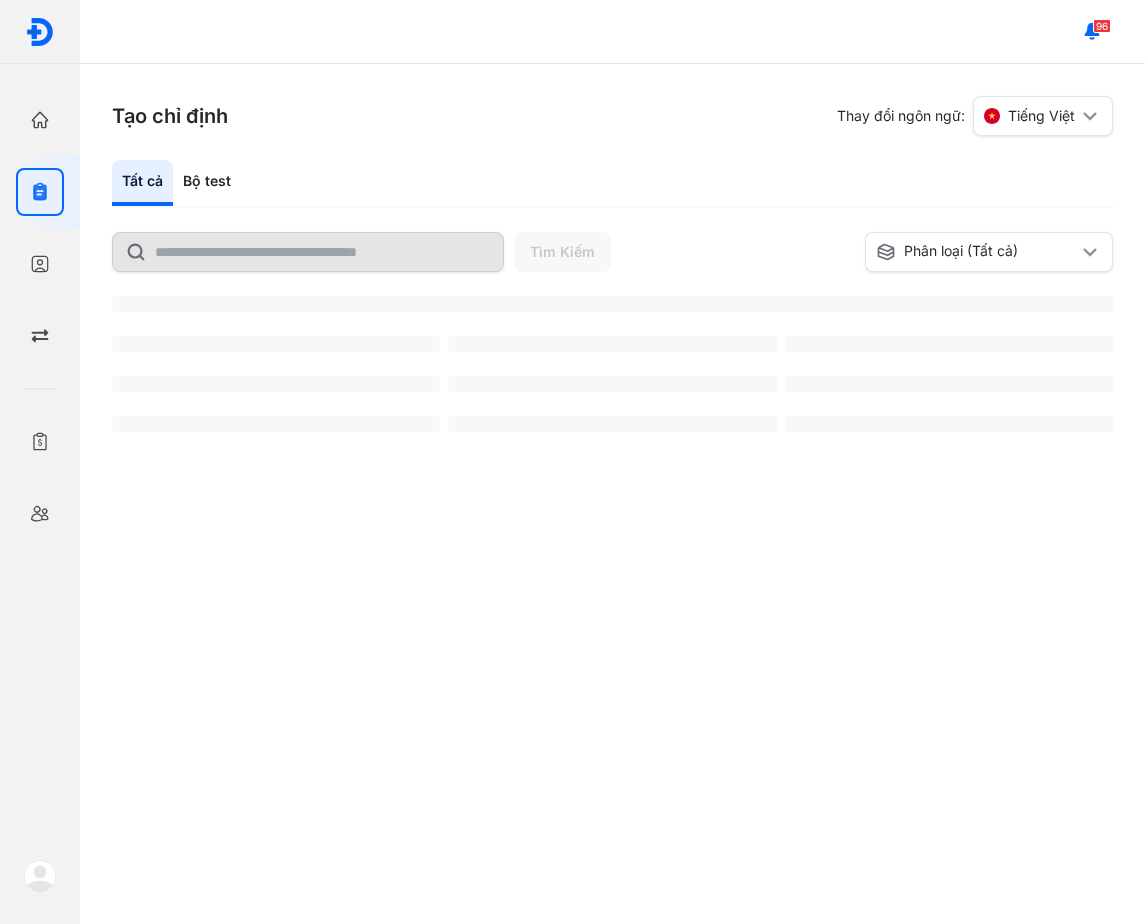 scroll, scrollTop: 0, scrollLeft: 0, axis: both 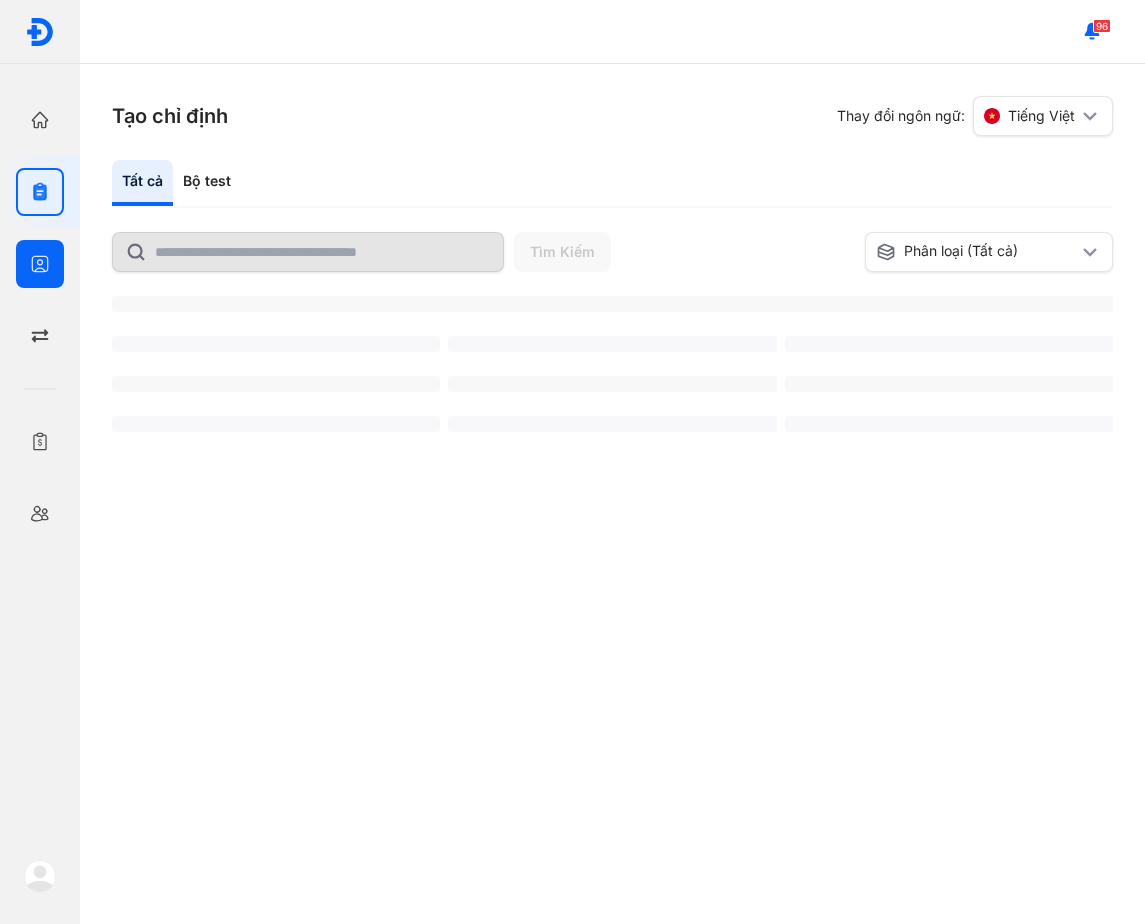click on "Tất cả Bộ test" at bounding box center [612, 184] 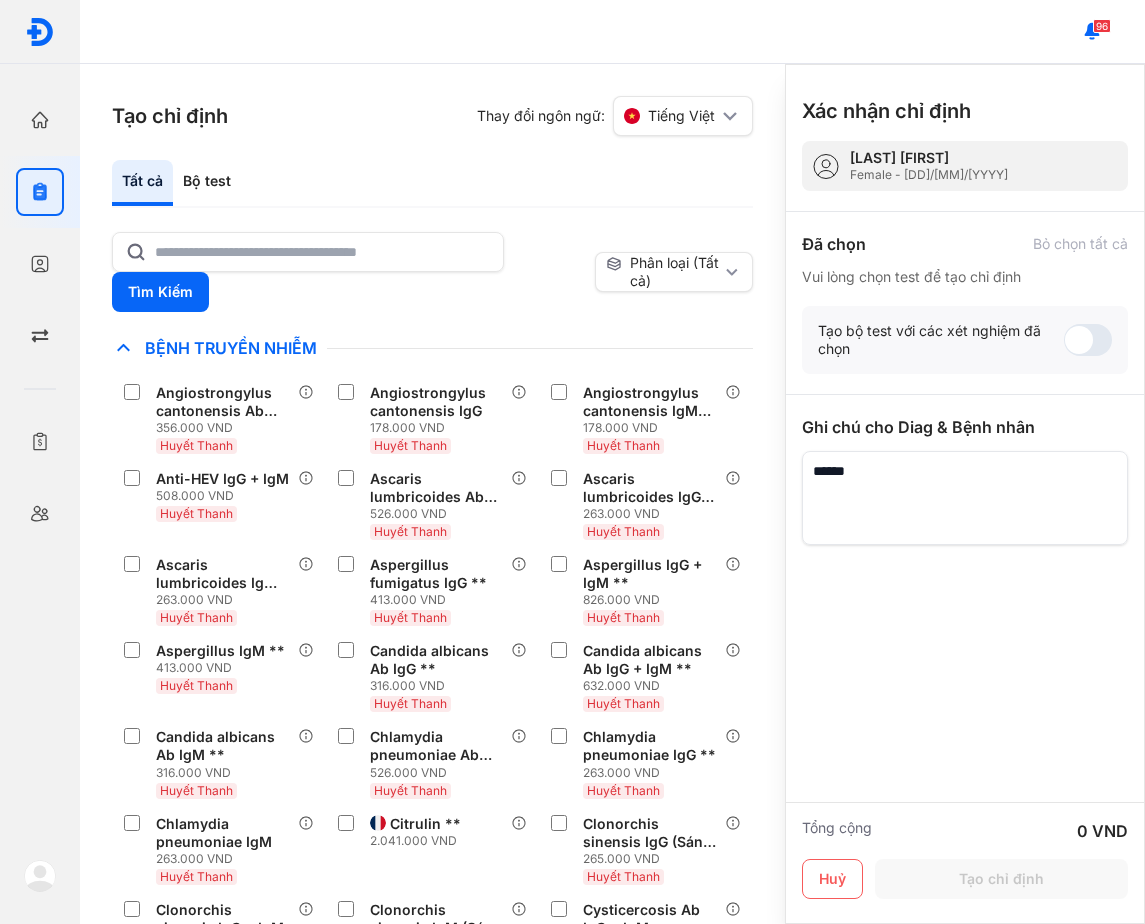 click on "Tất cả Bộ test" at bounding box center [432, 184] 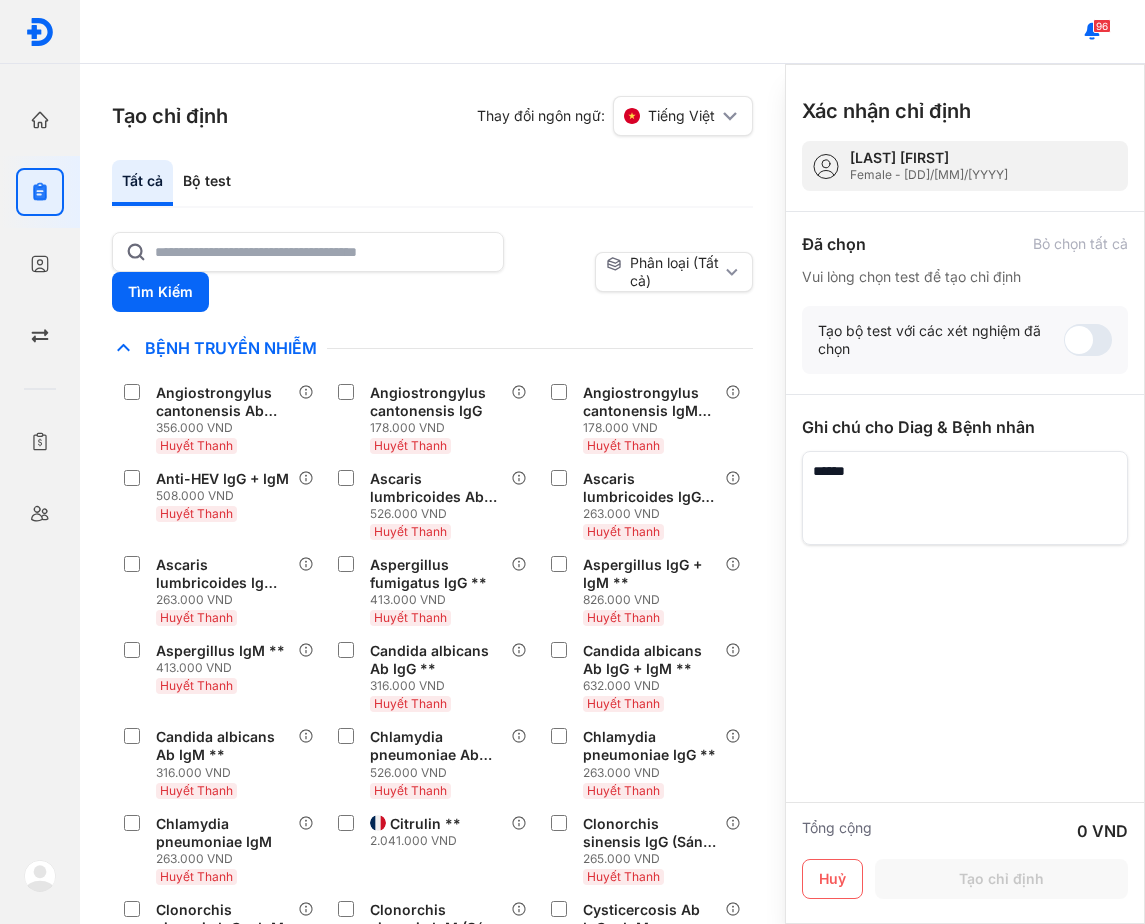 click on "Tất cả Bộ test" at bounding box center [432, 184] 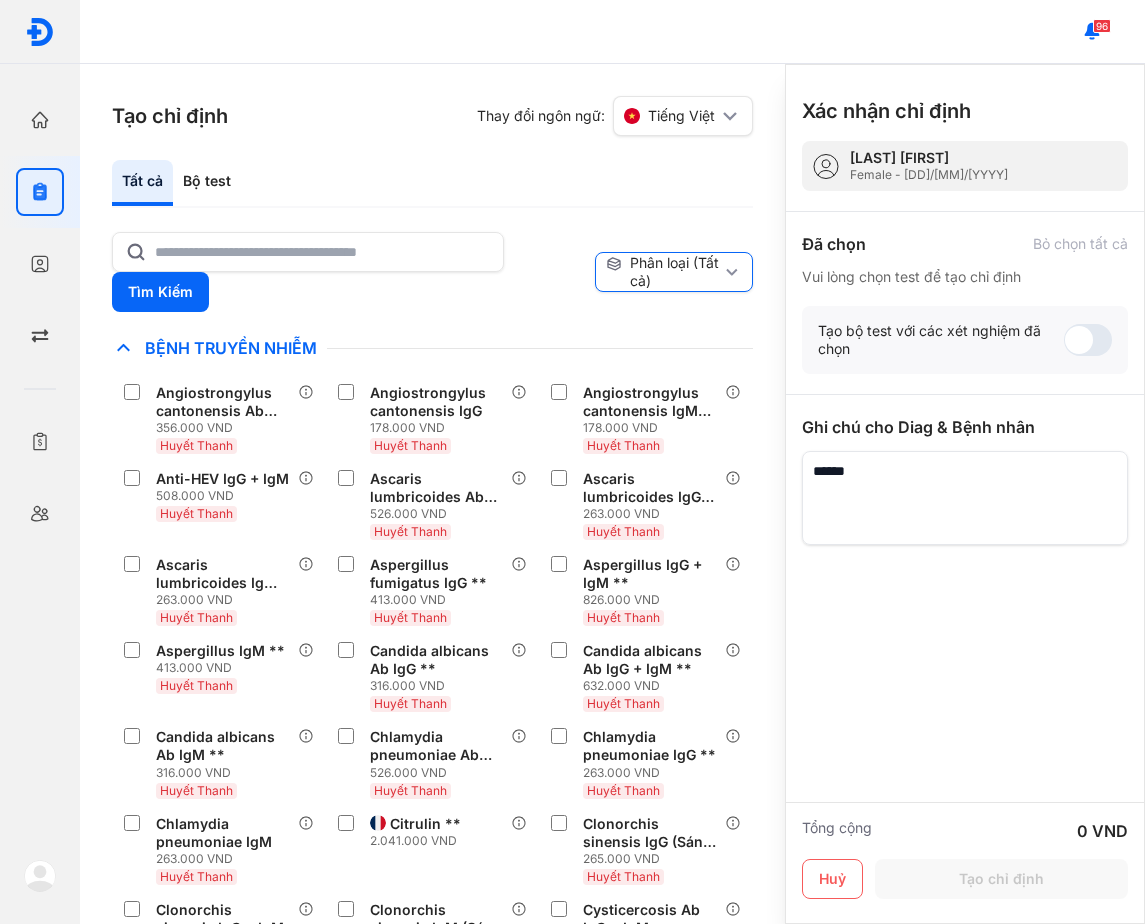 click on "Phân loại (Tất cả)" 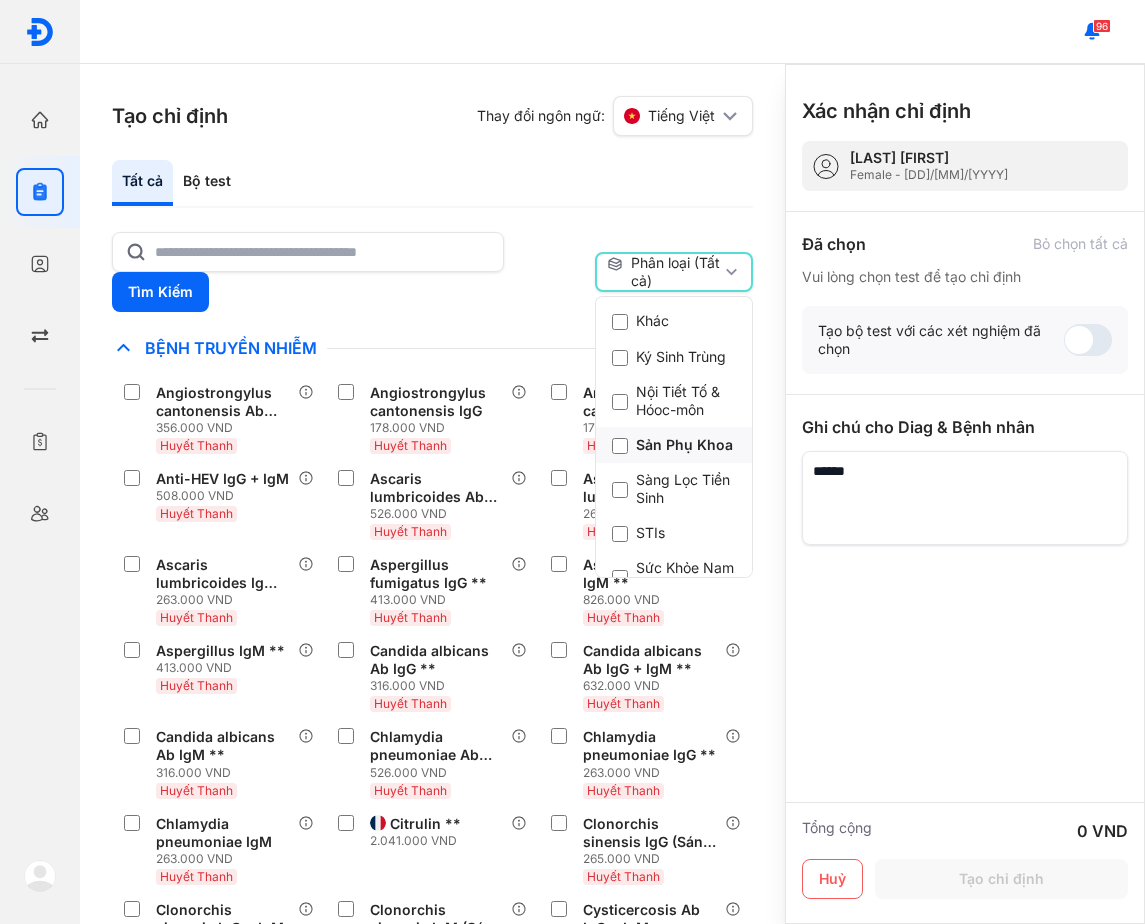 scroll, scrollTop: 700, scrollLeft: 0, axis: vertical 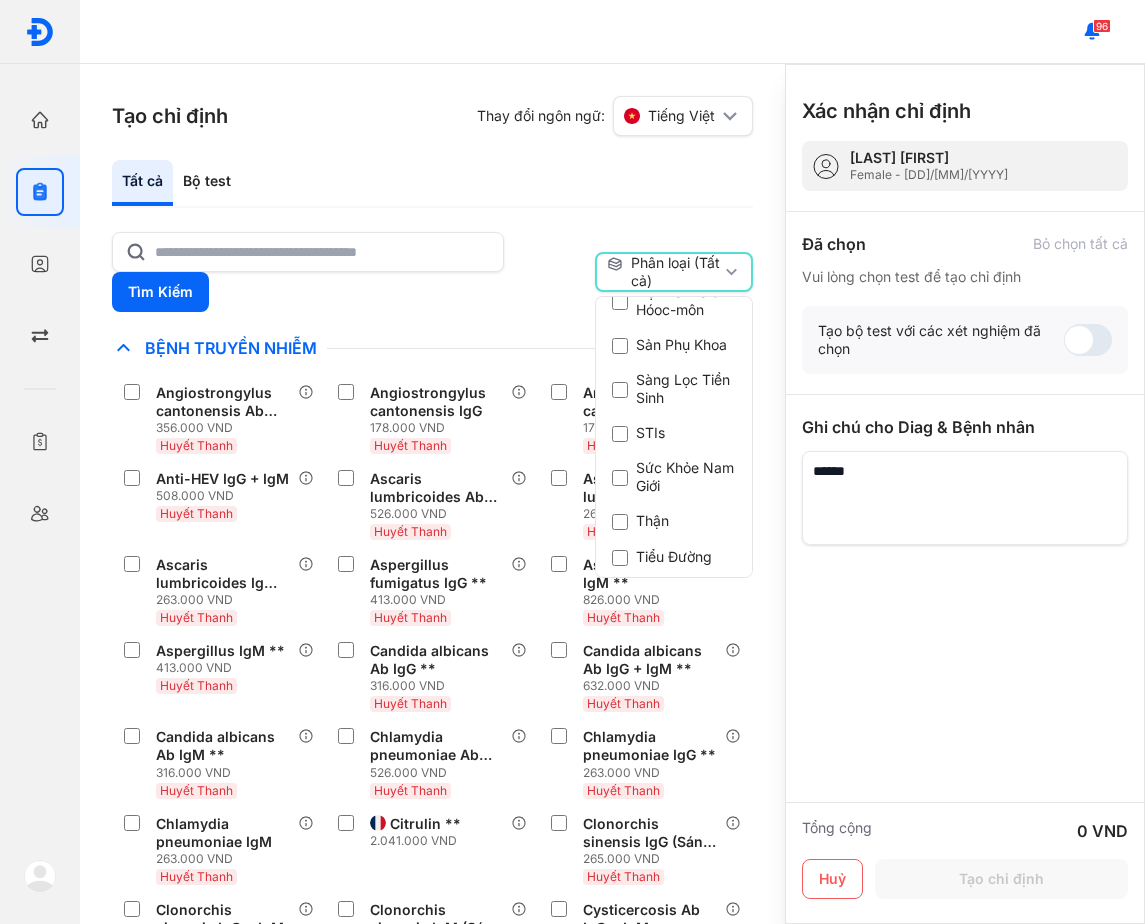 click on "Tất cả Bộ test Tìm Kiếm Phân loại (Tất cả) Reset bộ lọc Chỉ định nhiều nhất Bệnh Truyền Nhiễm Chẩn Đoán Hình Ảnh Chất Gây Nghiện COVID Di Truyền Dị Ứng Điện Di Độc Chất Đông Máu Gan Hô Hấp Huyết Học Khác Ký Sinh Trùng Nội Tiết Tố & Hóoc-môn Sản Phụ Khoa Sàng Lọc Tiền Sinh STIs Sức Khỏe Nam Giới Thận Tiểu Đường Tim Mạch Tổng Quát Tự Miễn Tuyến Giáp Ung Thư Vi Chất Vi Sinh Viêm Gan Yếu Tố Viêm Lưu làm chế độ xem mặc định Chỉ định nhiều nhất Bệnh Truyền Nhiễm Angiostrongylus cantonensis Ab IgG + IgM 356.000 VND Huyết Thanh Angiostrongylus cantonensis IgG 178.000 VND Huyết Thanh Angiostrongylus cantonensis IgM (Giun tròn chuột) 178.000 VND Huyết Thanh Anti-HEV IgG + IgM 508.000 VND Huyết Thanh Ascaris lumbricoides Ab IgG + IgM 526.000 VND Huyết Thanh Ascaris lumbricoides IgG (Giun đũa) 263.000 VND Huyết Thanh lx" at bounding box center [432, 542] 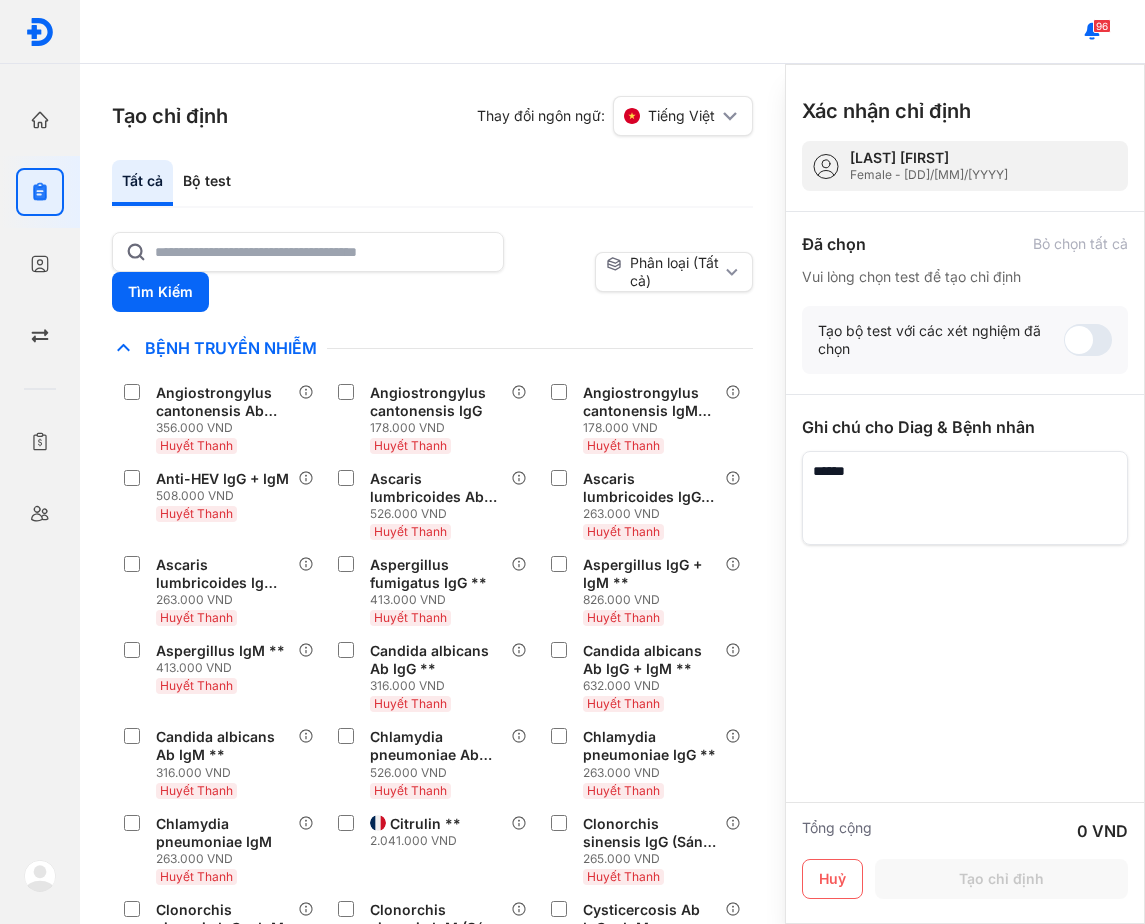 click on "Tất cả Bộ test" at bounding box center [432, 184] 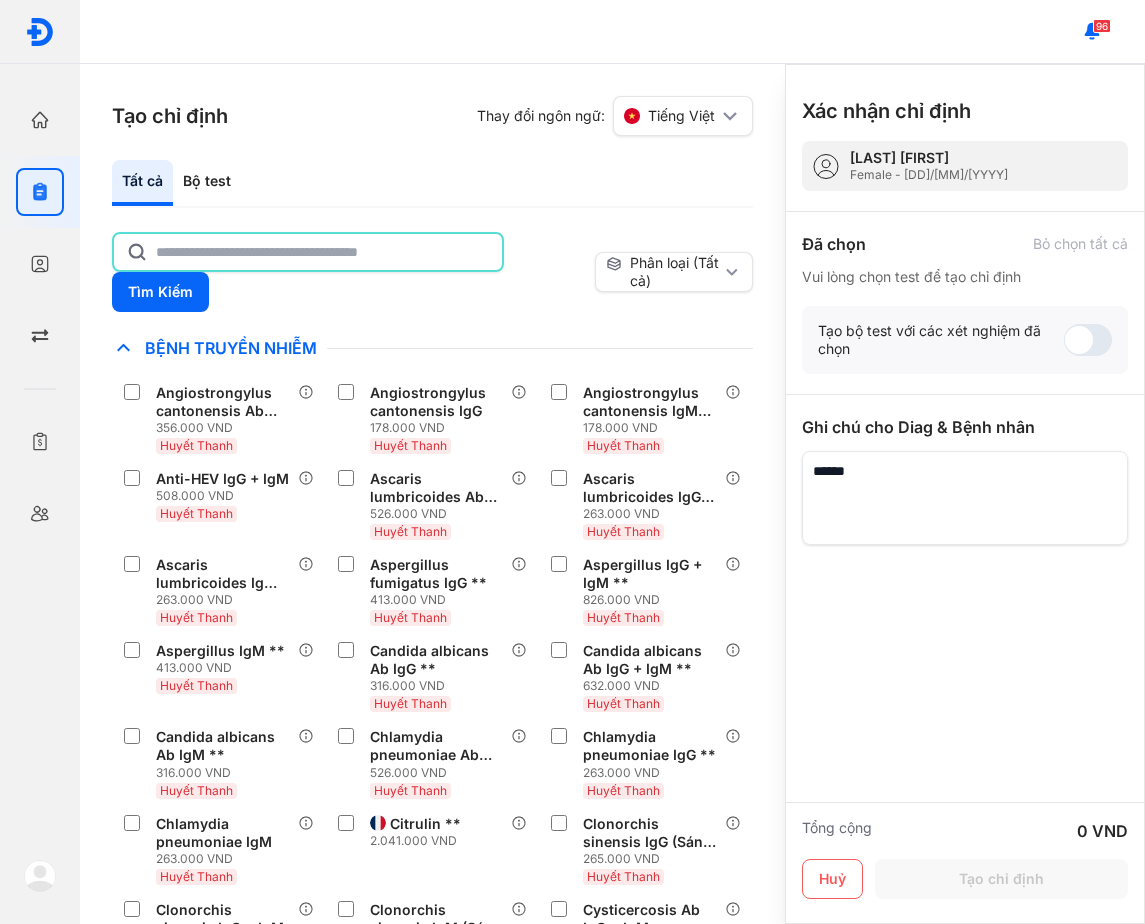 drag, startPoint x: 308, startPoint y: 251, endPoint x: 311, endPoint y: 232, distance: 19.235384 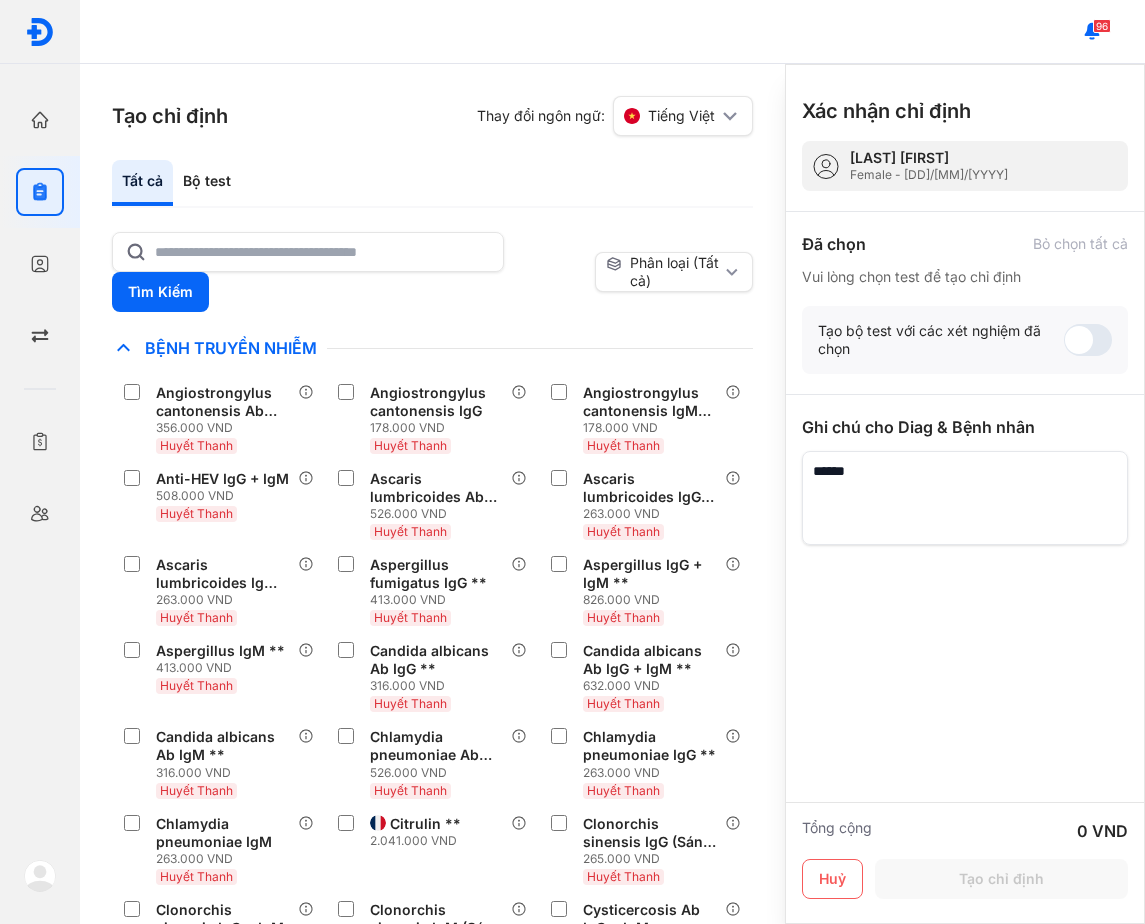 click on "Tất cả Bộ test" at bounding box center (432, 184) 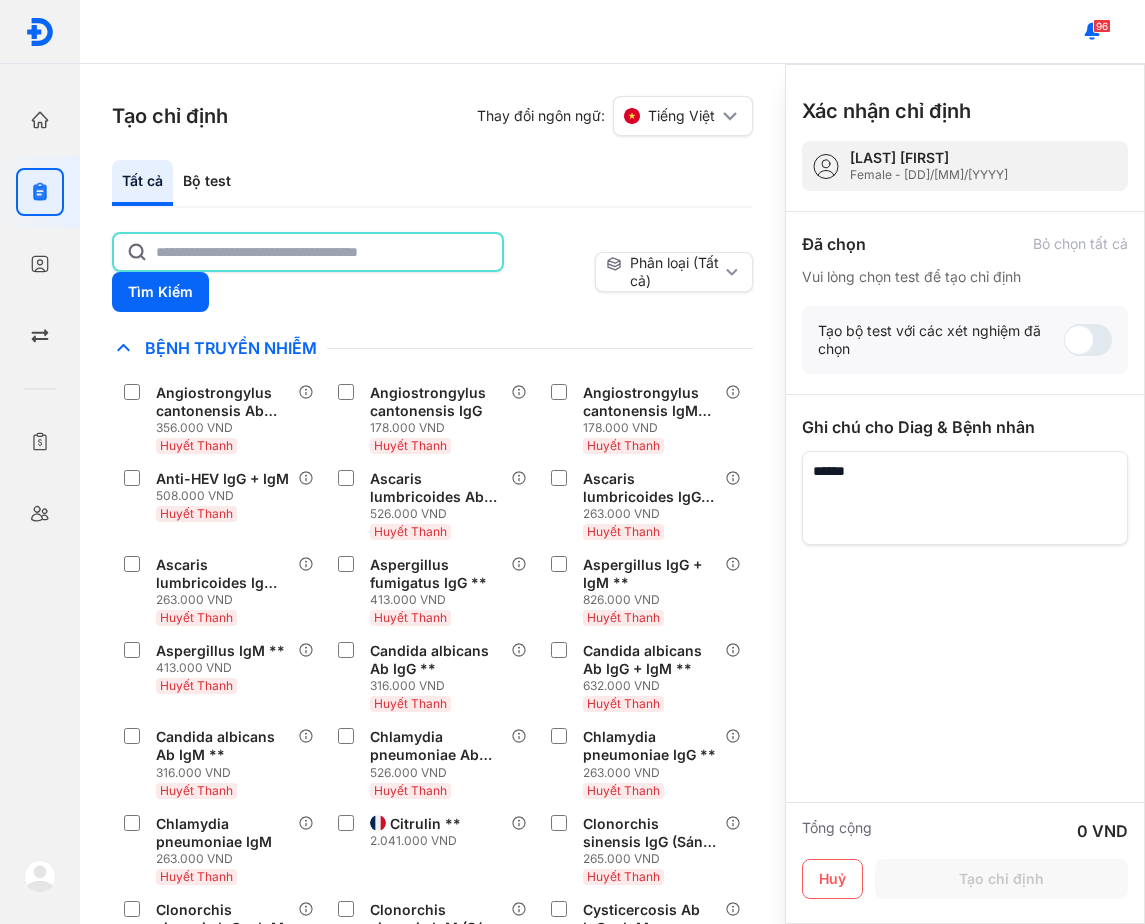 click 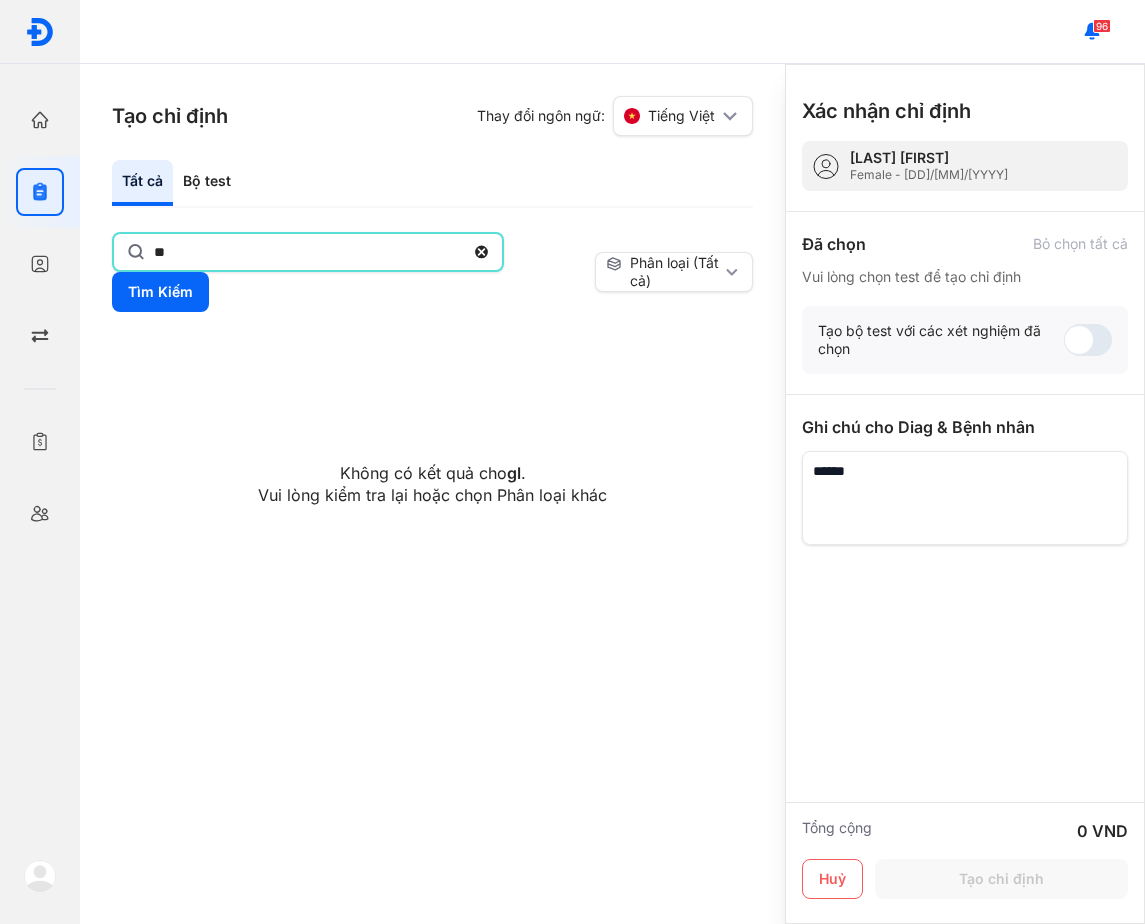 type on "*" 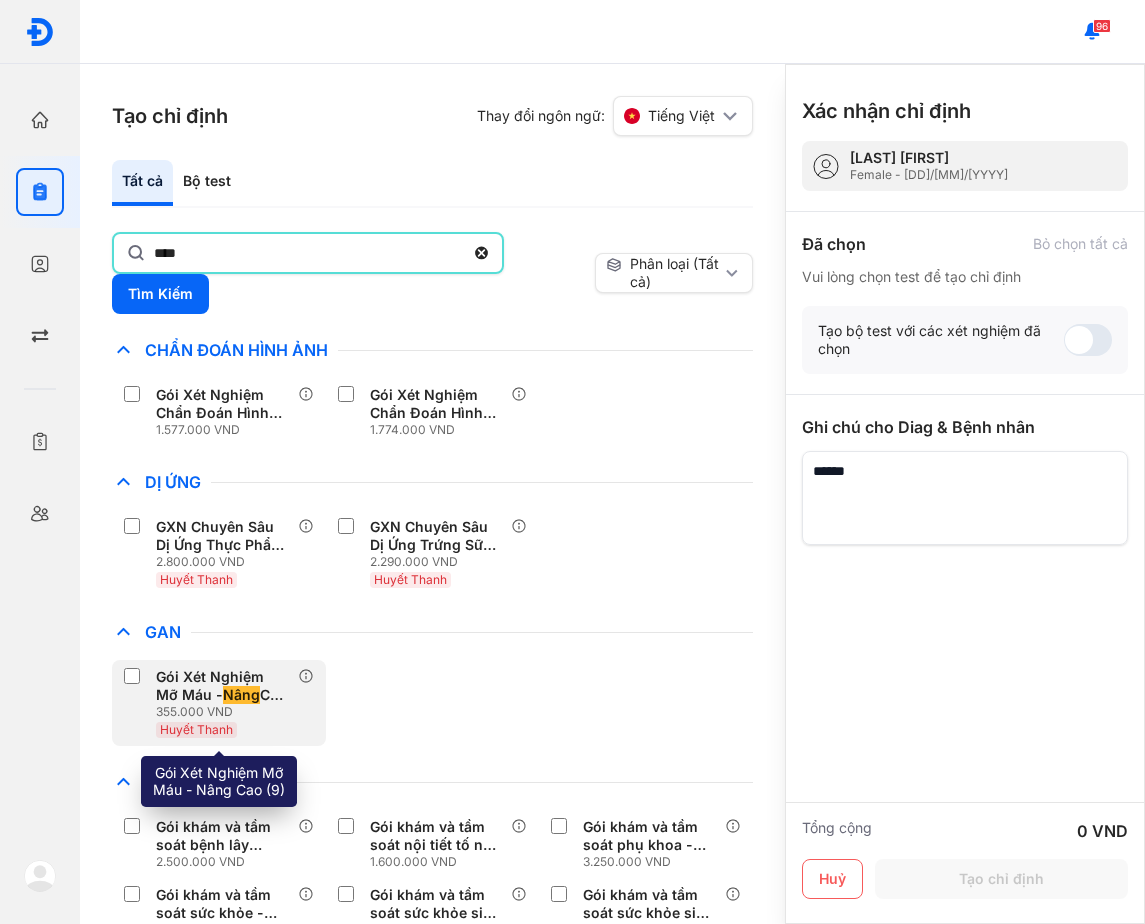 click on "Gói Xét Nghiệm Mỡ Máu -  Nâng  Cao (9)" at bounding box center [223, 686] 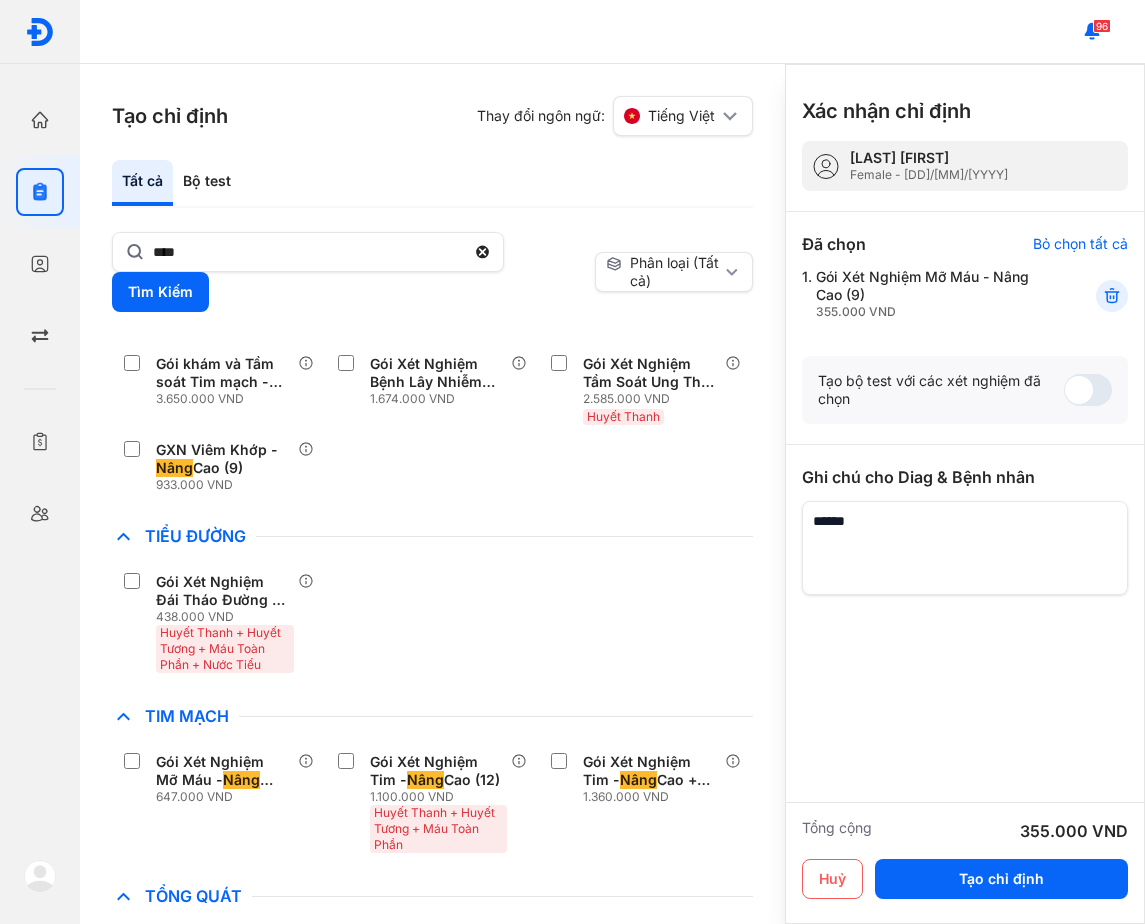 scroll, scrollTop: 600, scrollLeft: 0, axis: vertical 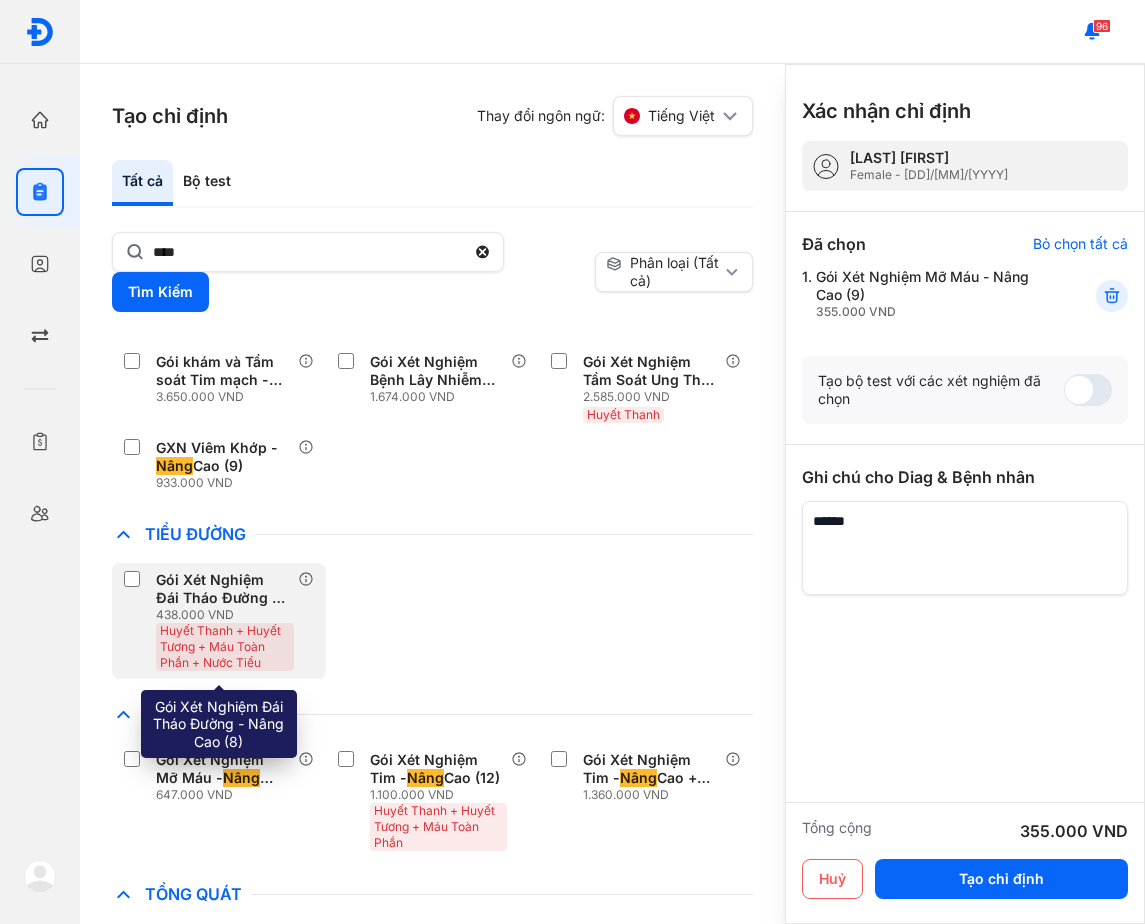 click on "Gói Xét Nghiệm Đái Tháo Đường -  Nâng  Cao (8)" at bounding box center (223, 589) 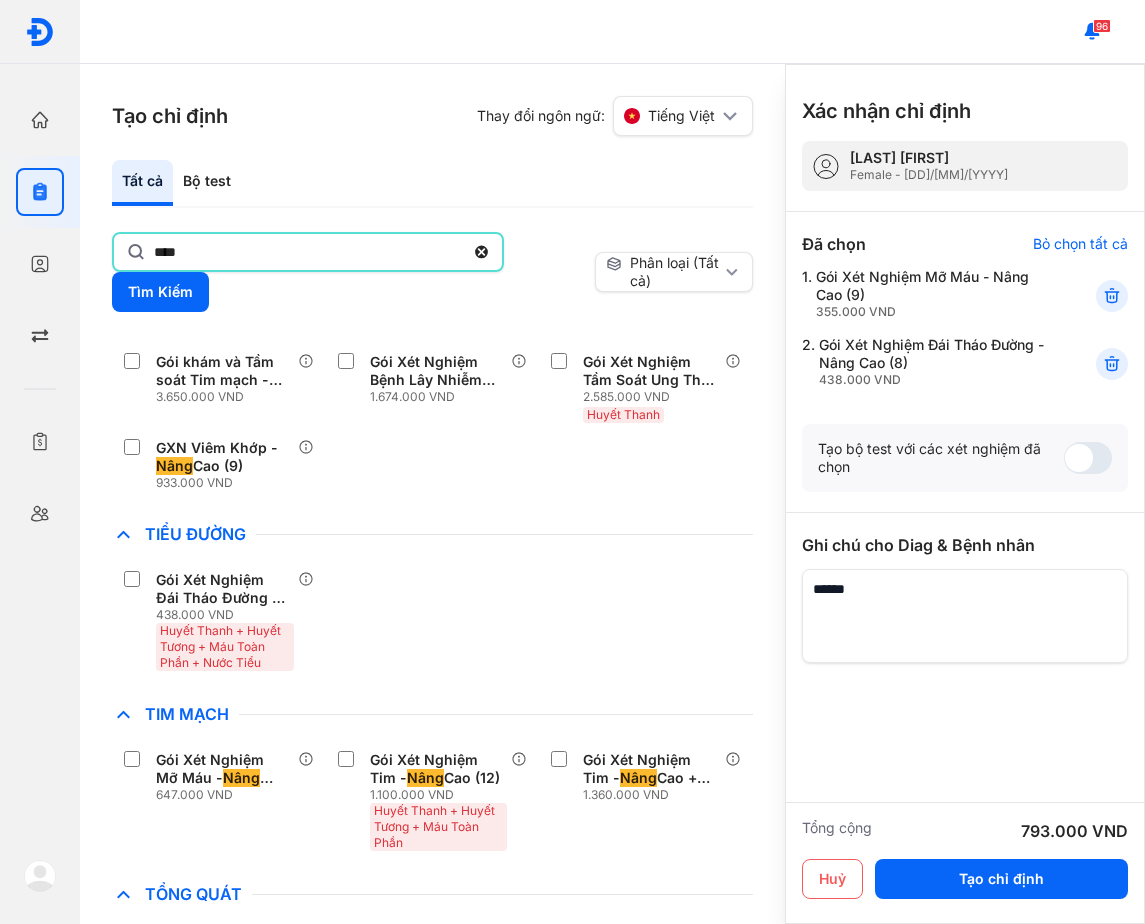 click on "****" 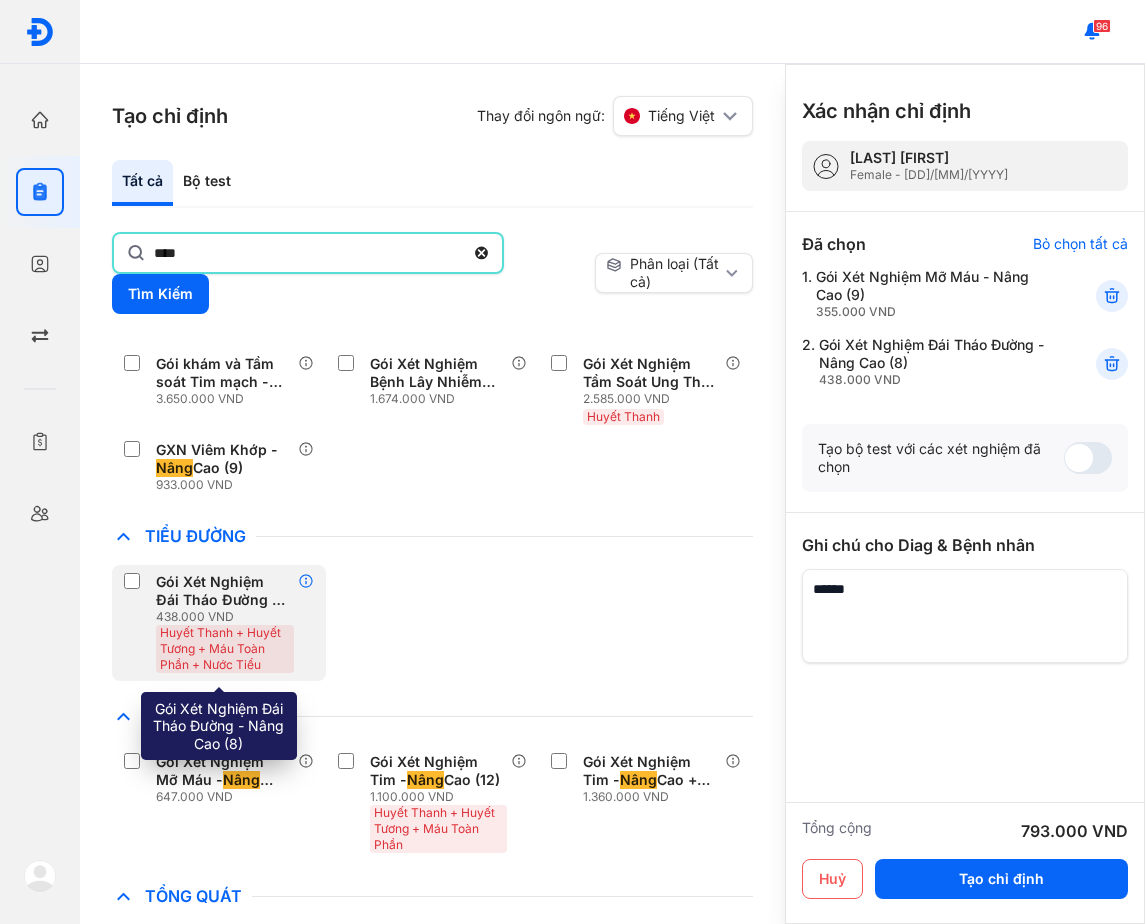 click 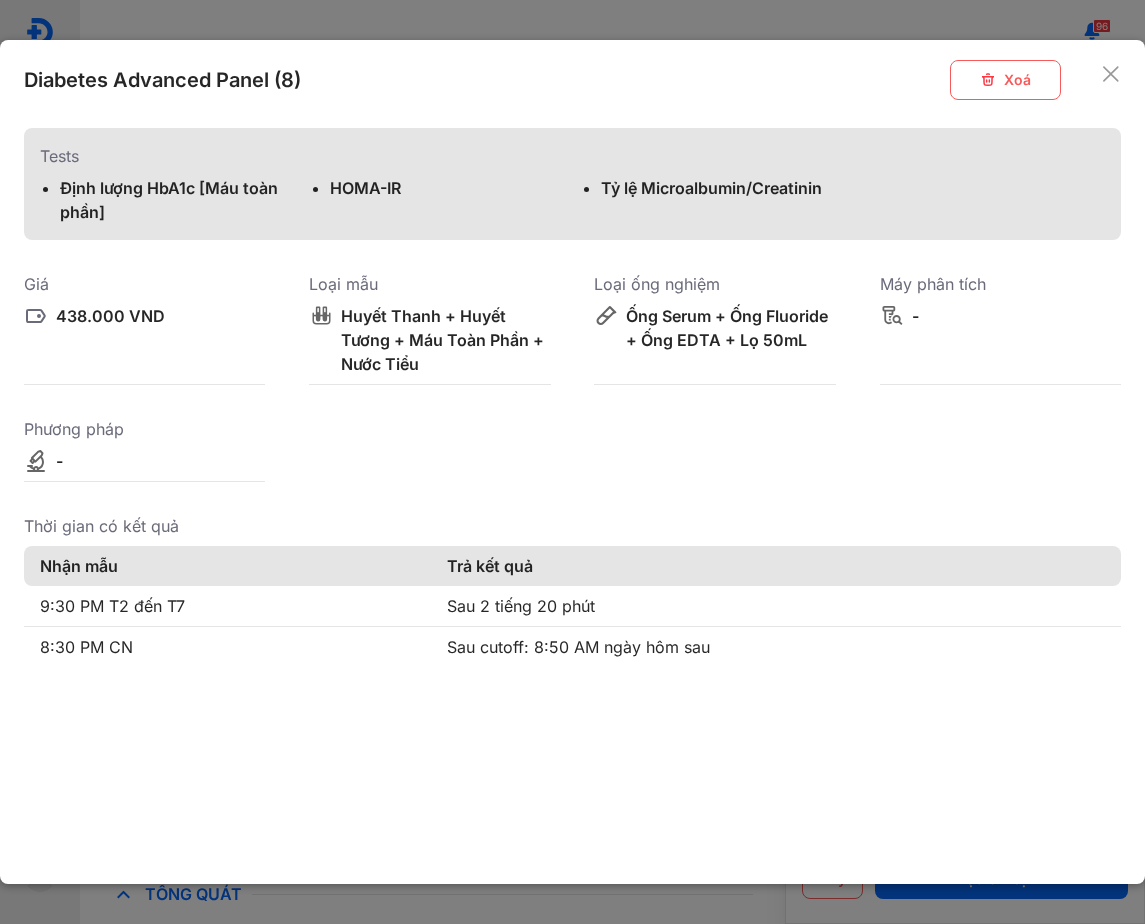 click 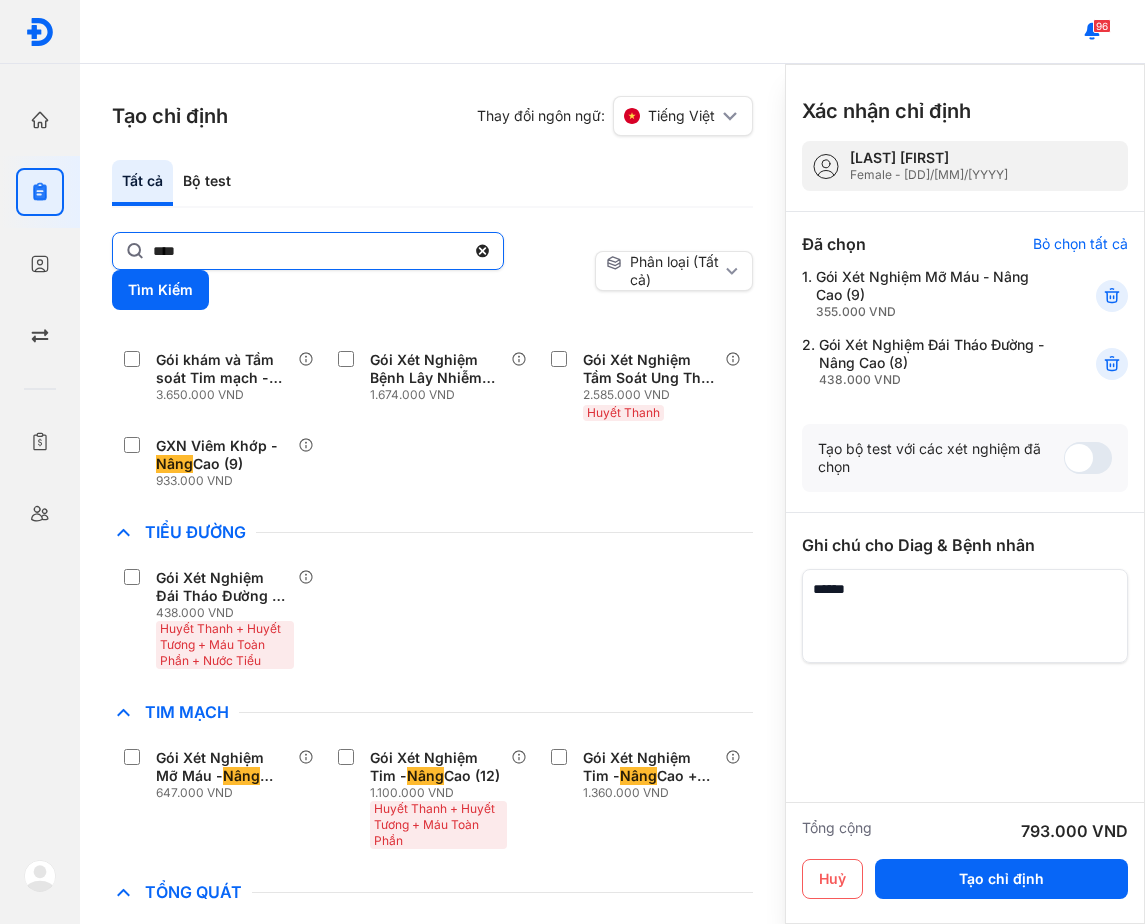click on "****" 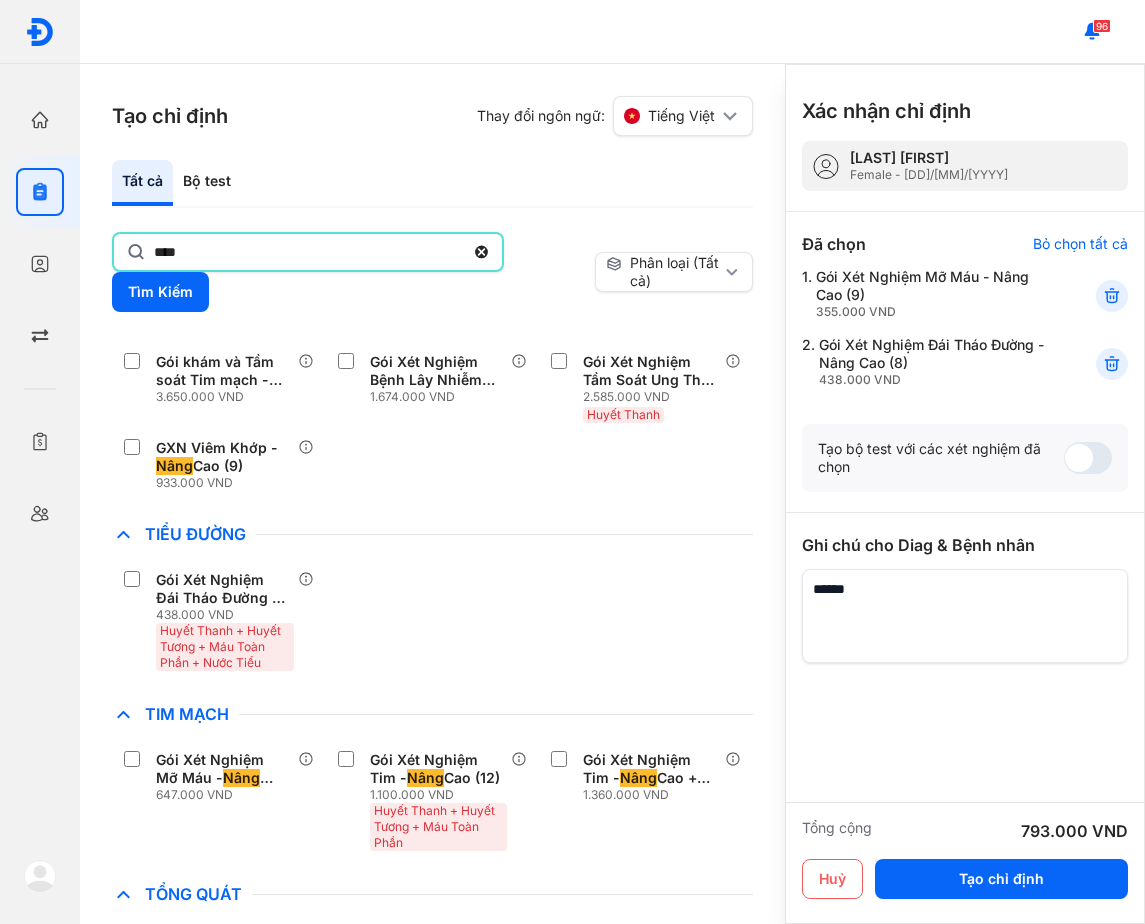 click on "****" 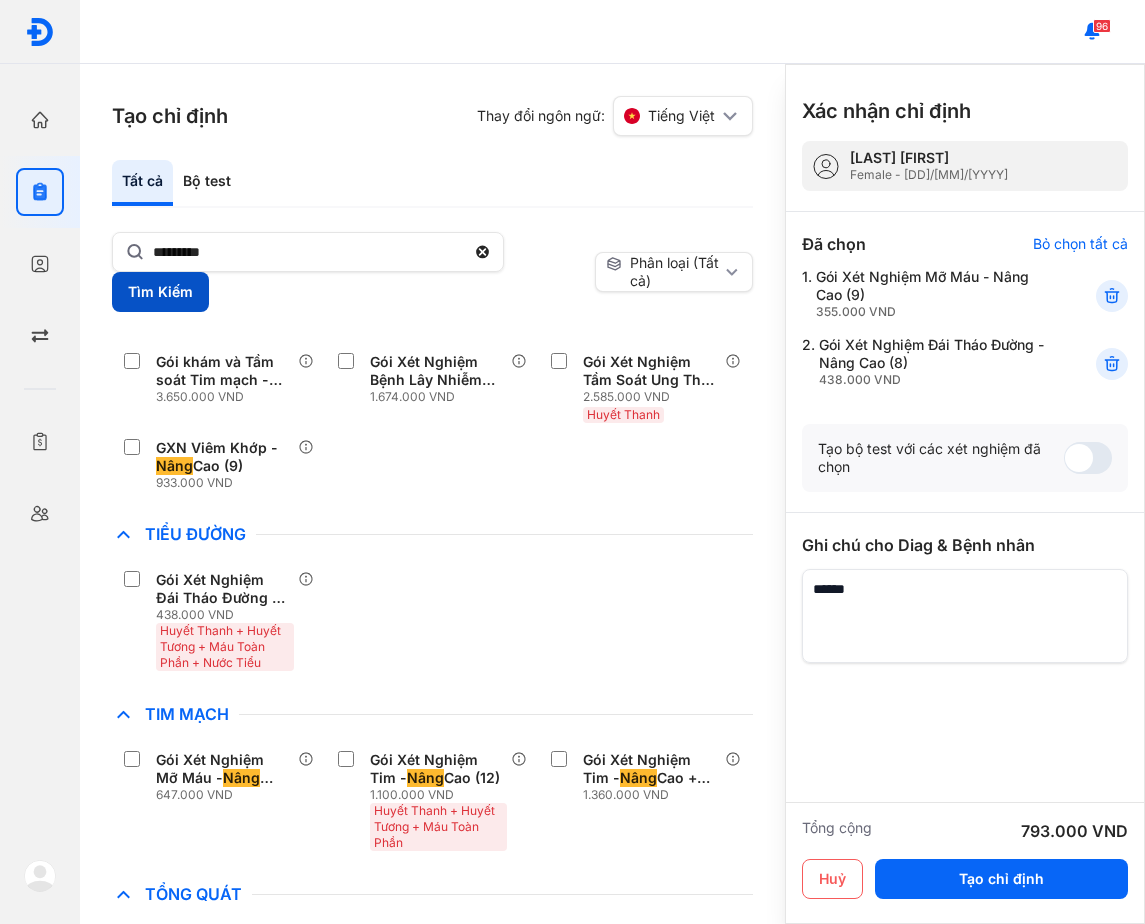 click on "Tìm Kiếm" at bounding box center (160, 292) 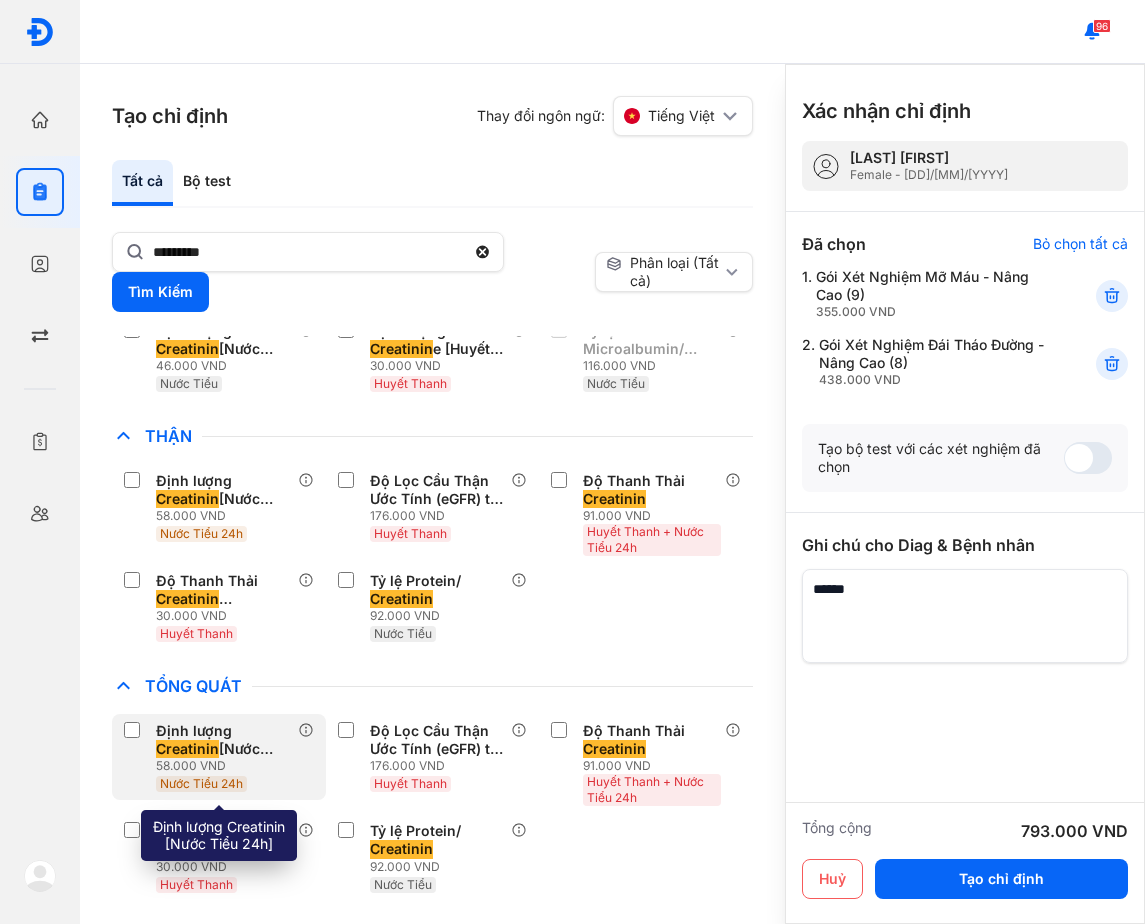 scroll, scrollTop: 0, scrollLeft: 0, axis: both 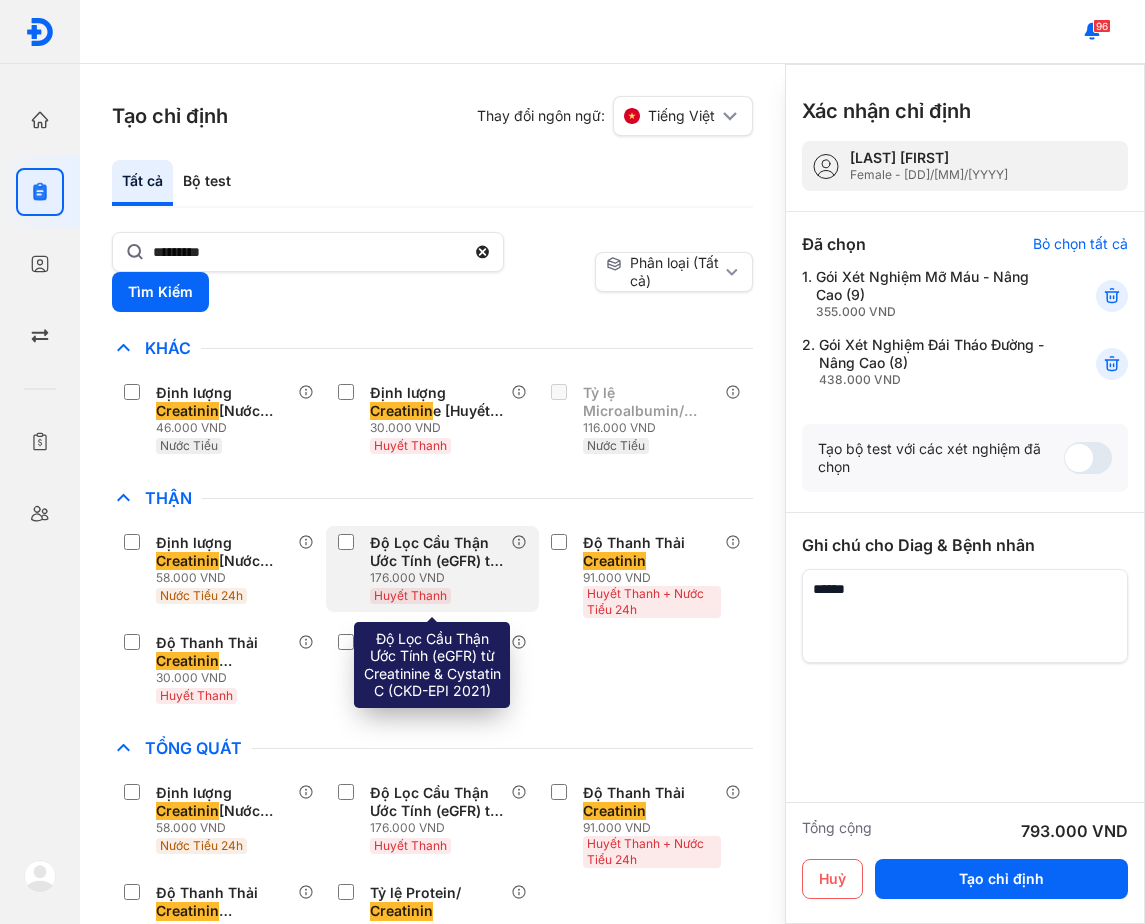 click on "Độ Lọc Cầu Thận Ước Tính (eGFR) từ  Creatinin e & Cystatin C (CKD-EPI 2021)" at bounding box center [437, 552] 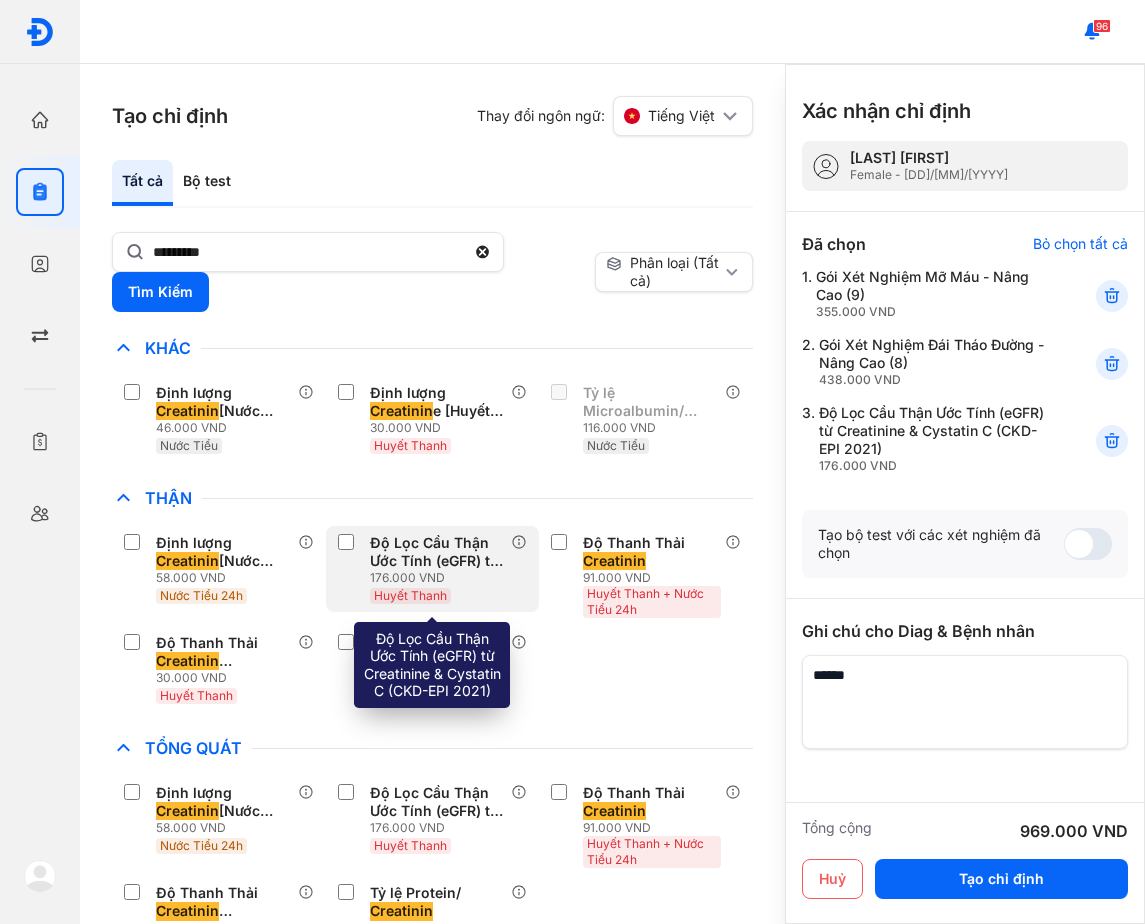 click on "176.000 VND" at bounding box center (441, 578) 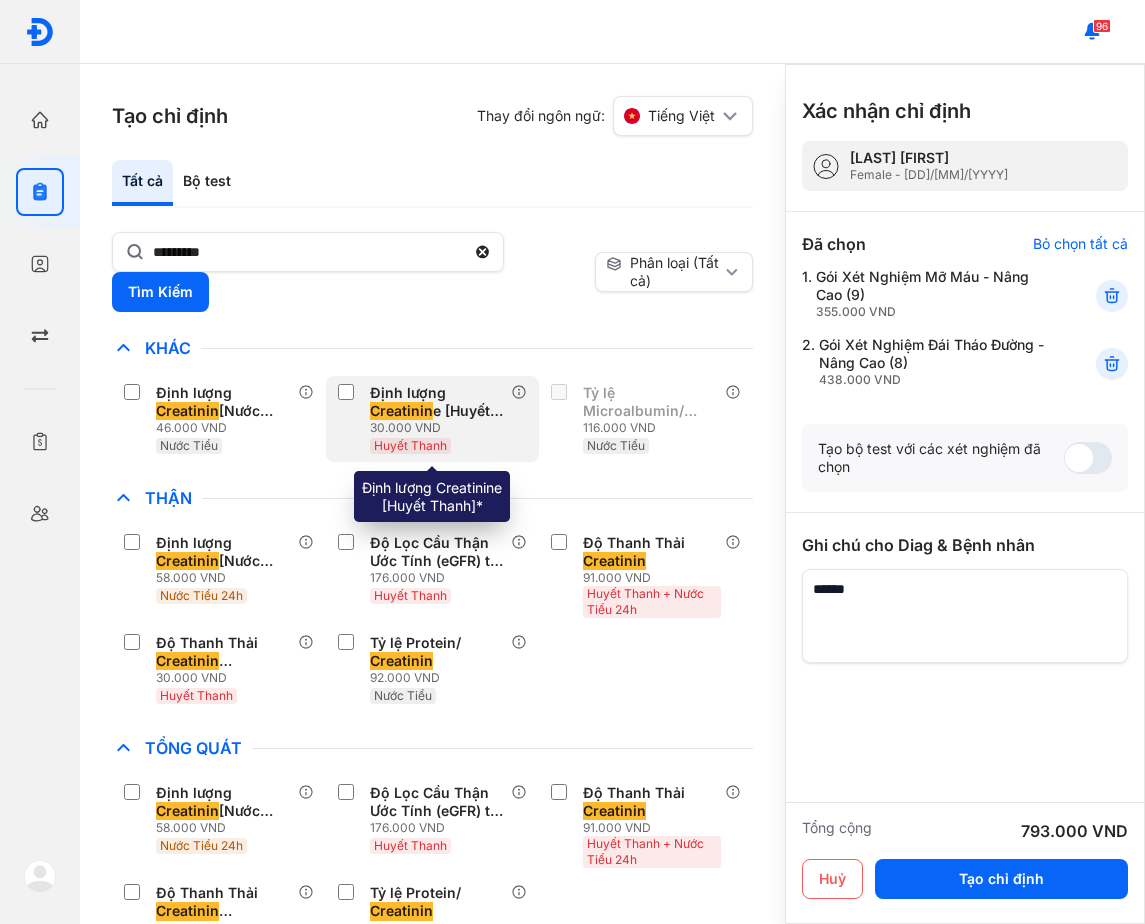 click on "Định lượng  Creatinin e [Huyết Thanh]*" at bounding box center (437, 402) 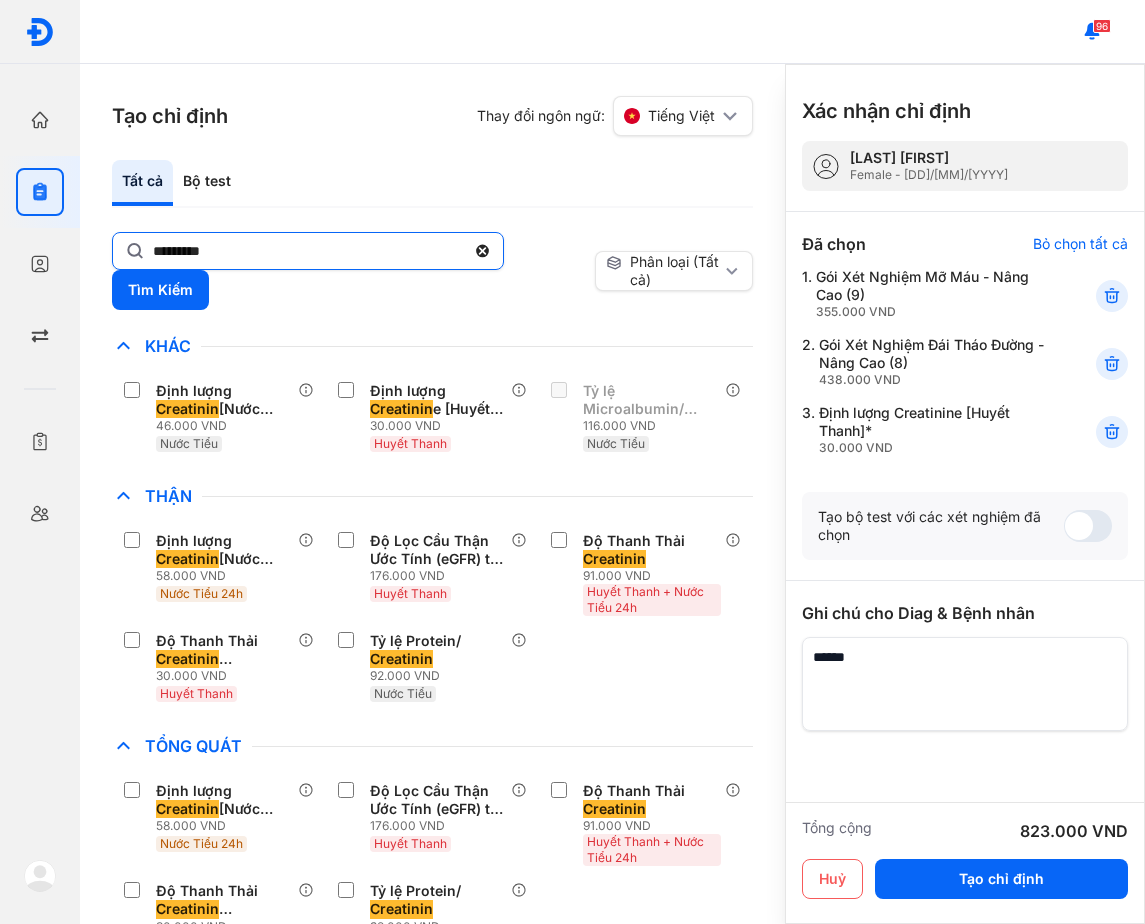 click on "*********" 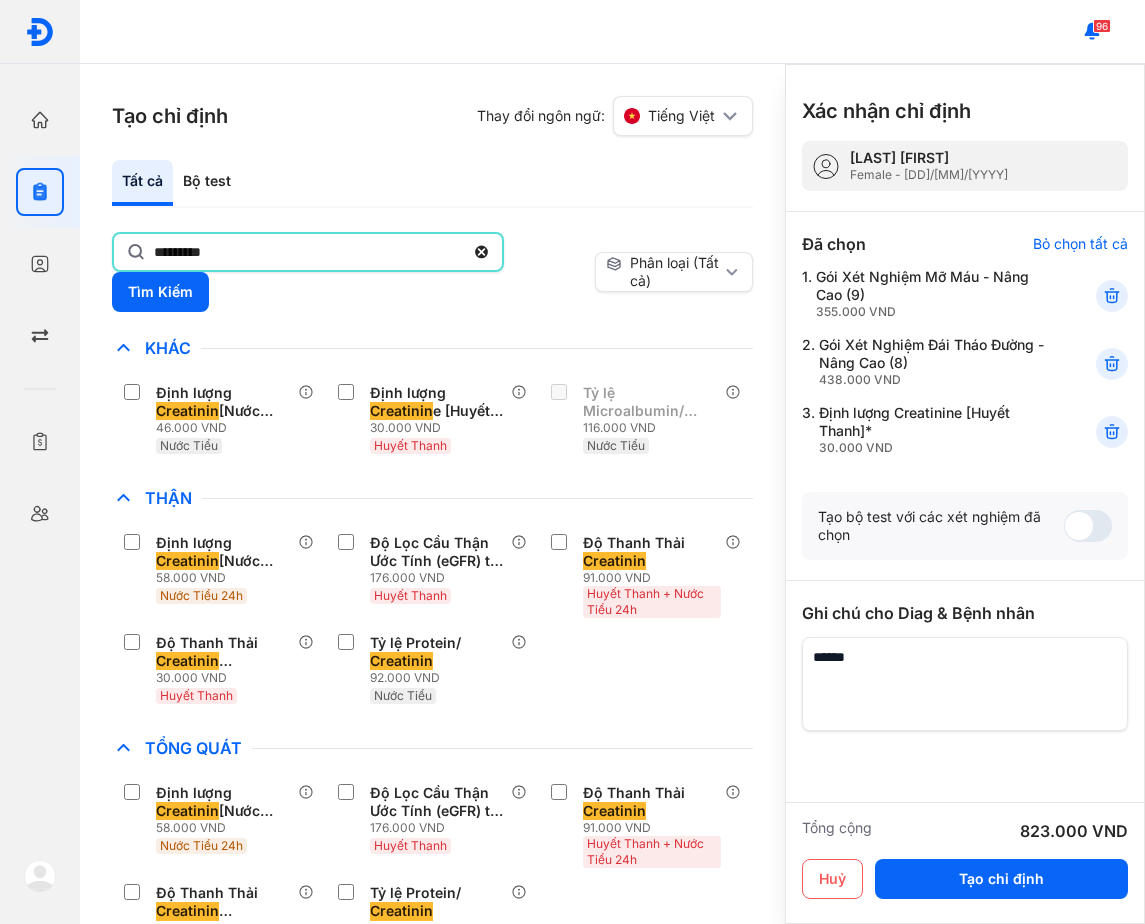 click on "*********" 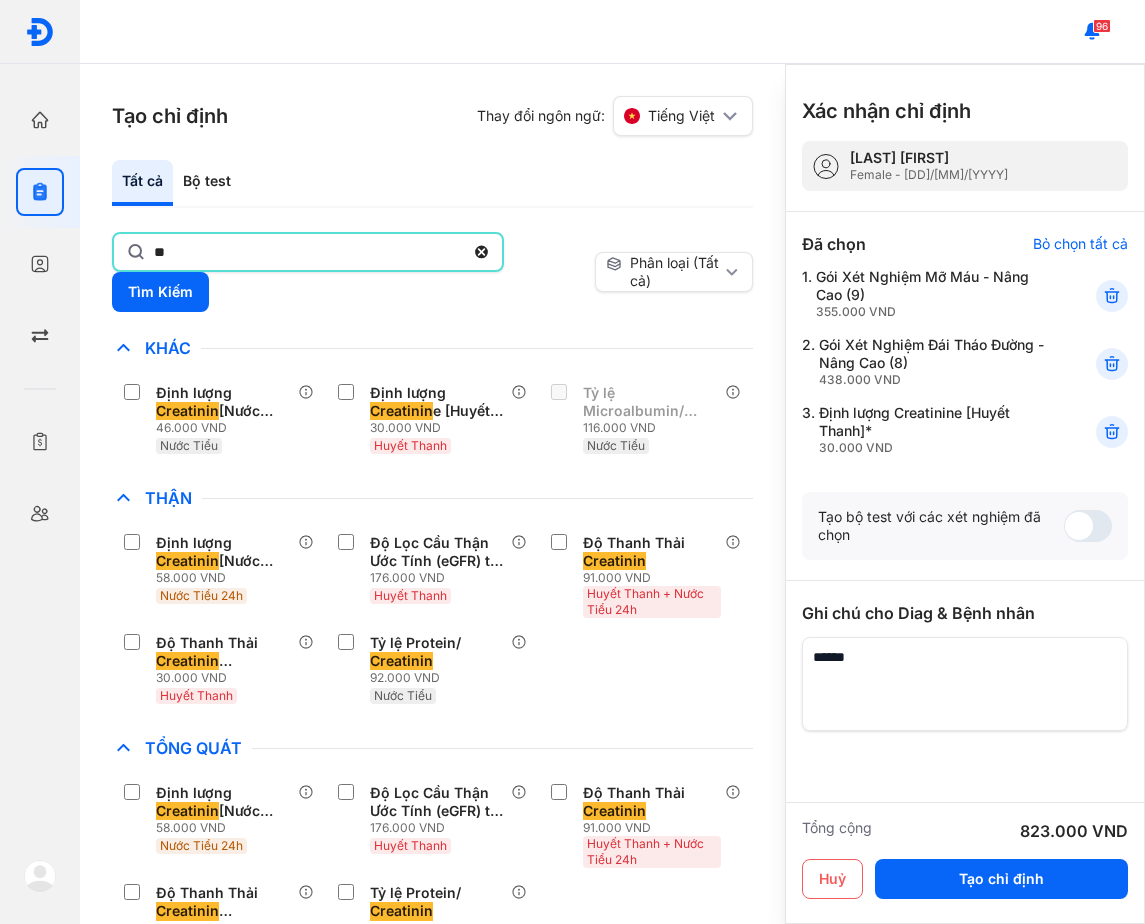 type on "*" 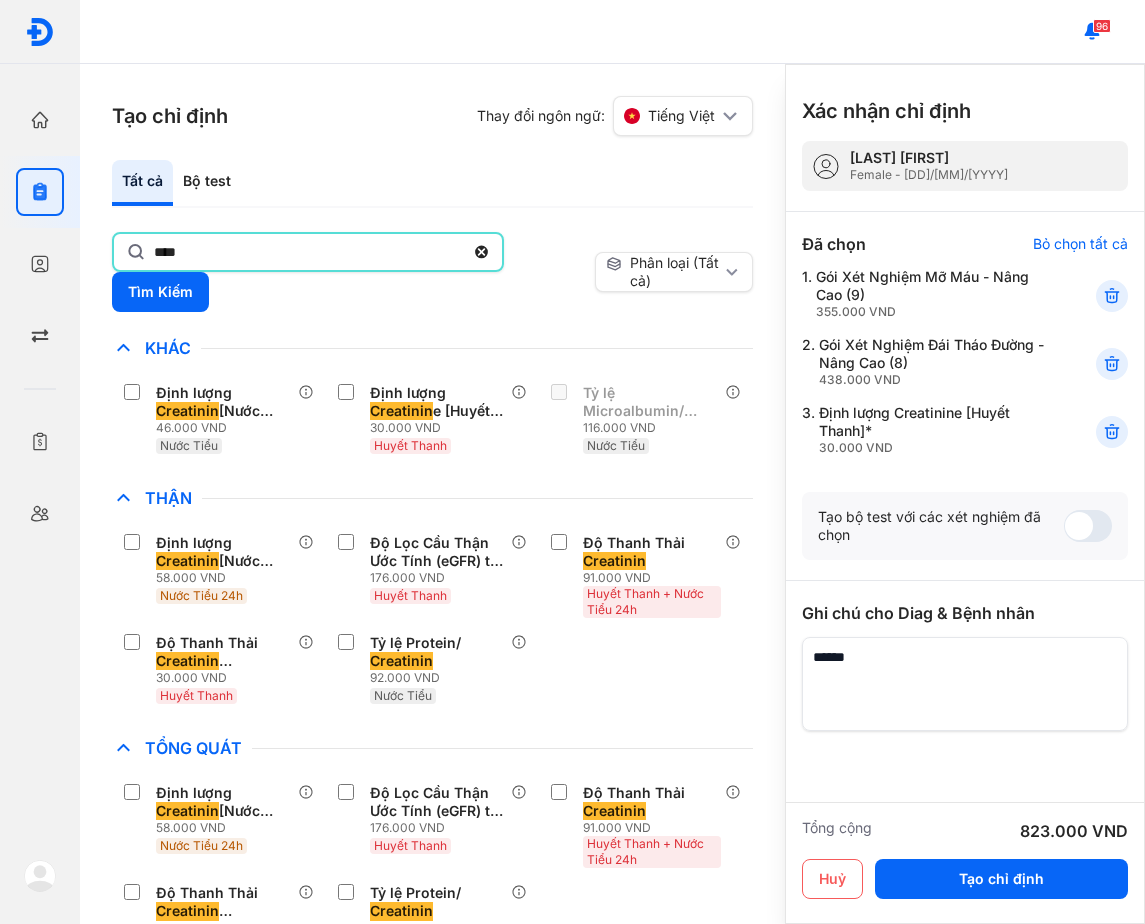 type on "****" 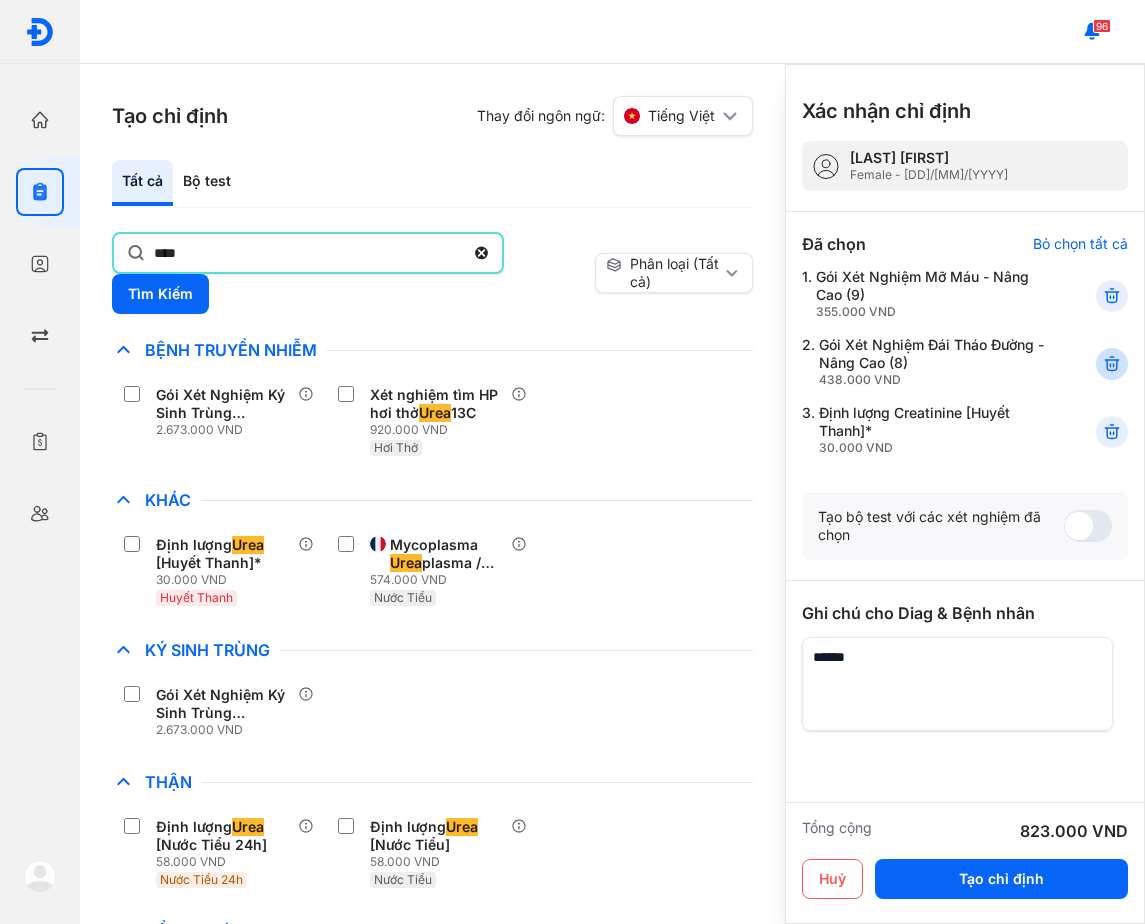 click 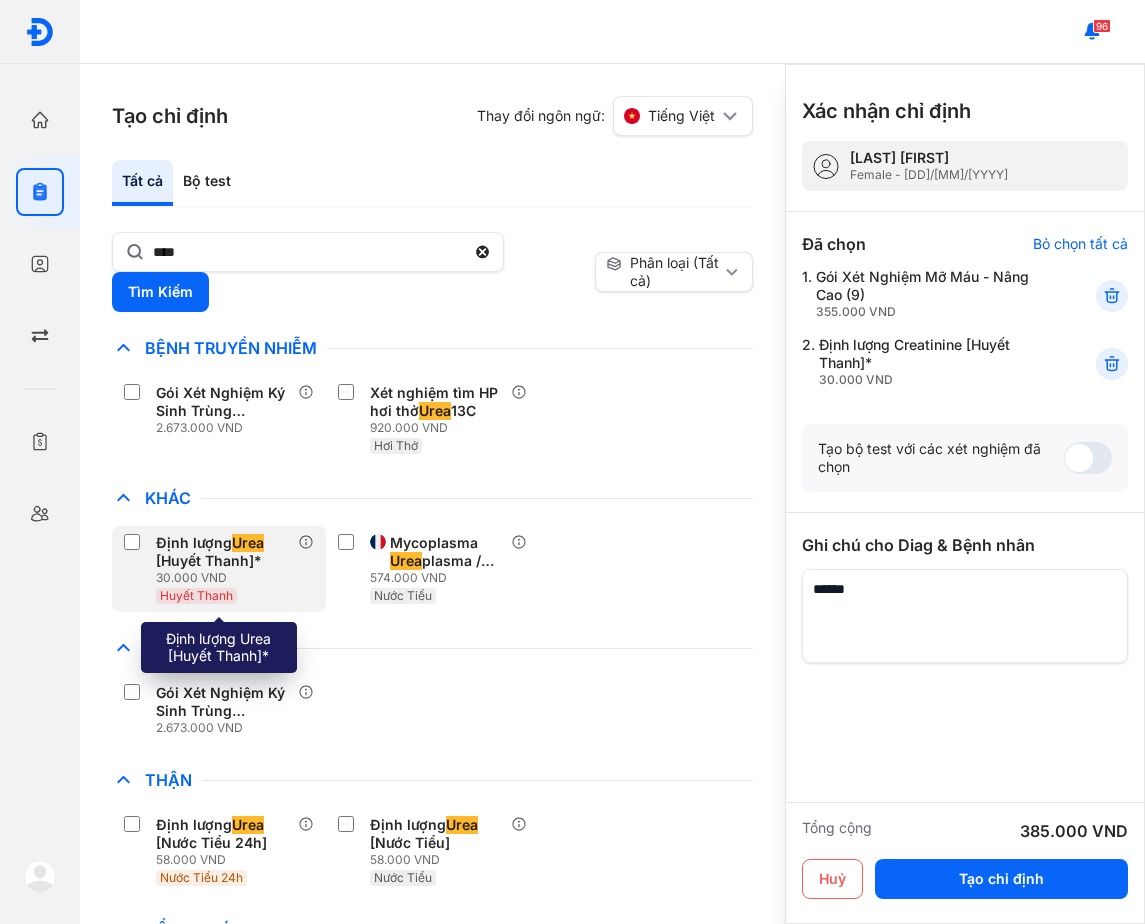 click on "30.000 VND" at bounding box center [227, 578] 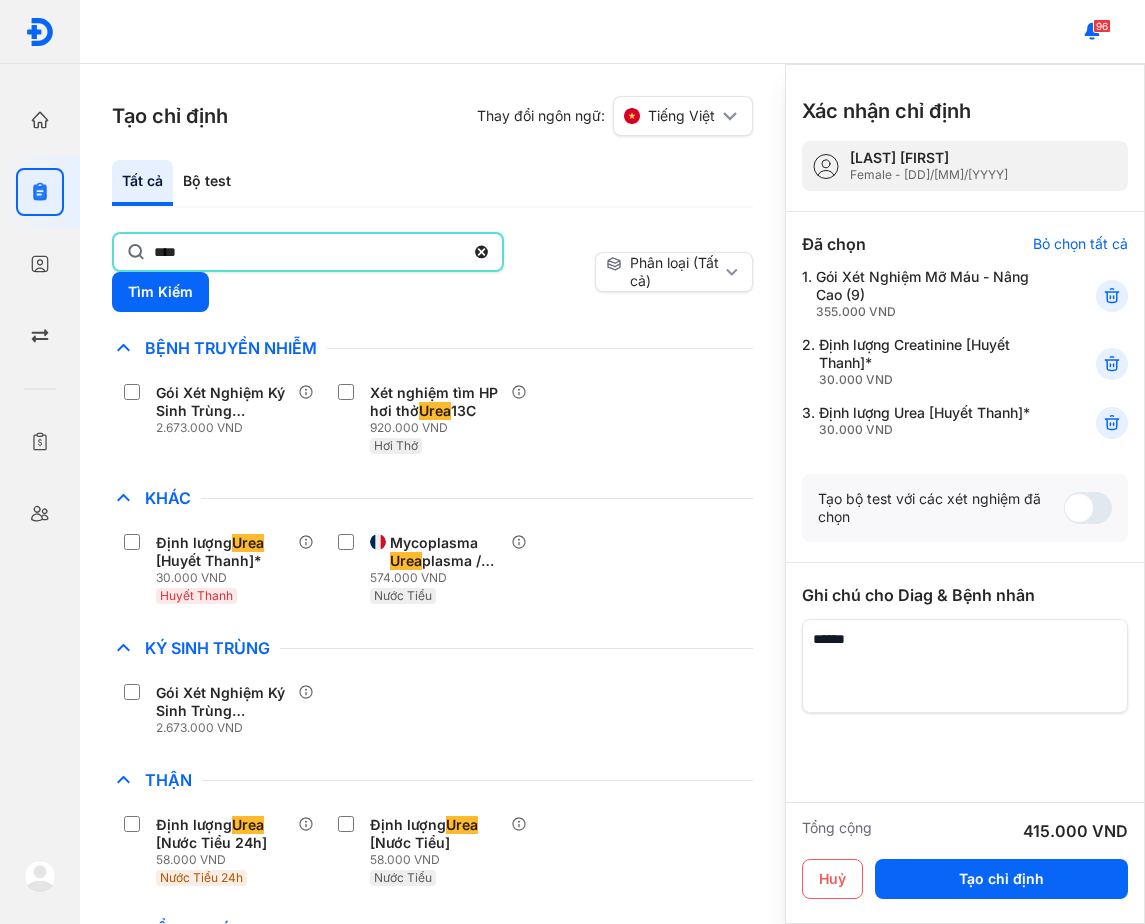 drag, startPoint x: 293, startPoint y: 264, endPoint x: 293, endPoint y: 247, distance: 17 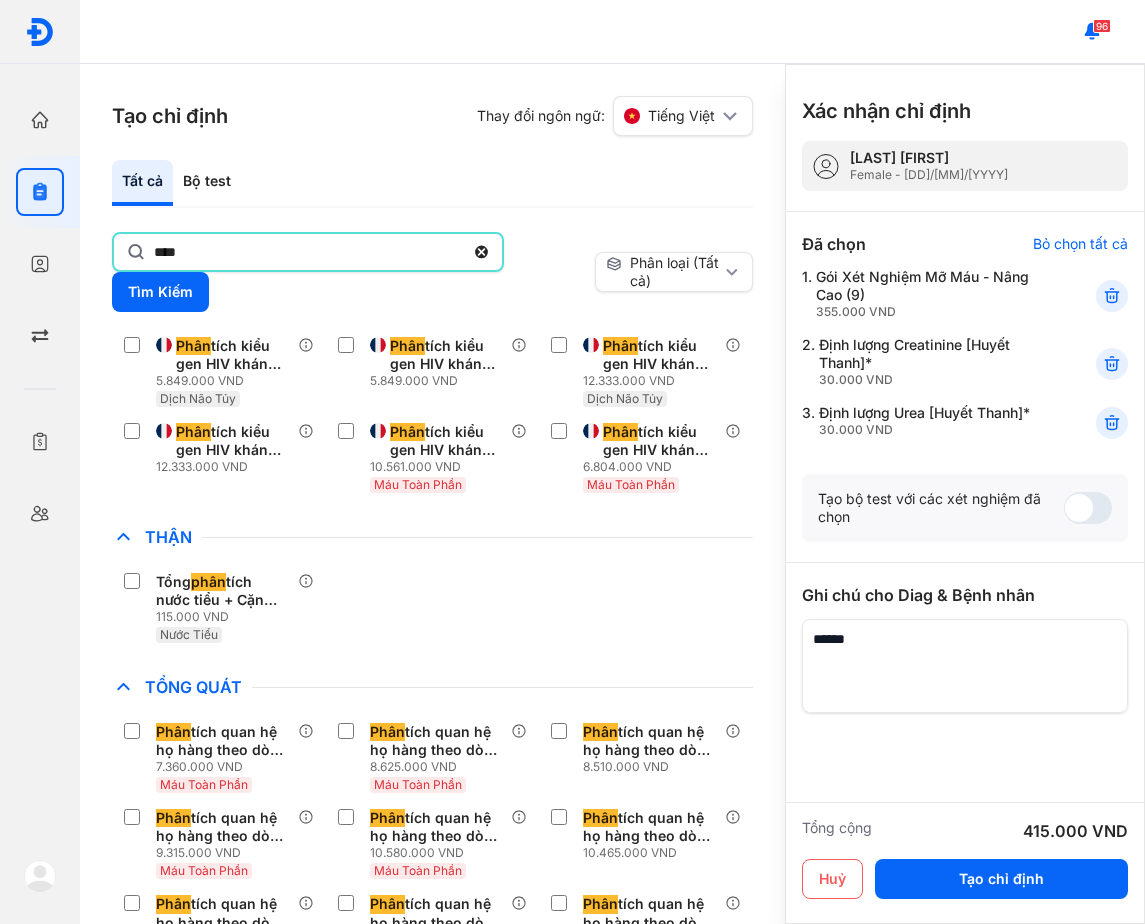 scroll, scrollTop: 1200, scrollLeft: 0, axis: vertical 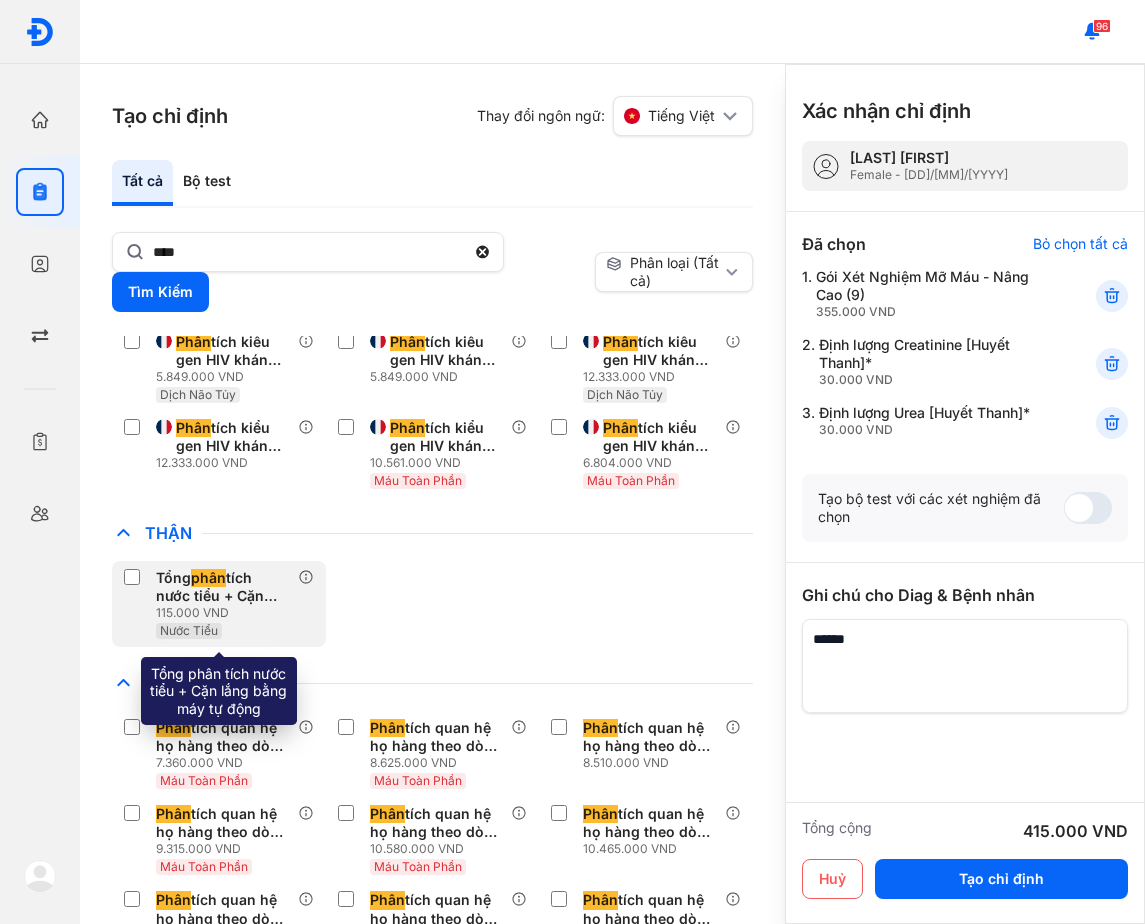 click on "115.000 VND" at bounding box center [227, 613] 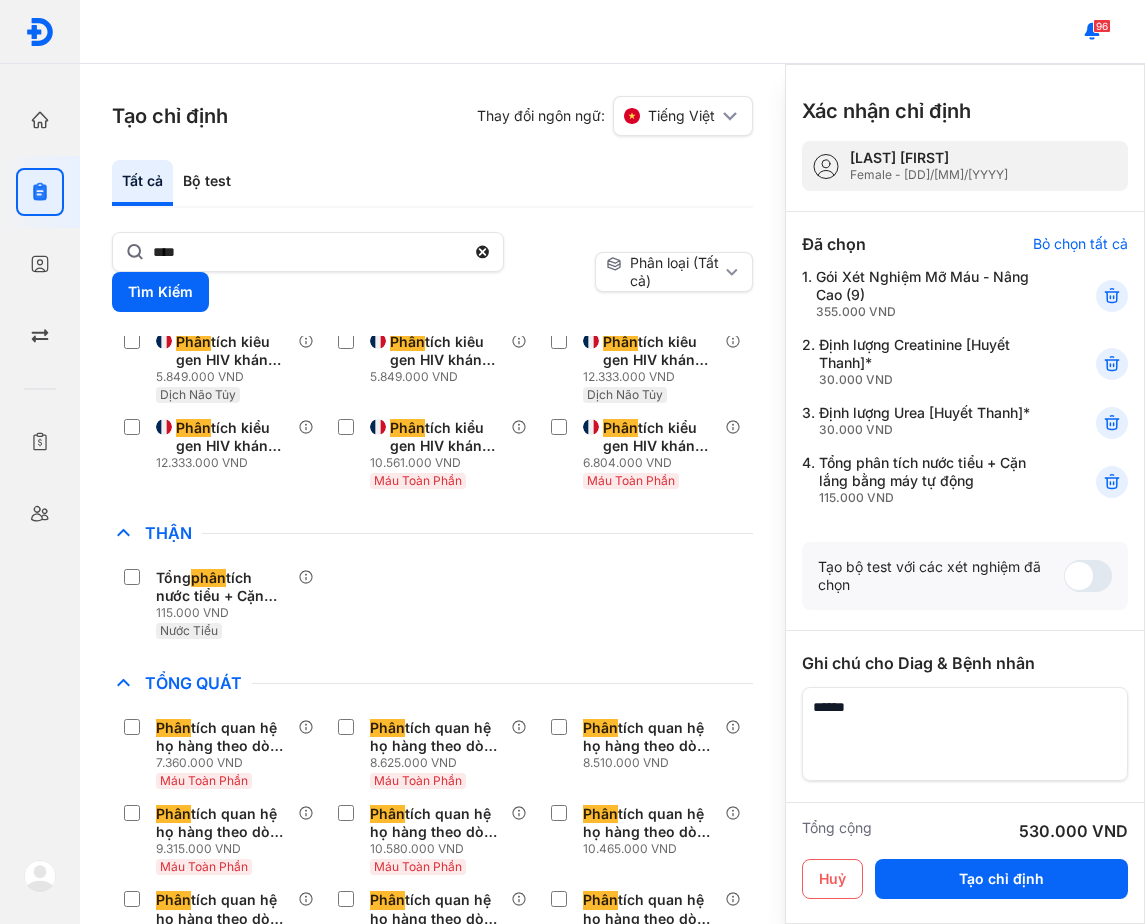 click on "**** Tìm Kiếm" at bounding box center [349, 272] 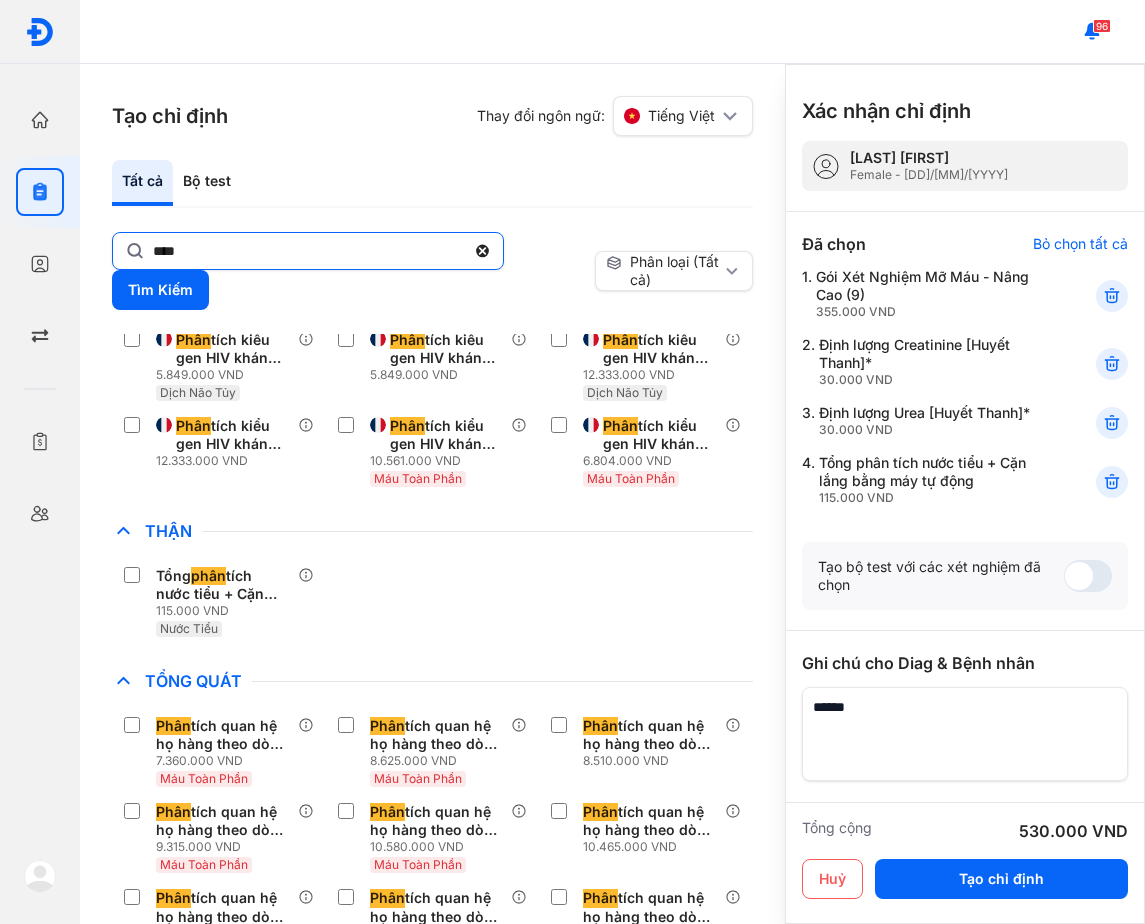 click on "****" at bounding box center (308, 251) 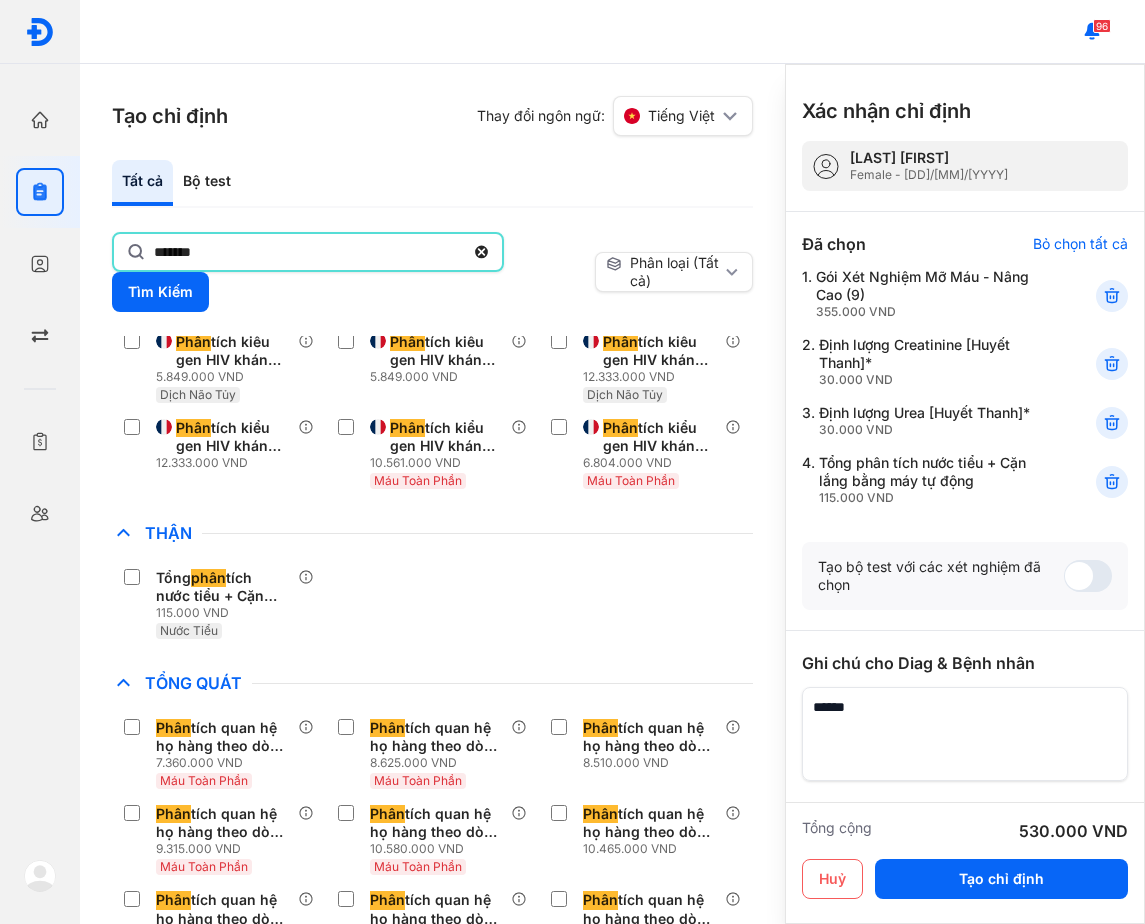 scroll, scrollTop: 55, scrollLeft: 0, axis: vertical 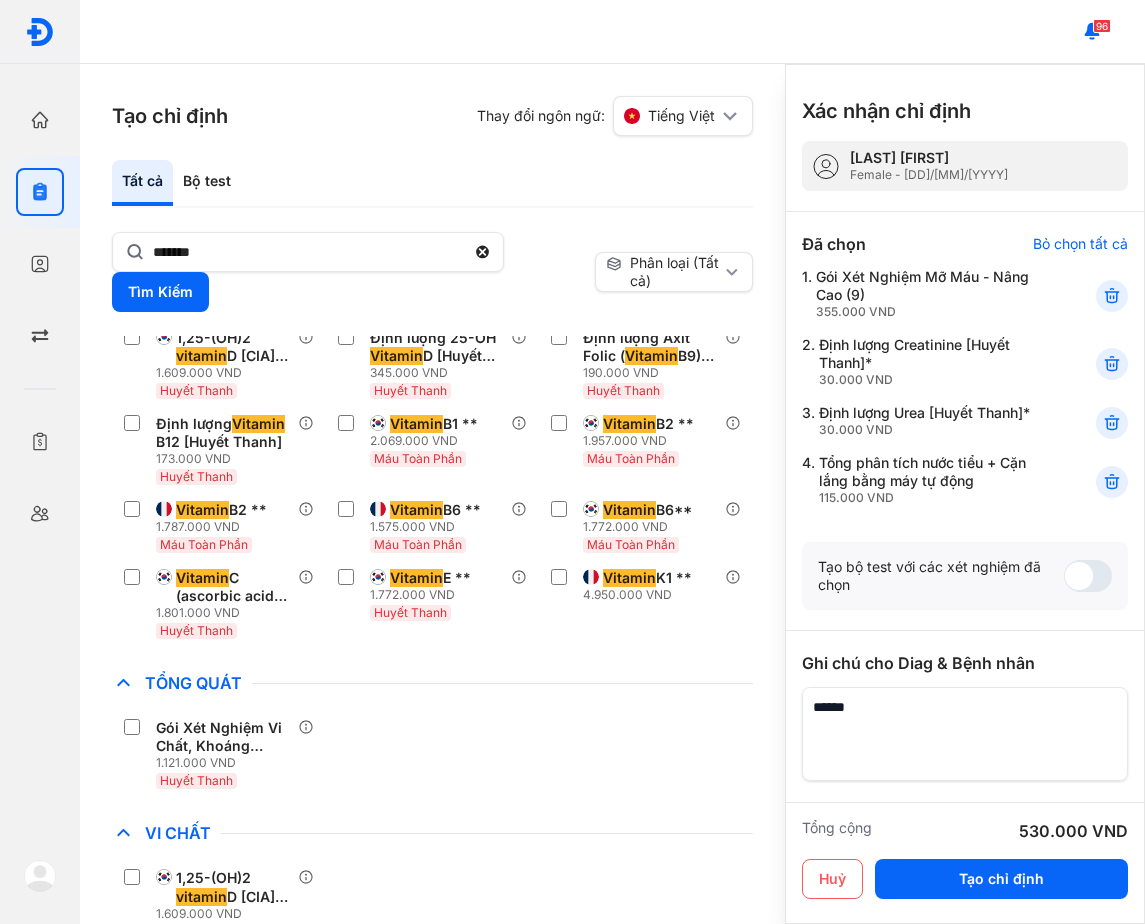 click on "Chỉ định nhiều nhất Bệnh Truyền Nhiễm Chẩn Đoán Hình Ảnh Chất Gây Nghiện COVID Di Truyền Dị Ứng Điện Di Độc Chất Đông Máu Gan Hô Hấp Huyết Học Khác 1,25-(OH)2  vitamin  D [CIA] ** 1.609.000 VND Huyết Thanh Định lượng 25-OH  Vitamin  D [Huyết Thanh] 345.000 VND Huyết Thanh Định lượng Axit Folic ( Vitamin  B9) [Huyết Thanh] 190.000 VND Huyết Thanh Định lượng  Vitamin  B12 [Huyết Thanh] 173.000 VND Huyết Thanh Vitamin  B1 ** 2.069.000 VND Máu Toàn Phần Vitamin  B2 ** 1.957.000 VND Máu Toàn Phần Vitamin  B2 ** 1.787.000 VND Máu Toàn Phần Vitamin  B6 ** 1.575.000 VND Máu Toàn Phần Vitamin  B6** 1.772.000 VND Máu Toàn Phần Vitamin  C (ascorbic acid) ** 1.801.000 VND Huyết Thanh Vitamin  E ** 1.772.000 VND Huyết Thanh Vitamin  K1 ** 4.950.000 VND Ký Sinh Trùng Nội Tiết Tố & Hóoc-môn Sản Phụ Khoa Sàng Lọc Tiền Sinh STIs Sức Khỏe Nam Giới Thận Tiểu Đường Tim Mạch Tổng Quát" at bounding box center (432, 614) 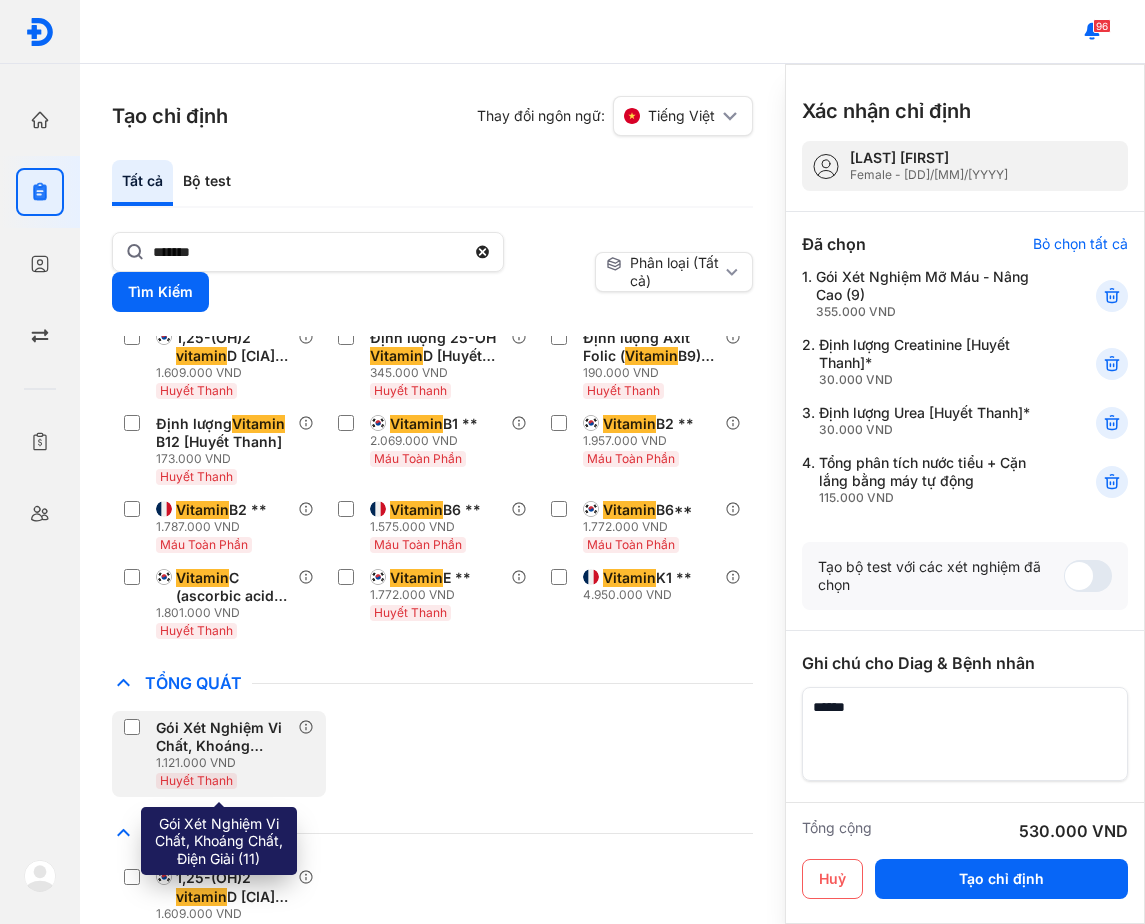 click on "1.121.000 VND" at bounding box center [227, 763] 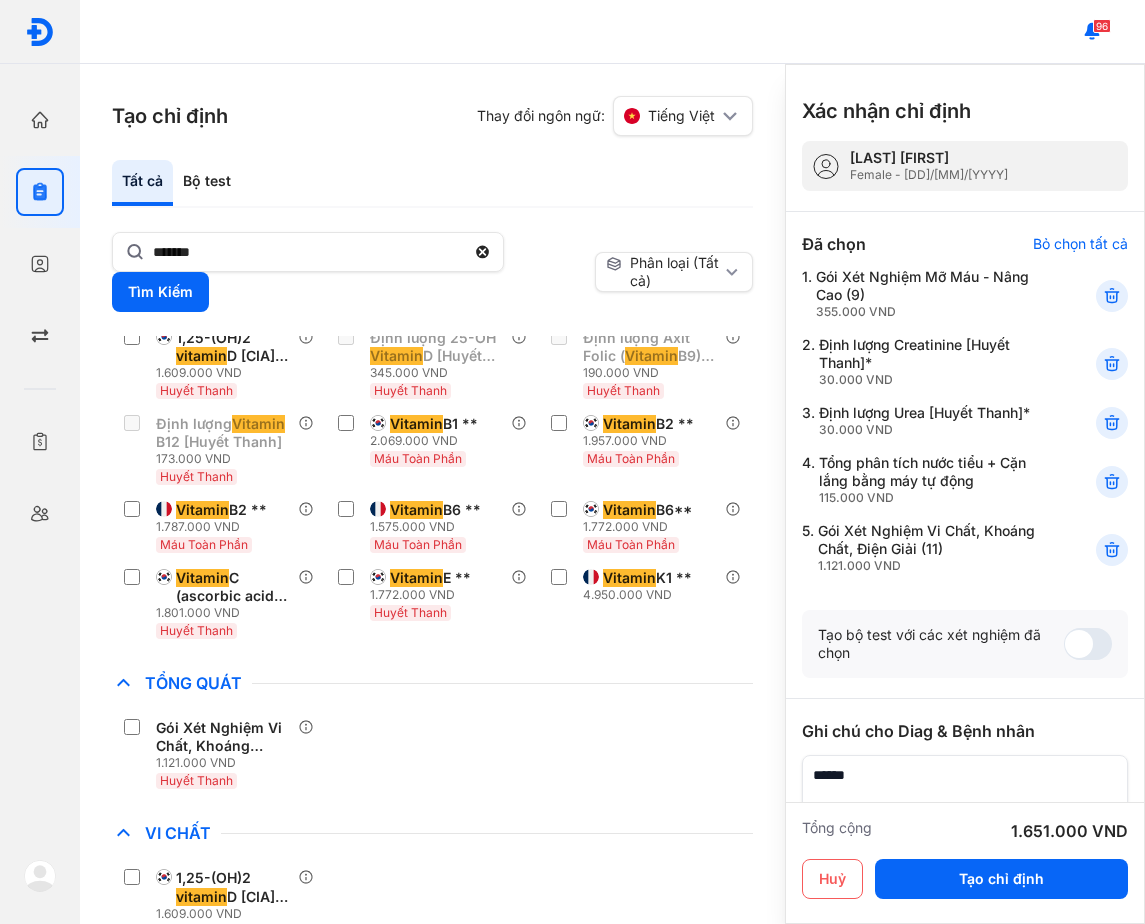 click on "Gói Xét Nghiệm Vi Chất, Khoáng Chất, Điện Giải (11) 1.121.000 VND Huyết Thanh" at bounding box center (432, 754) 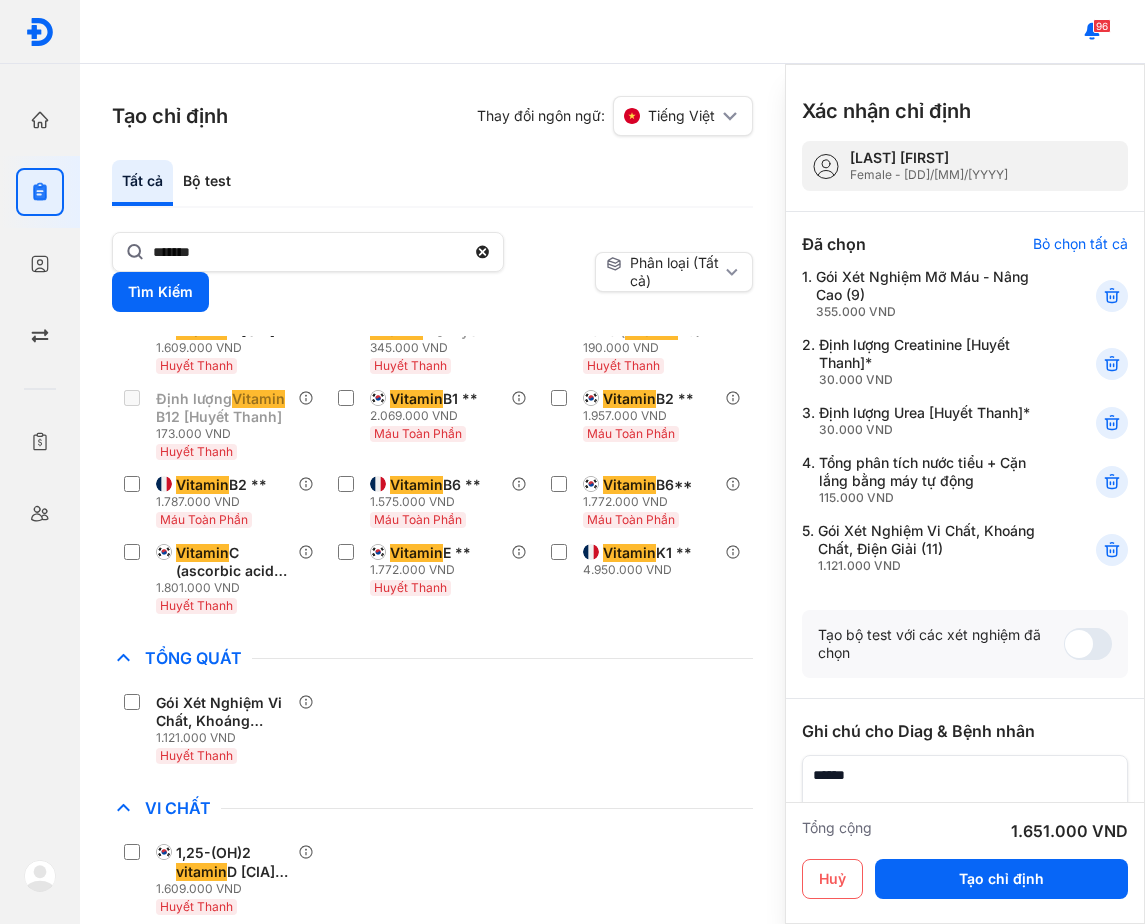 scroll, scrollTop: 103, scrollLeft: 0, axis: vertical 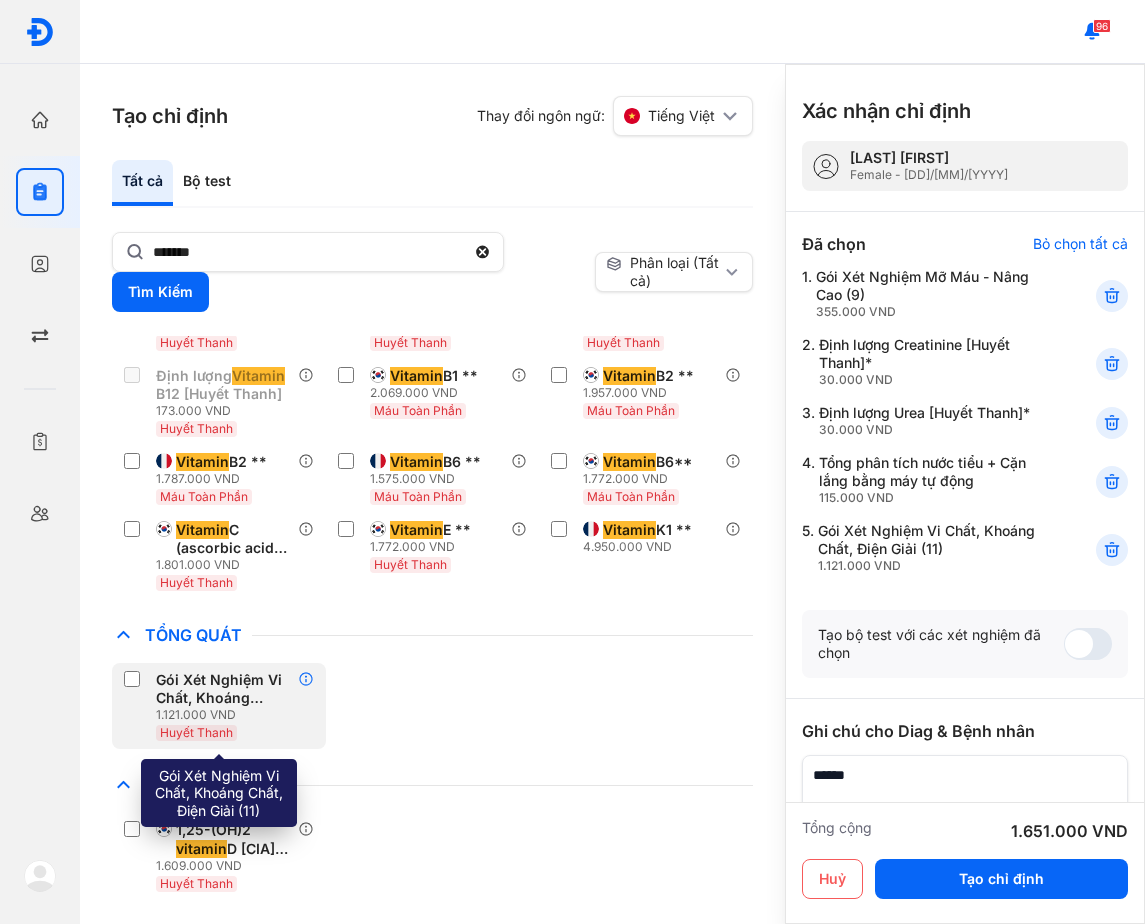 click 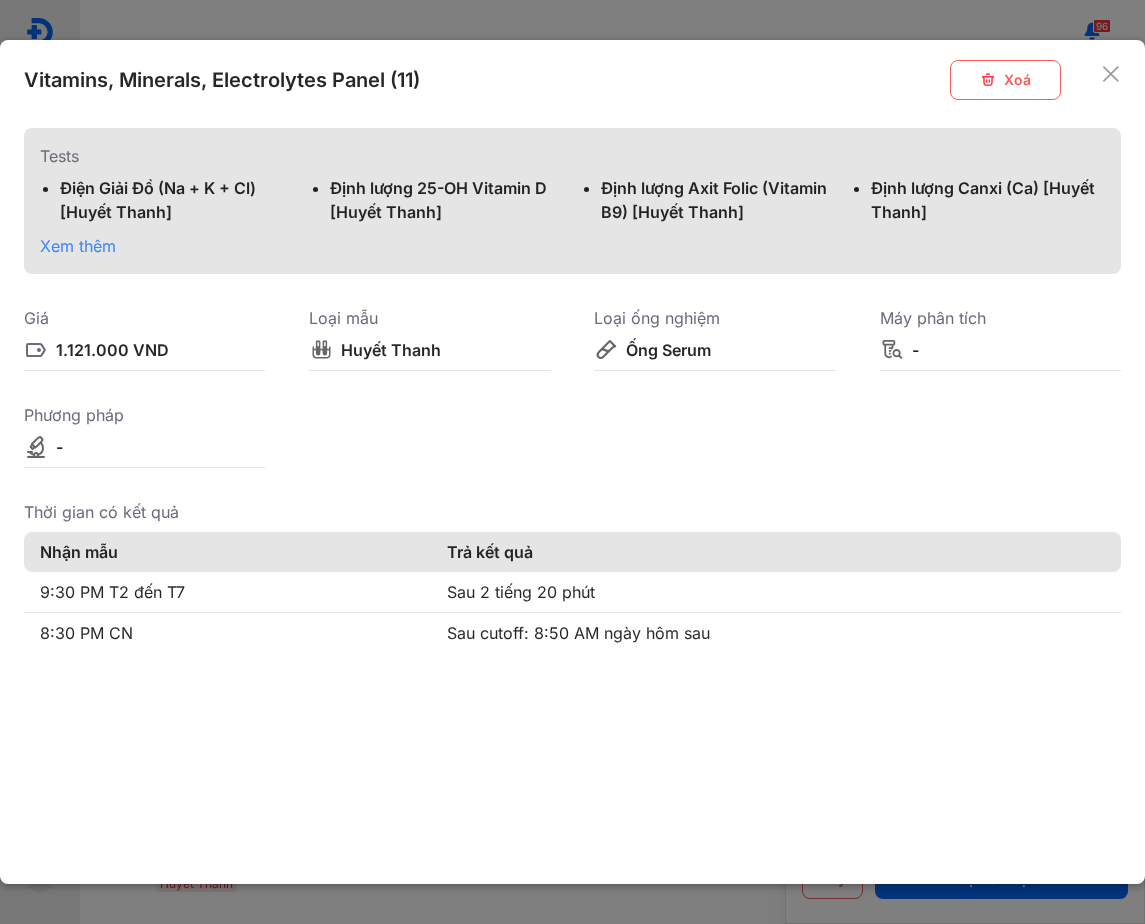 click 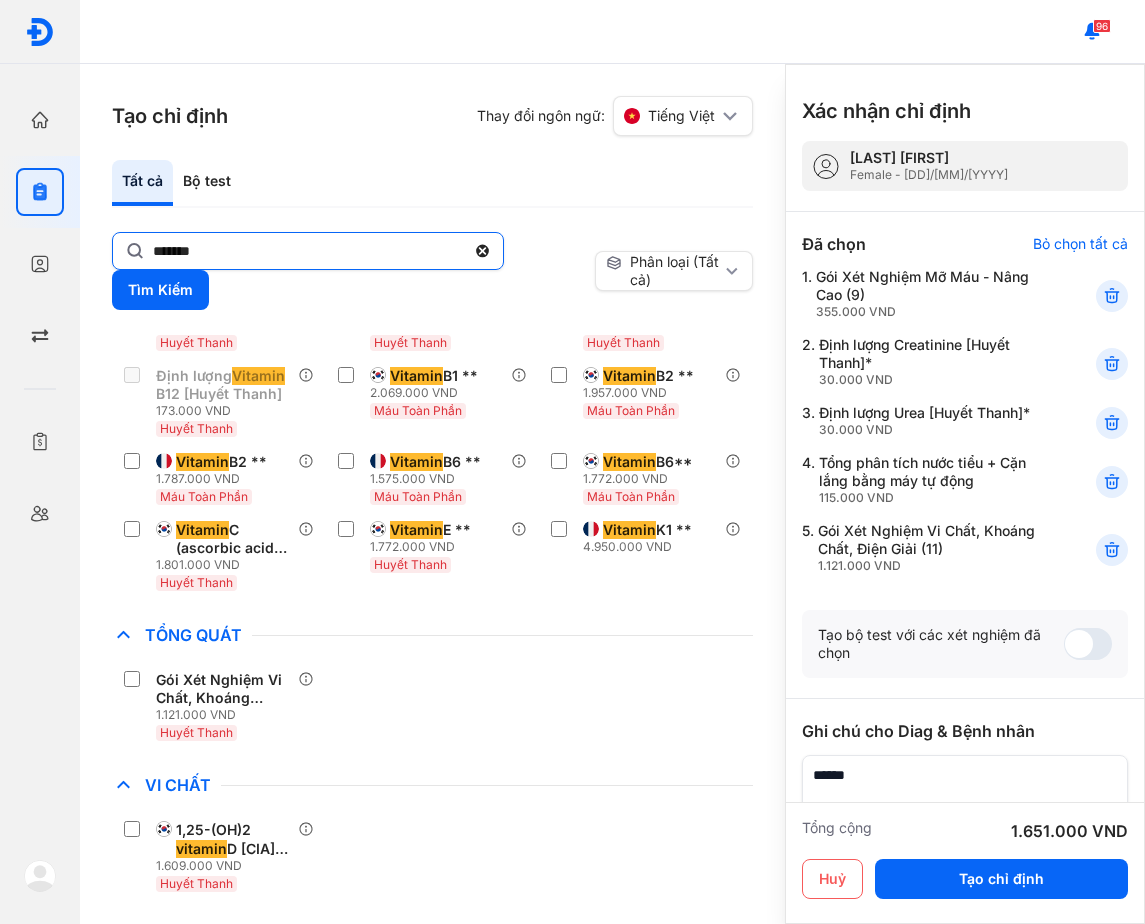 click on "*******" 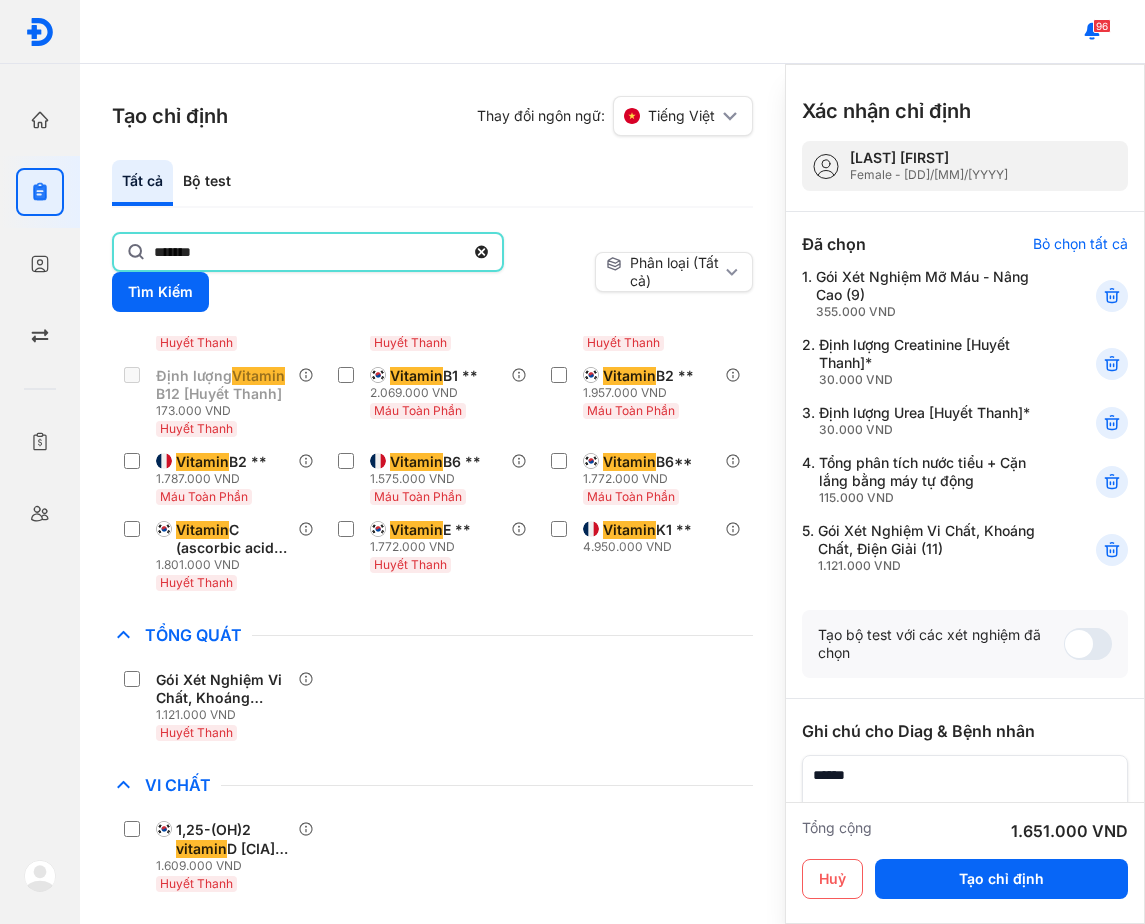 click on "*******" 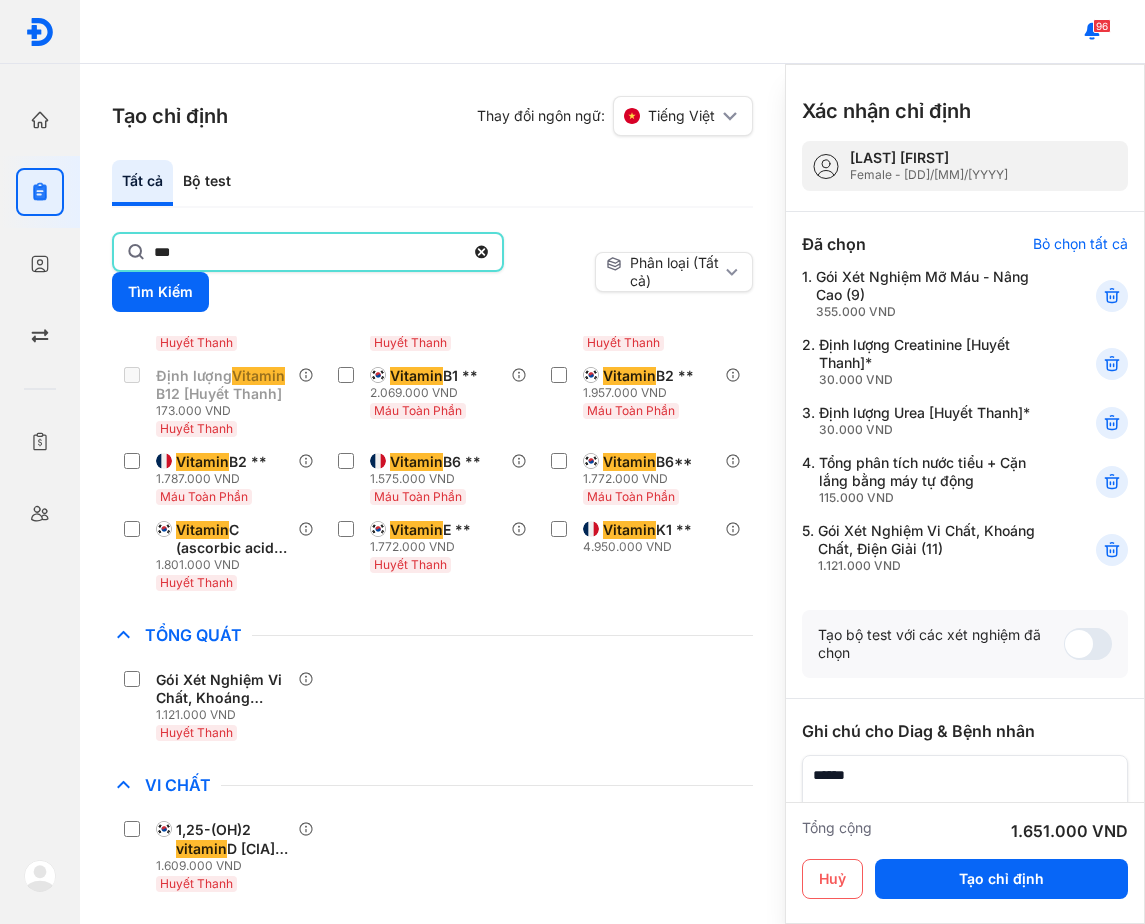 scroll, scrollTop: 80, scrollLeft: 0, axis: vertical 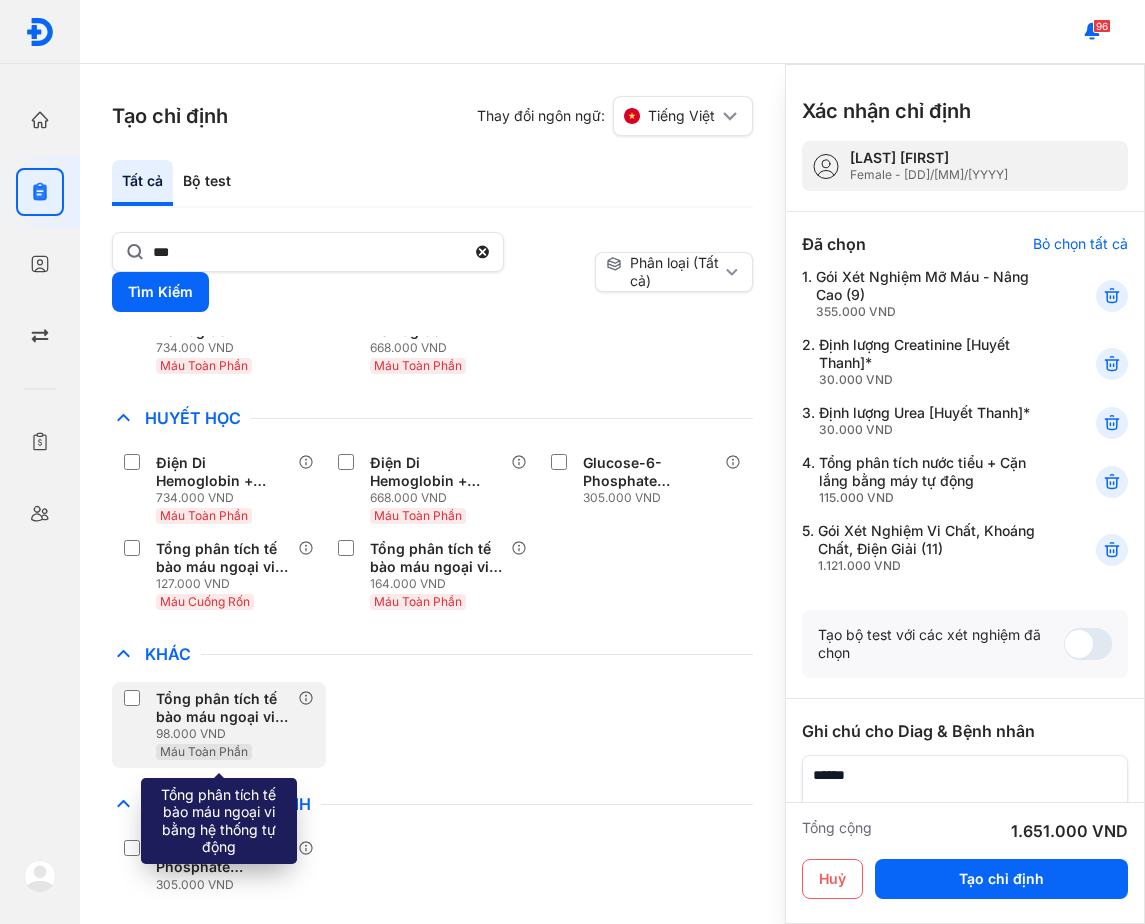 click on "Tổng phân tích tế bào máu ngoại vi bằng hệ thống tự động" at bounding box center [223, 708] 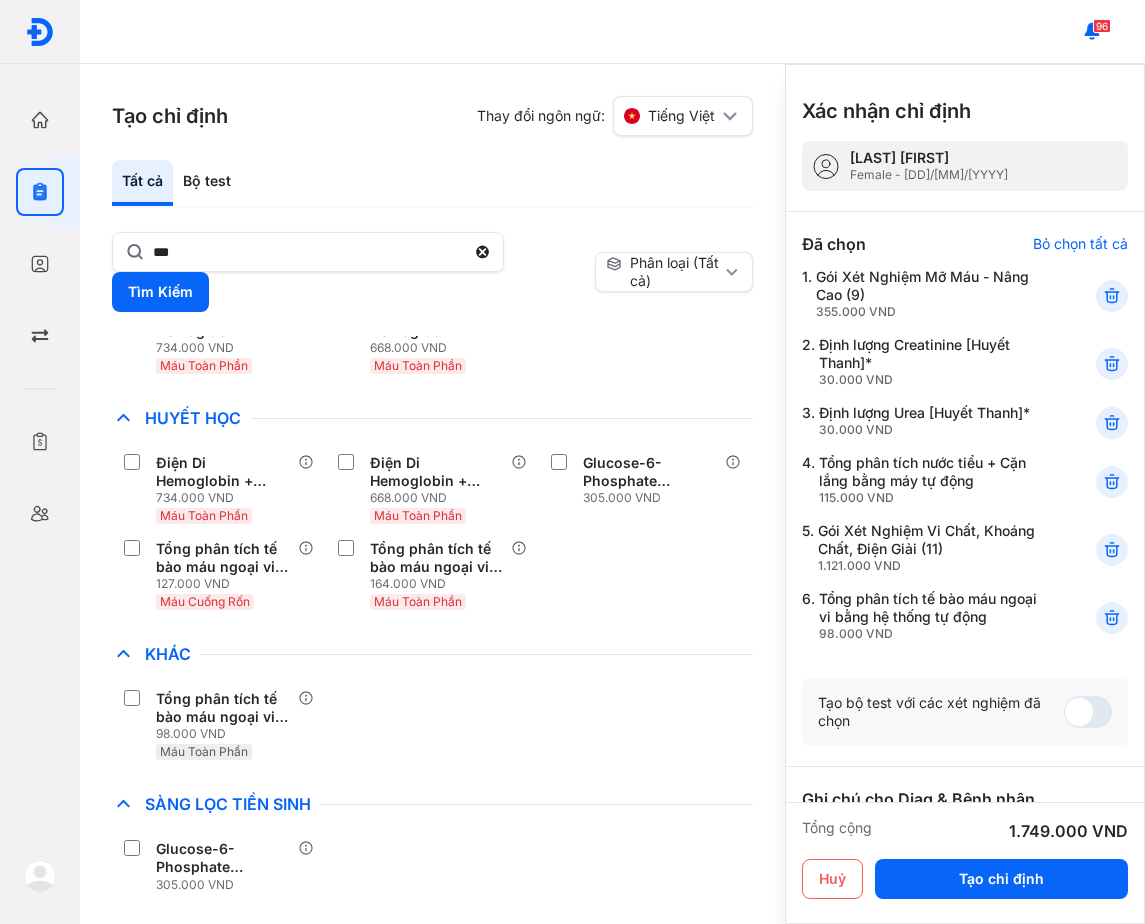 click on "Tổng phân tích tế bào máu ngoại vi bằng hệ thống tự động 98.000 VND Máu Toàn Phần" at bounding box center (432, 725) 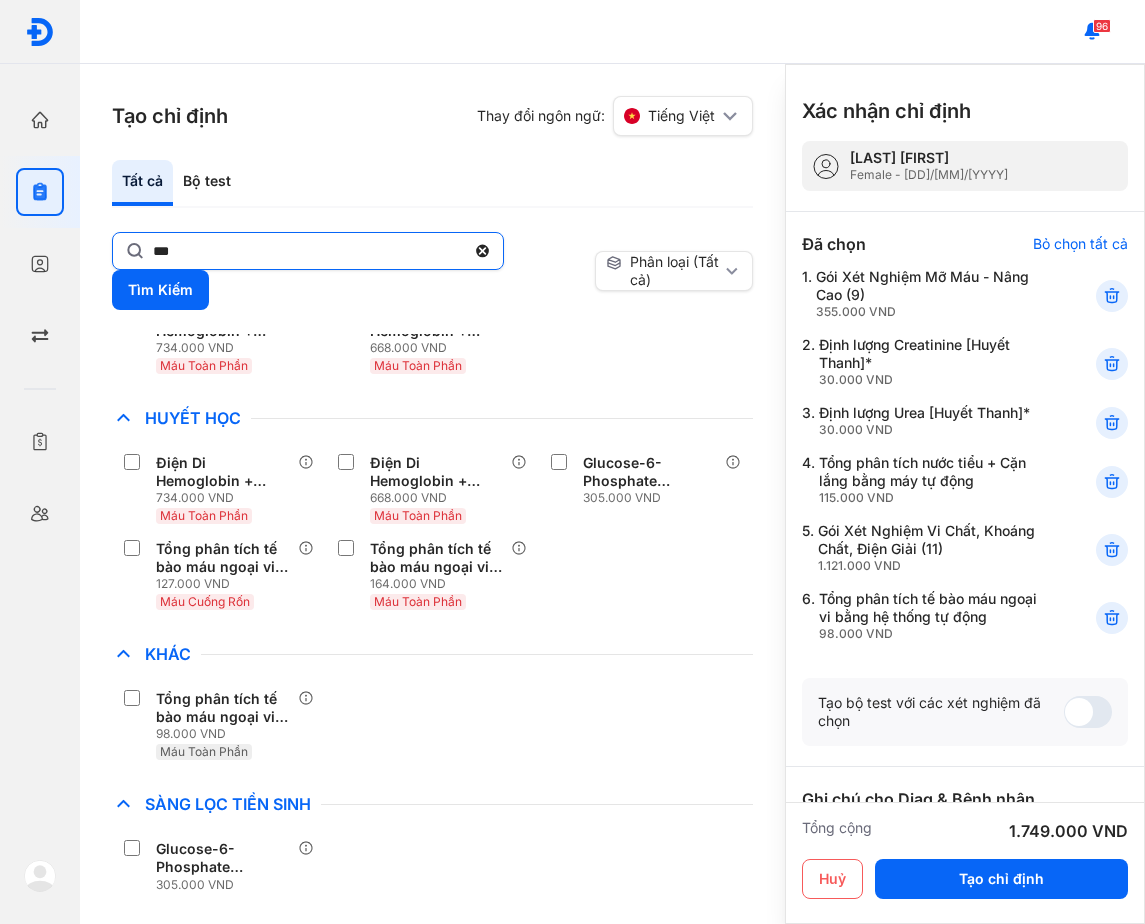 click on "***" 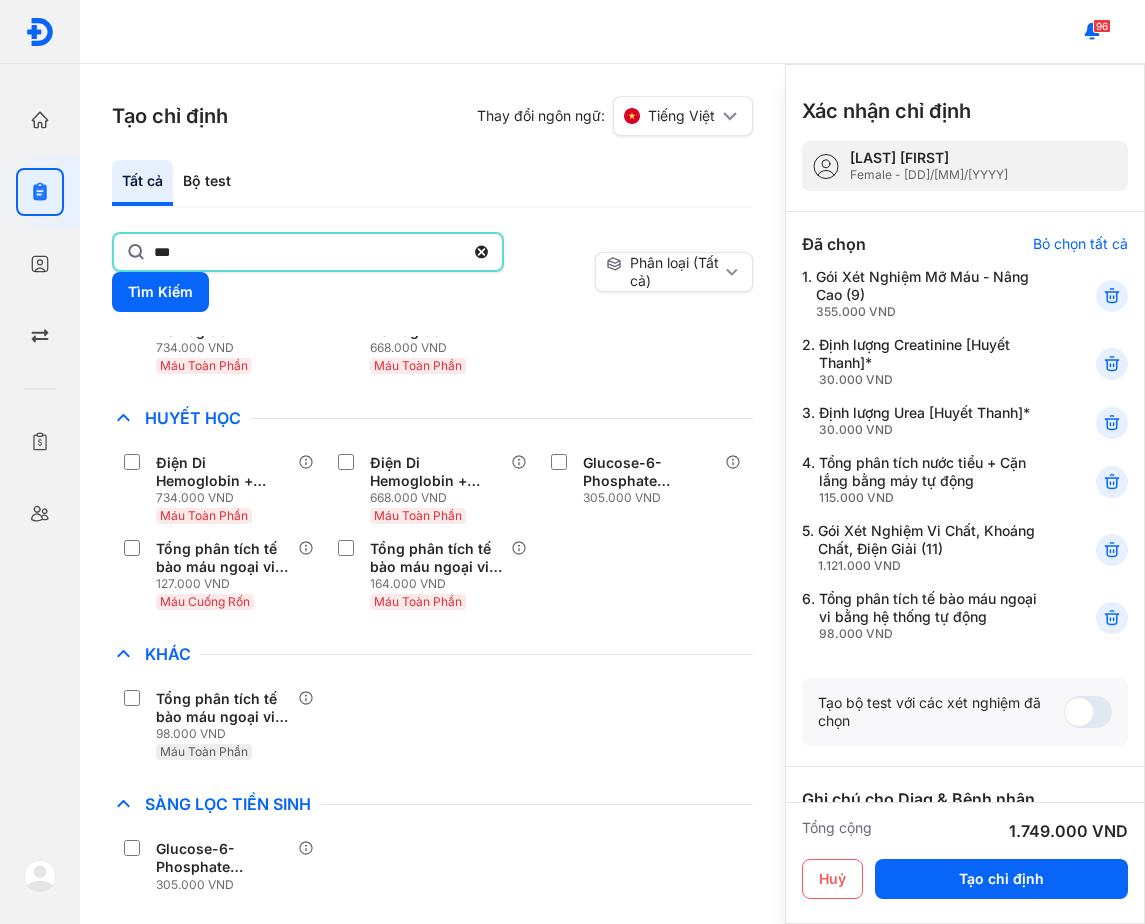 click on "***" 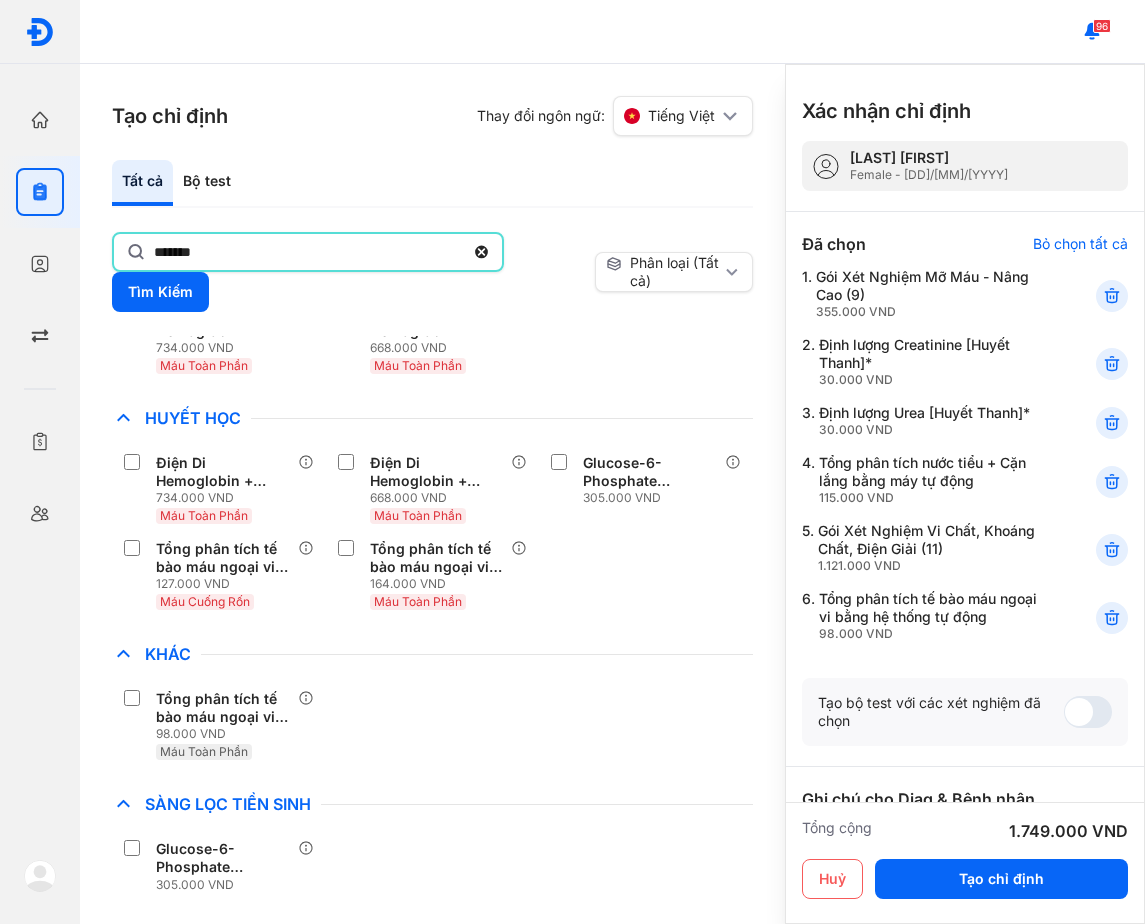 scroll, scrollTop: 0, scrollLeft: 0, axis: both 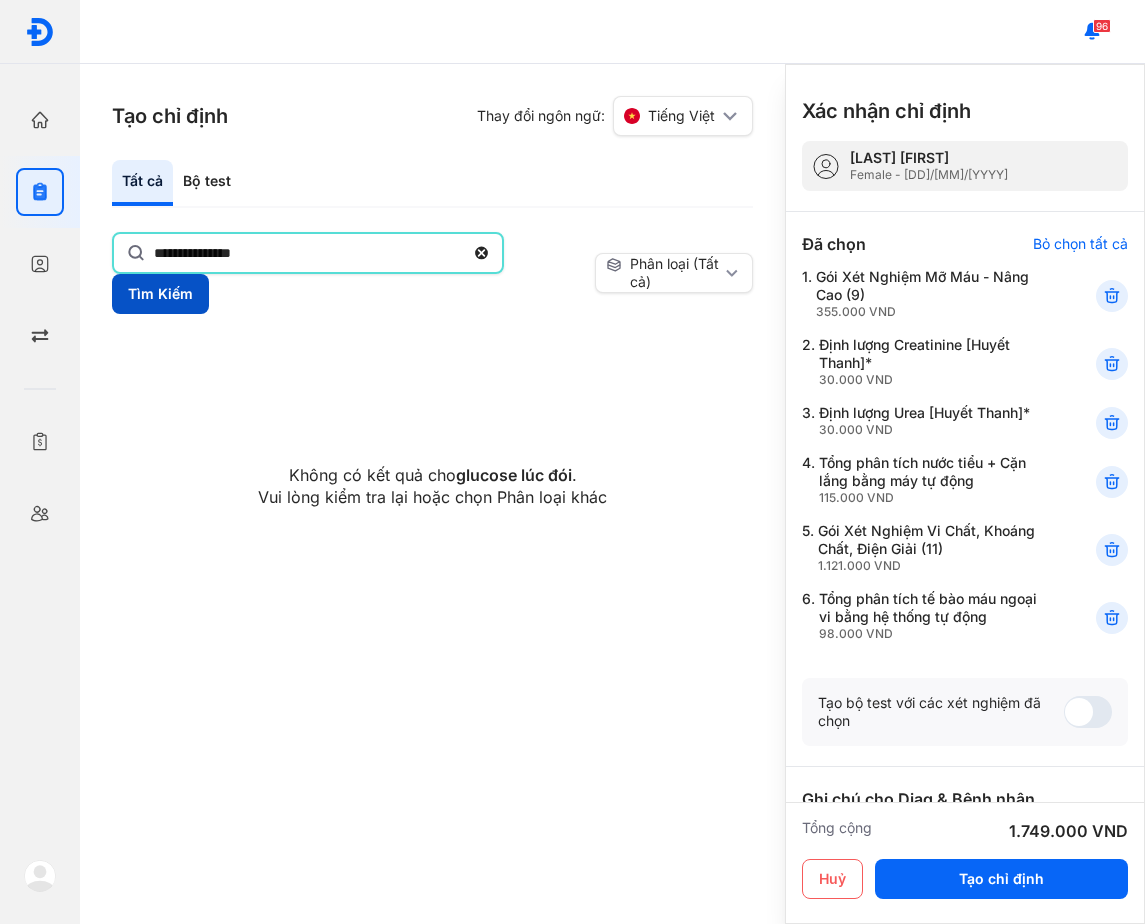 click on "Tìm Kiếm" at bounding box center (160, 294) 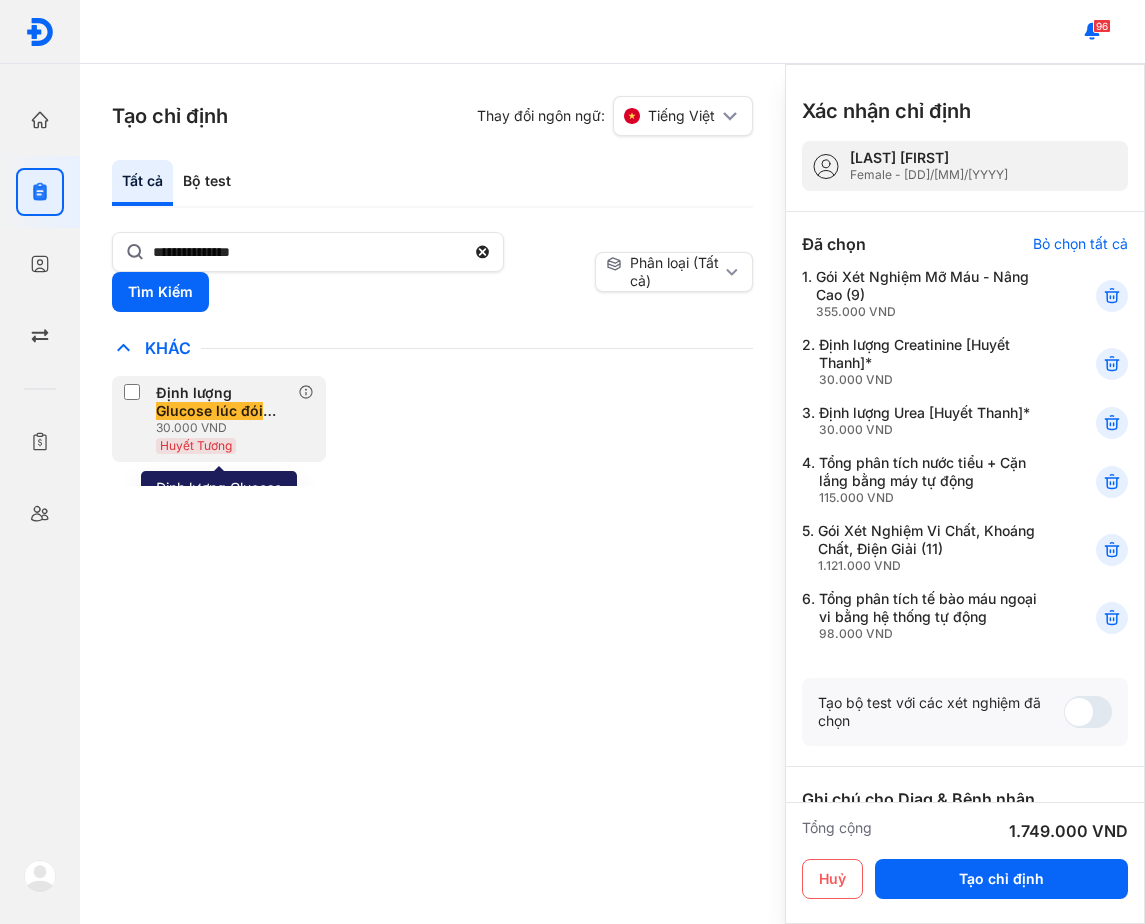 click on "Glucose lúc đói" at bounding box center [209, 411] 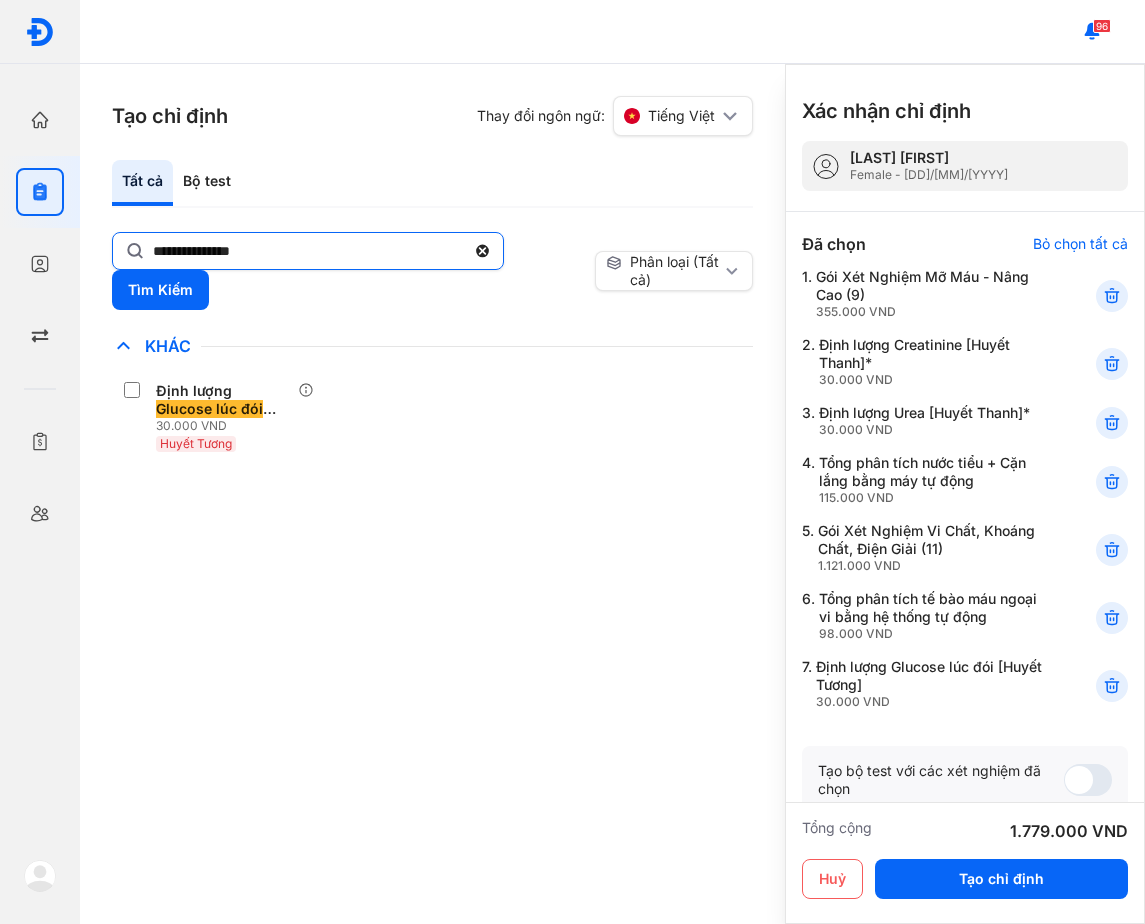 click on "**********" 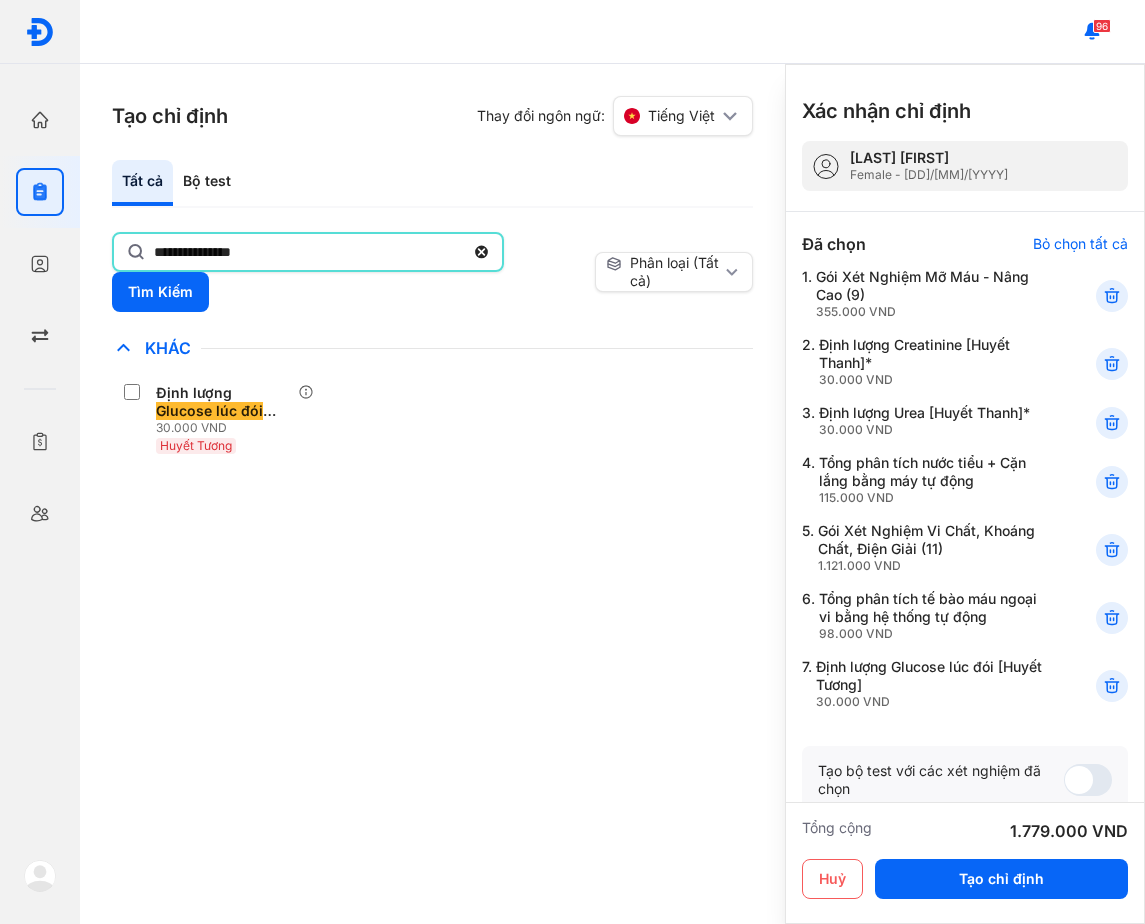 click on "**********" 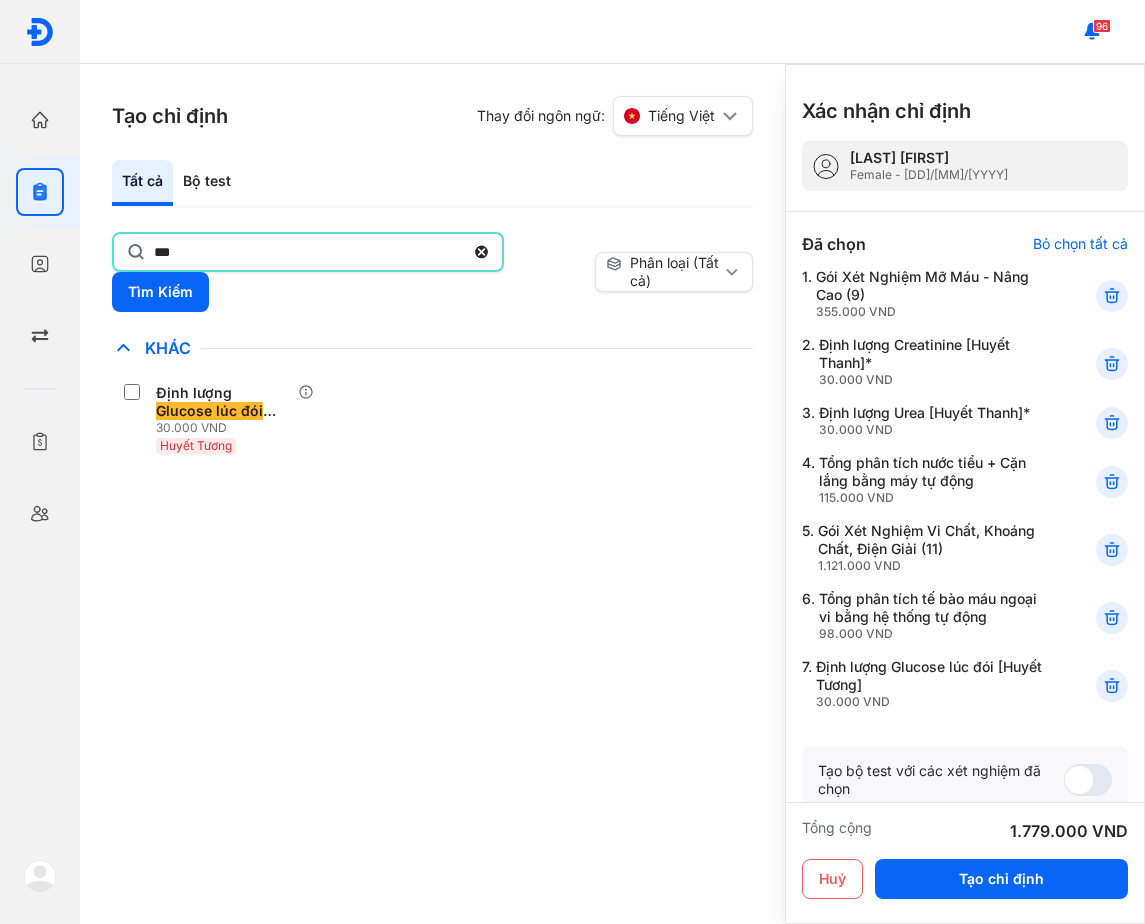 type on "***" 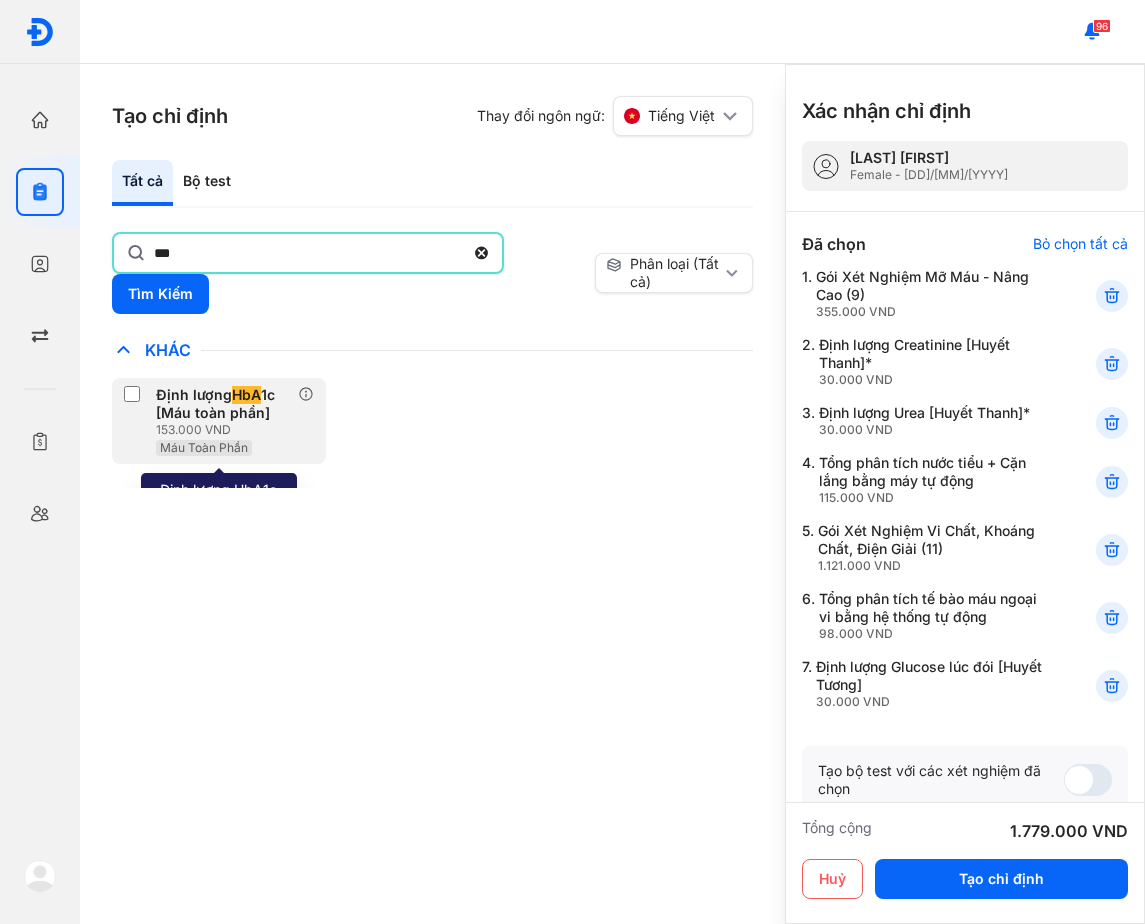 click on "Định lượng  HbA 1c [Máu toàn phần] 153.000 VND Máu Toàn Phần" 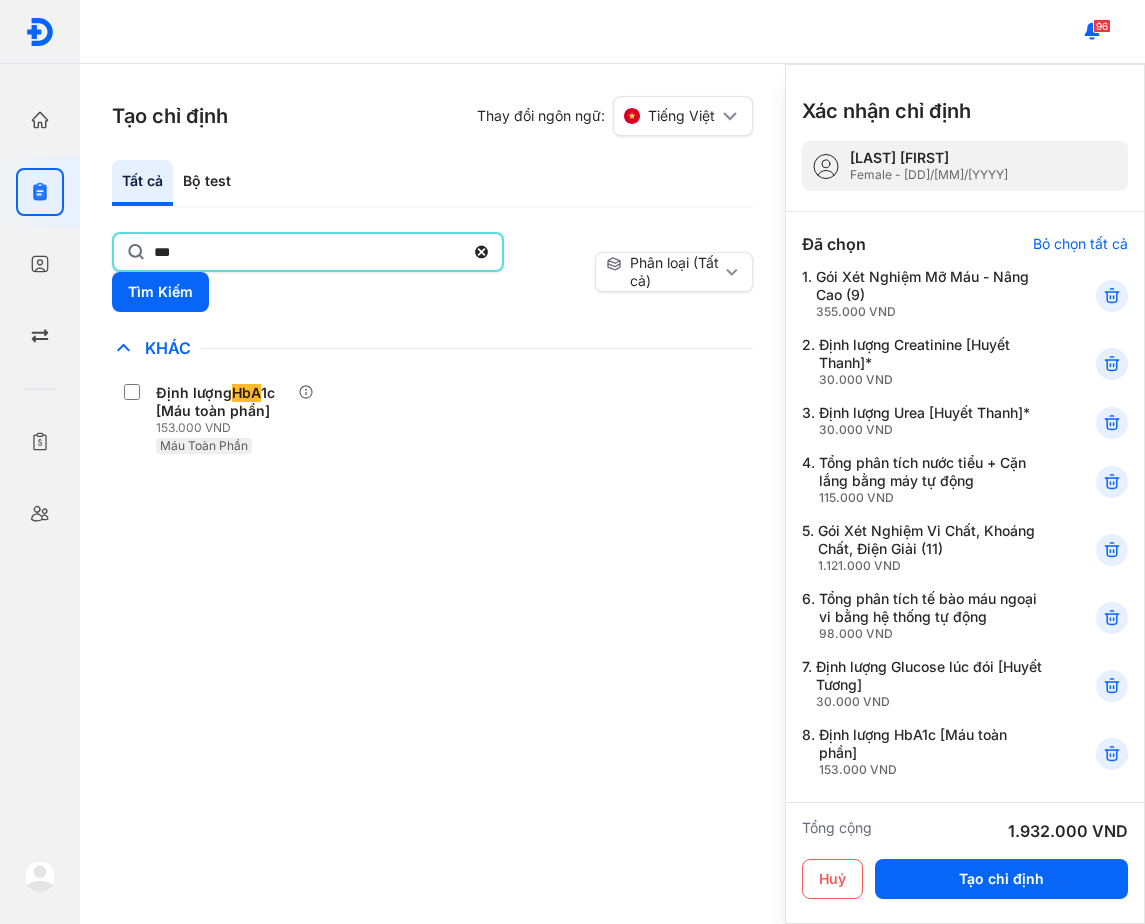click on "***" 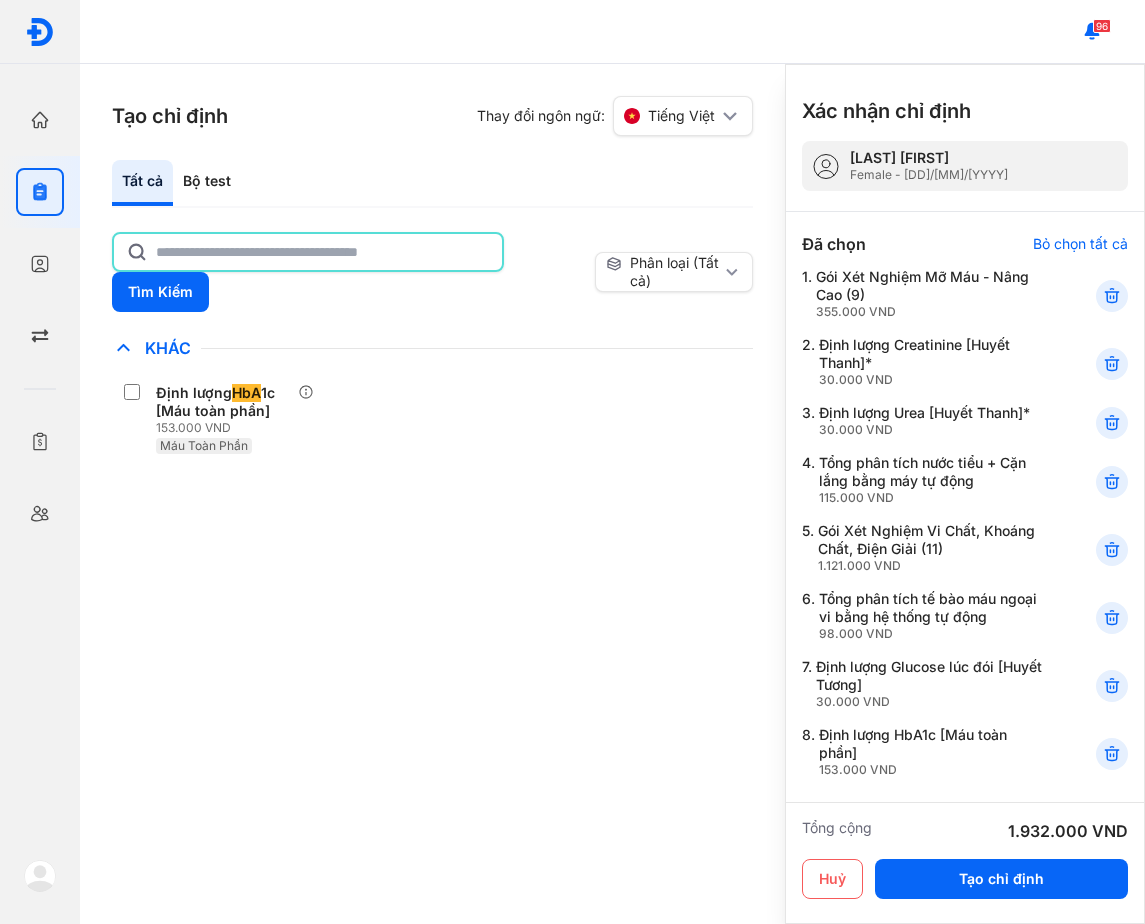 click 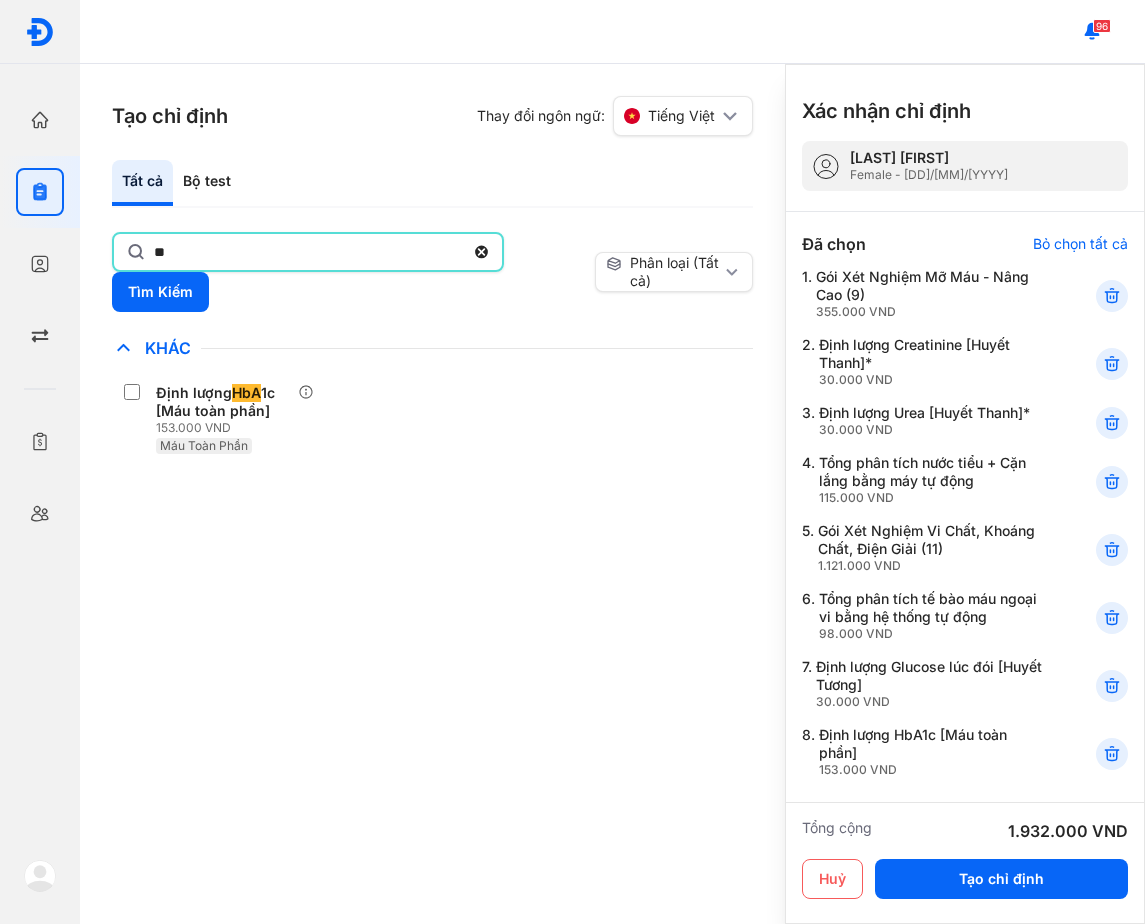 type on "*" 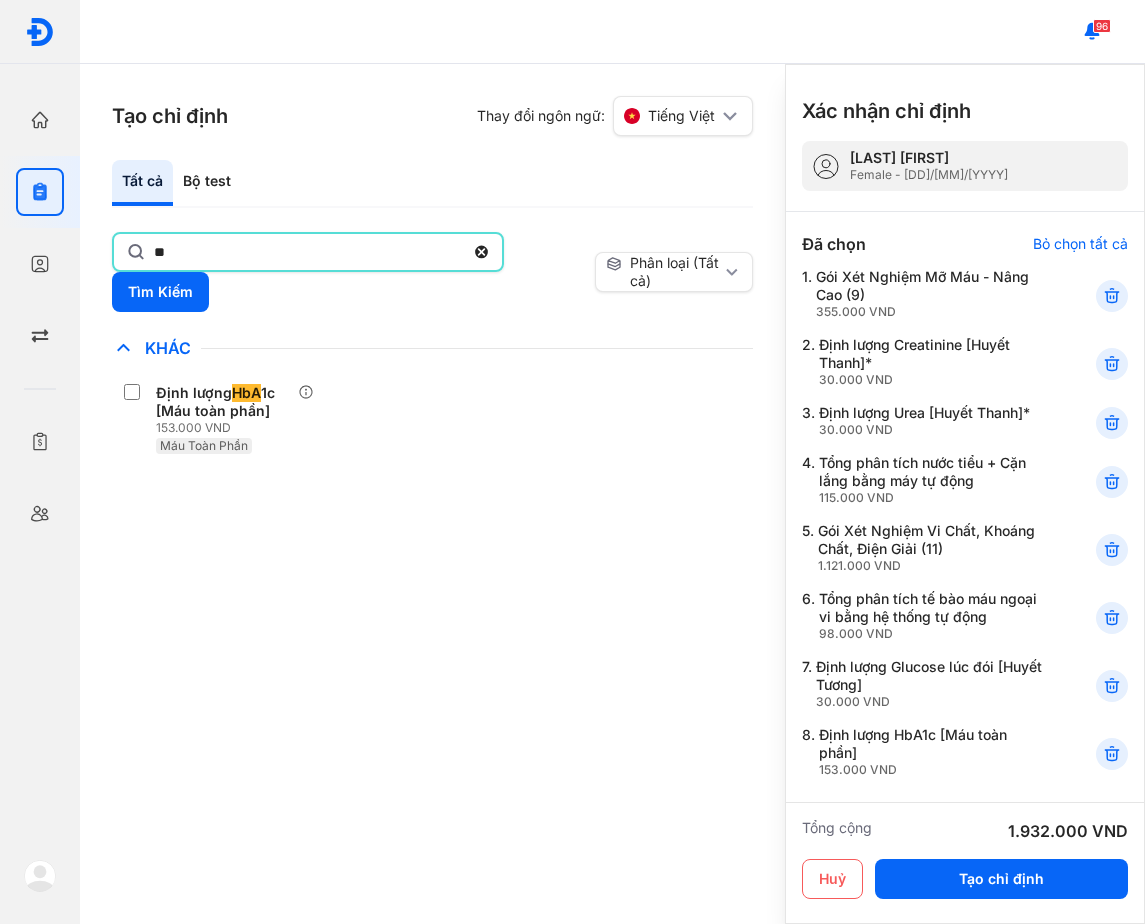 type on "*" 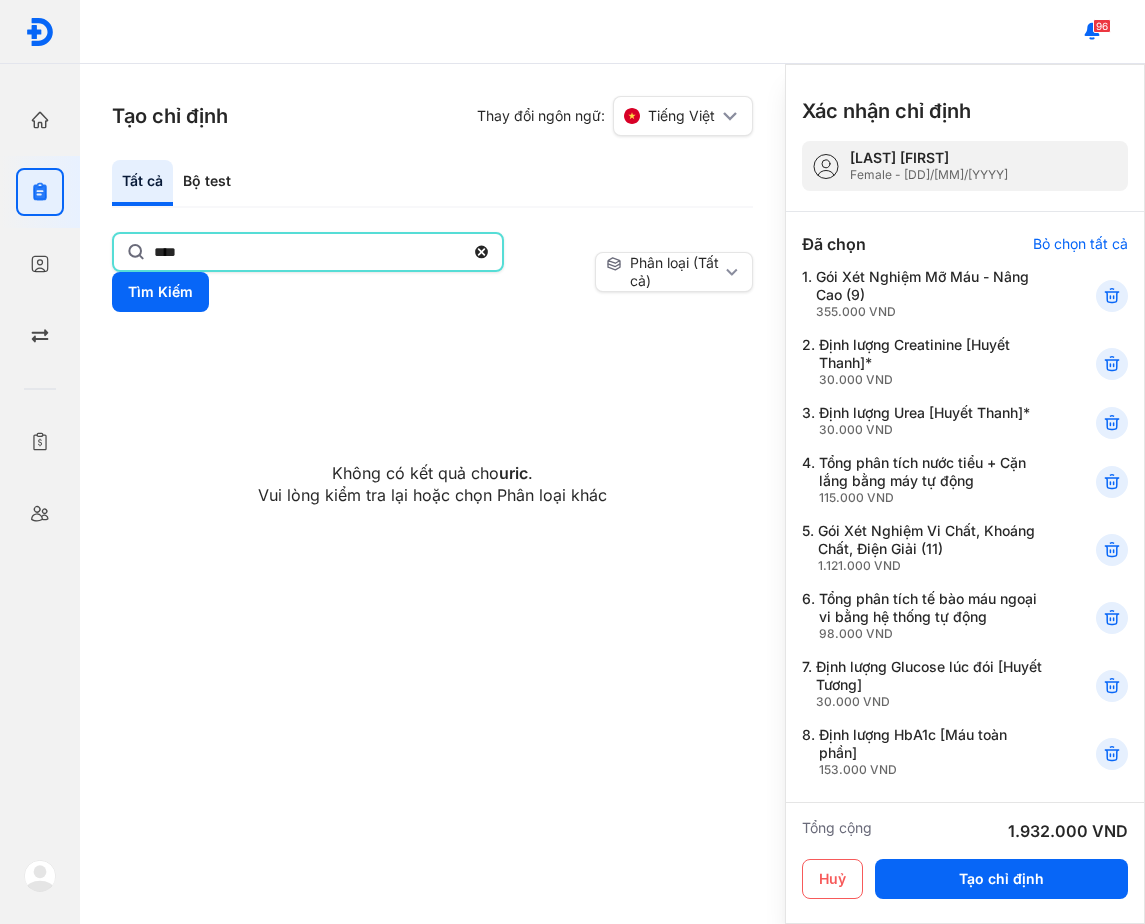 type on "****" 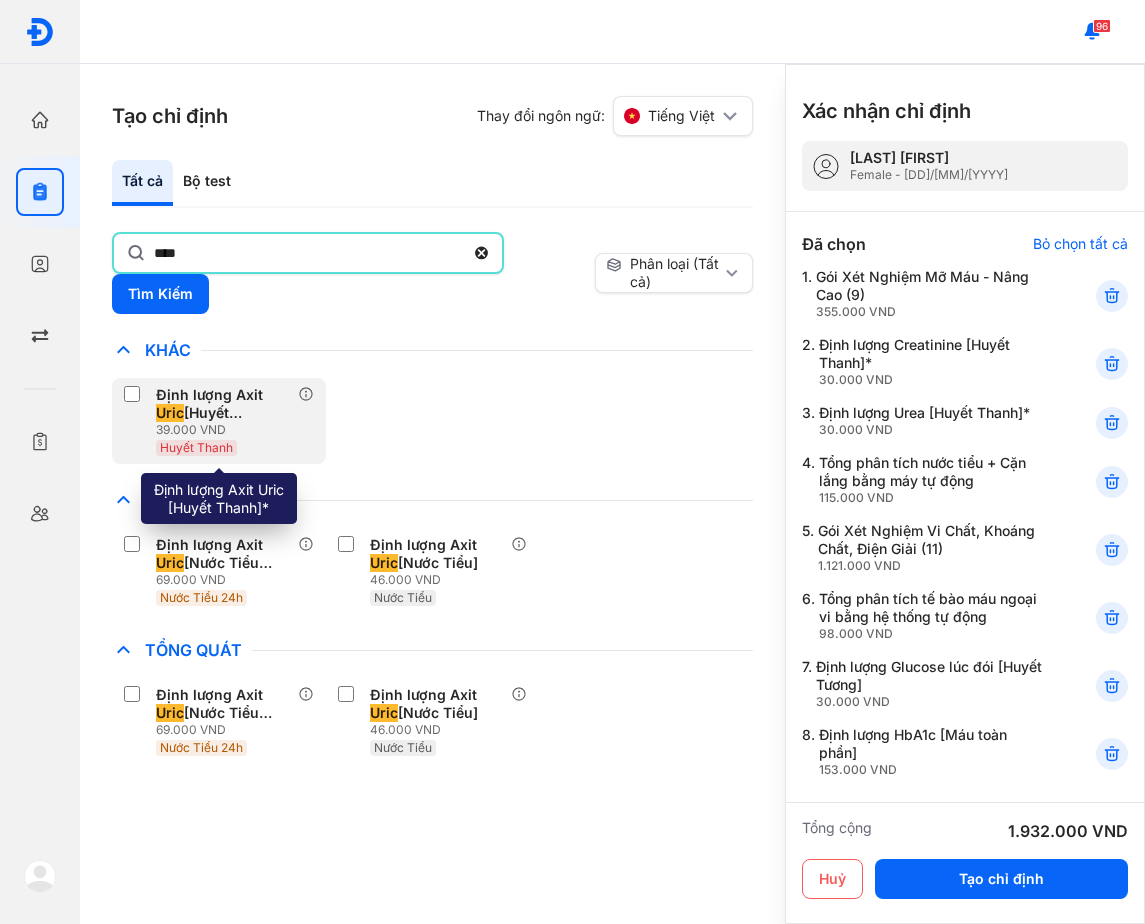 click on "39.000 VND" at bounding box center (227, 430) 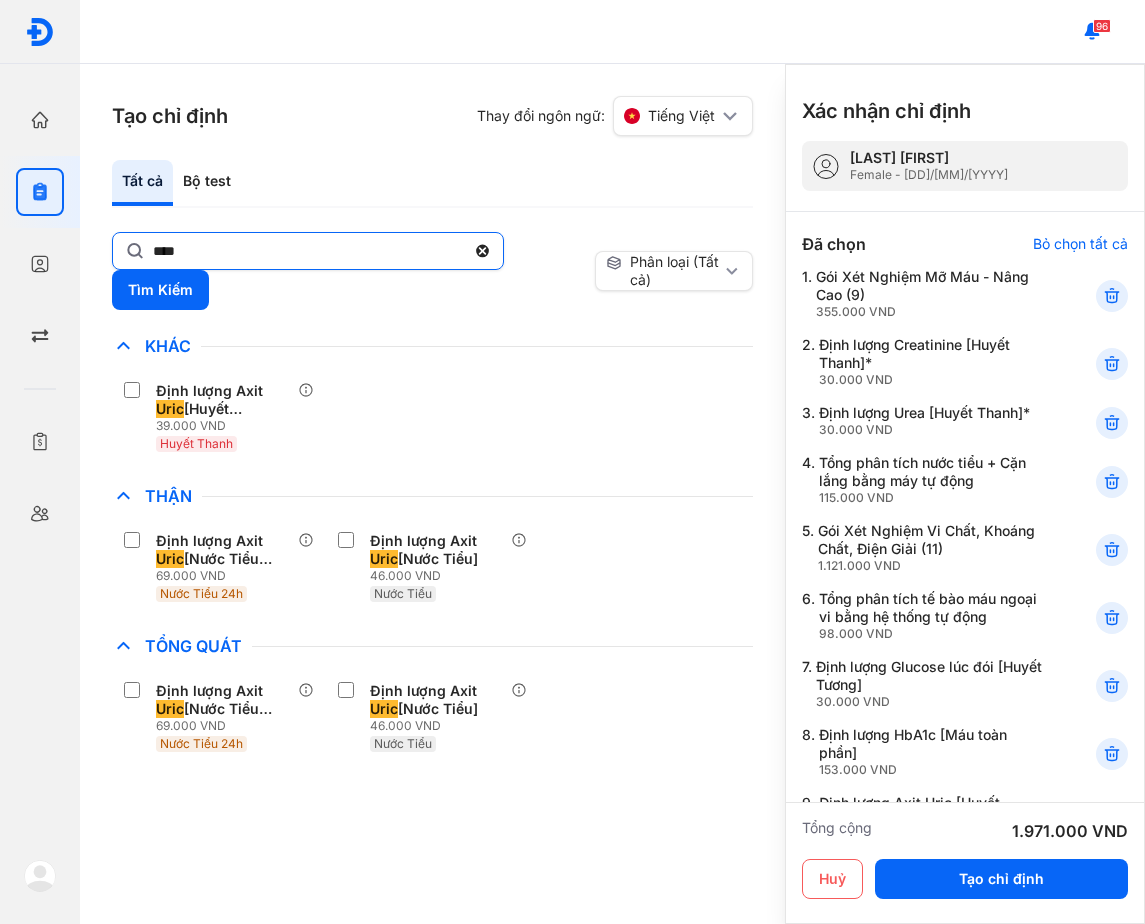 click on "****" 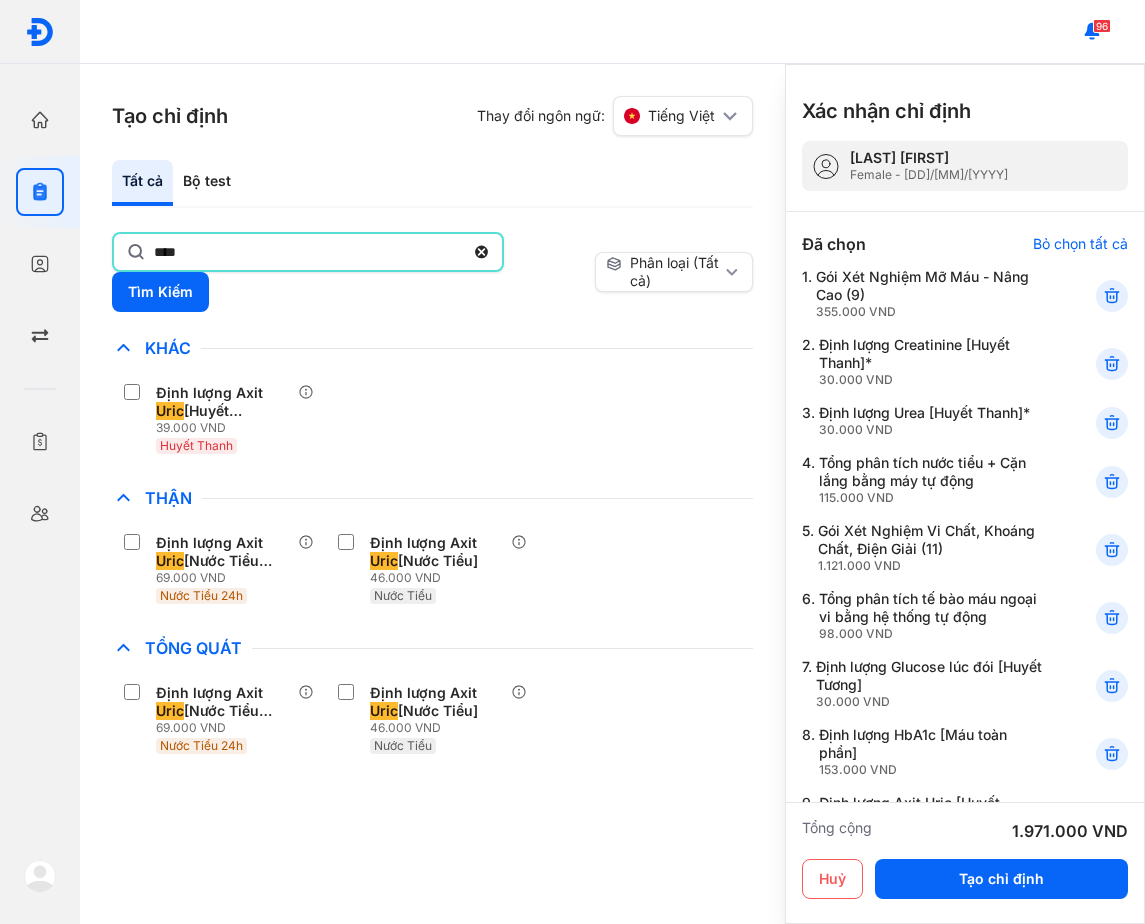 click on "****" 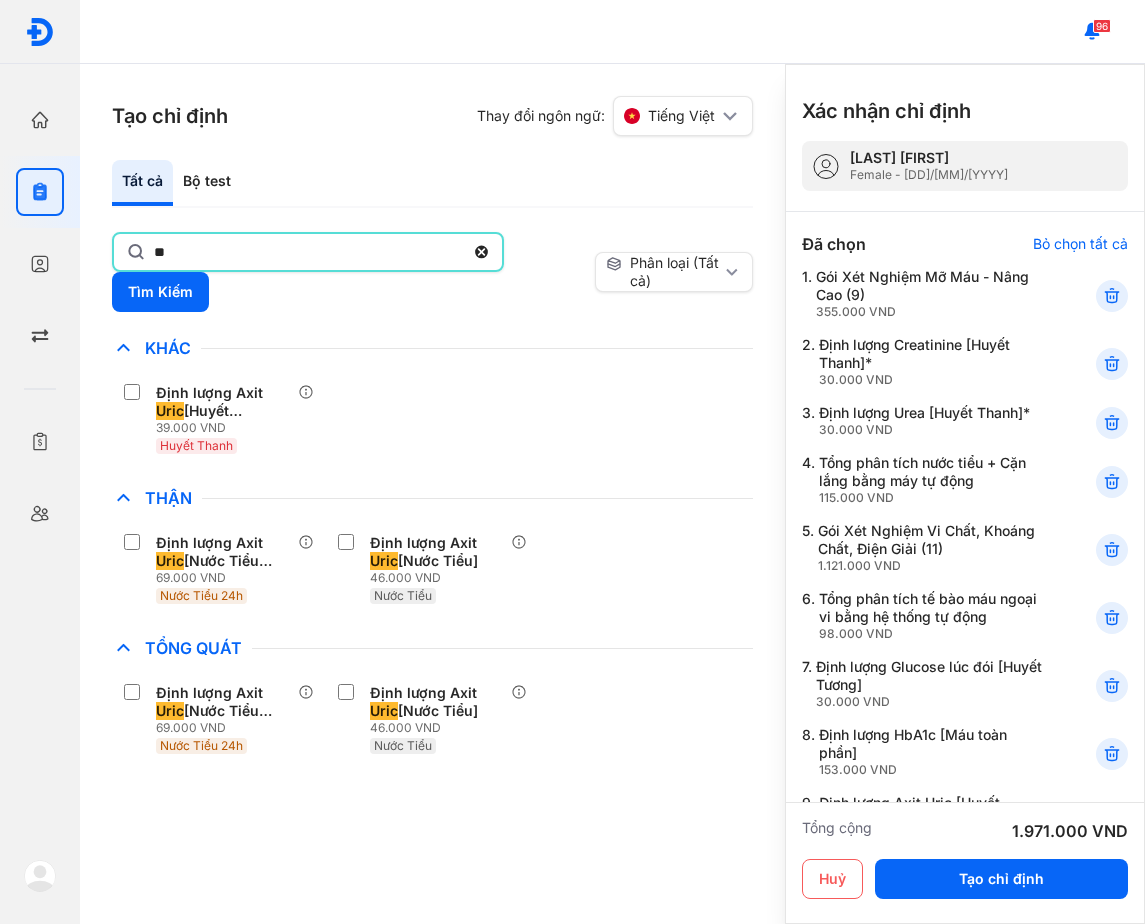 type on "*" 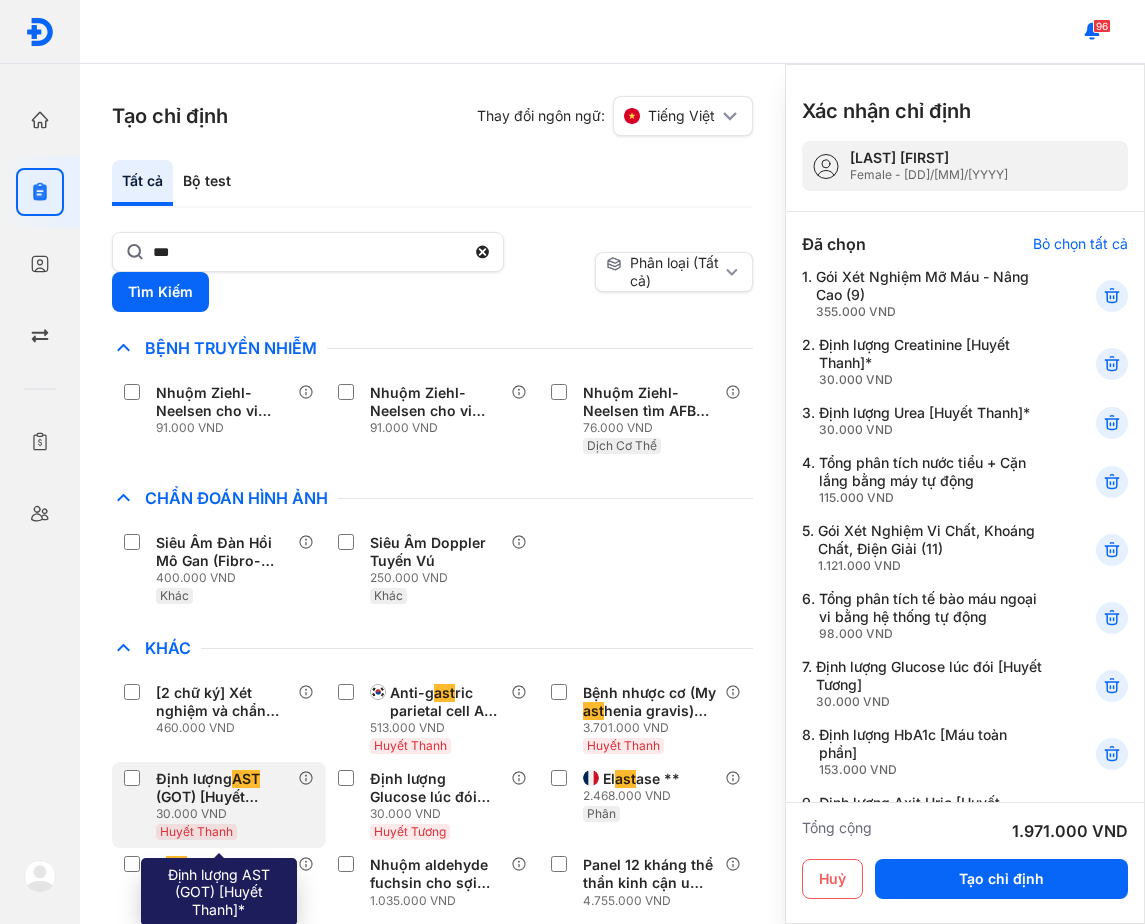 click on "Định lượng  AST  (GOT) [Huyết Thanh]*" at bounding box center (223, 788) 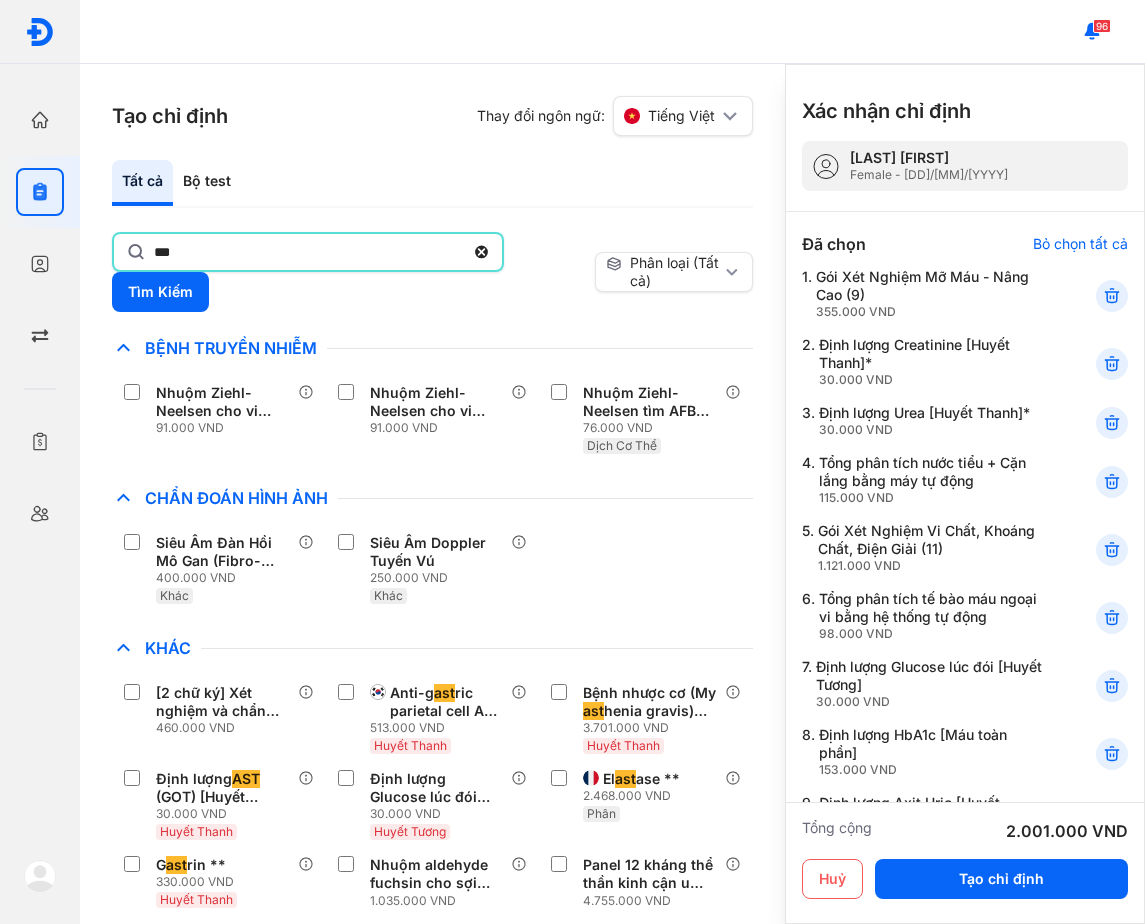 click on "***" 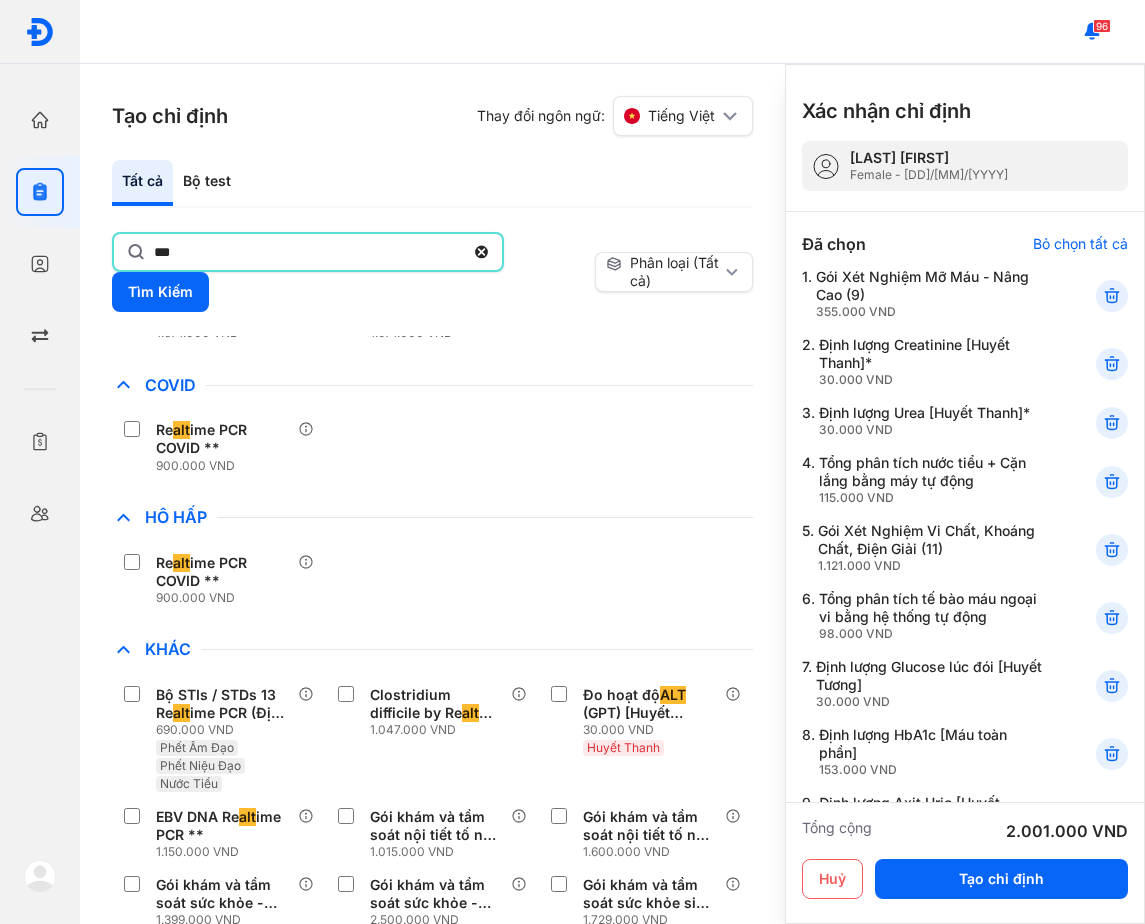 scroll, scrollTop: 456, scrollLeft: 0, axis: vertical 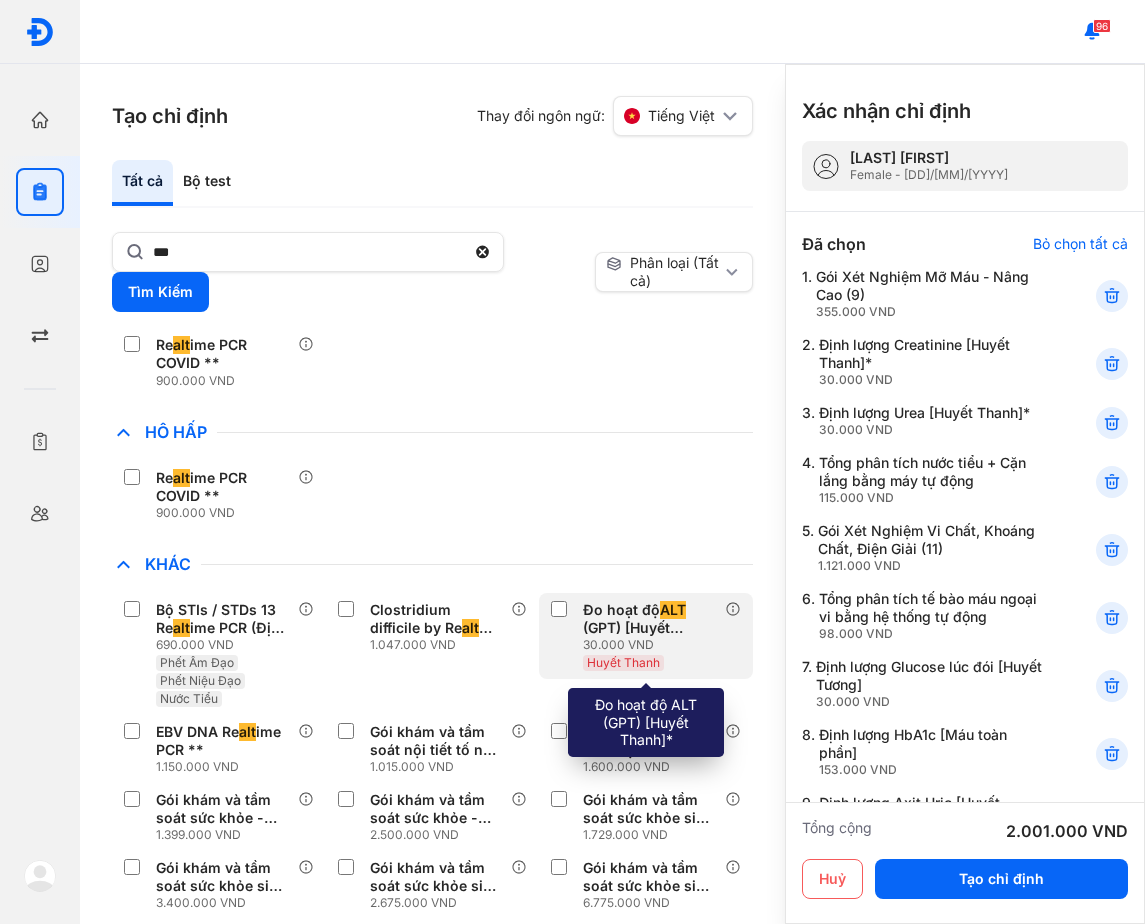 click on "Đo hoạt độ  ALT  (GPT) [Huyết Thanh]*" at bounding box center [650, 619] 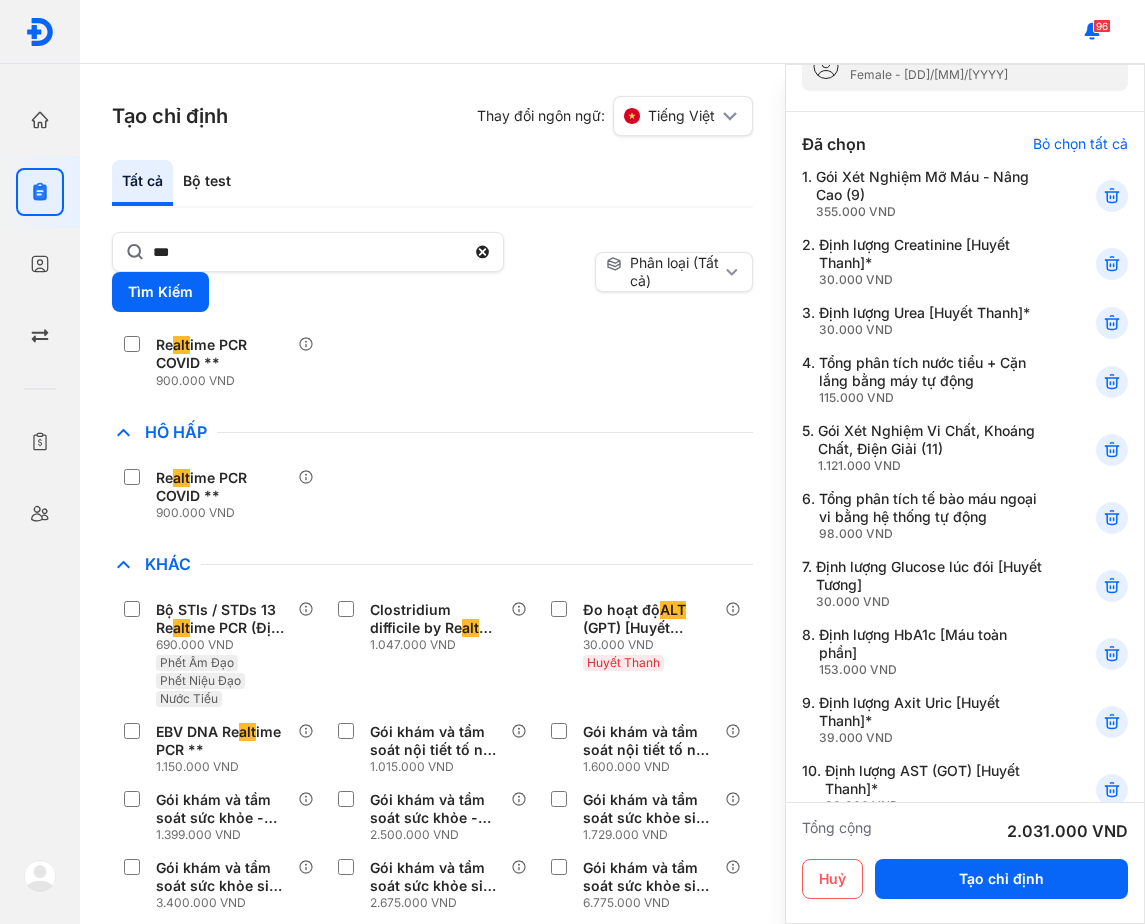 scroll, scrollTop: 0, scrollLeft: 0, axis: both 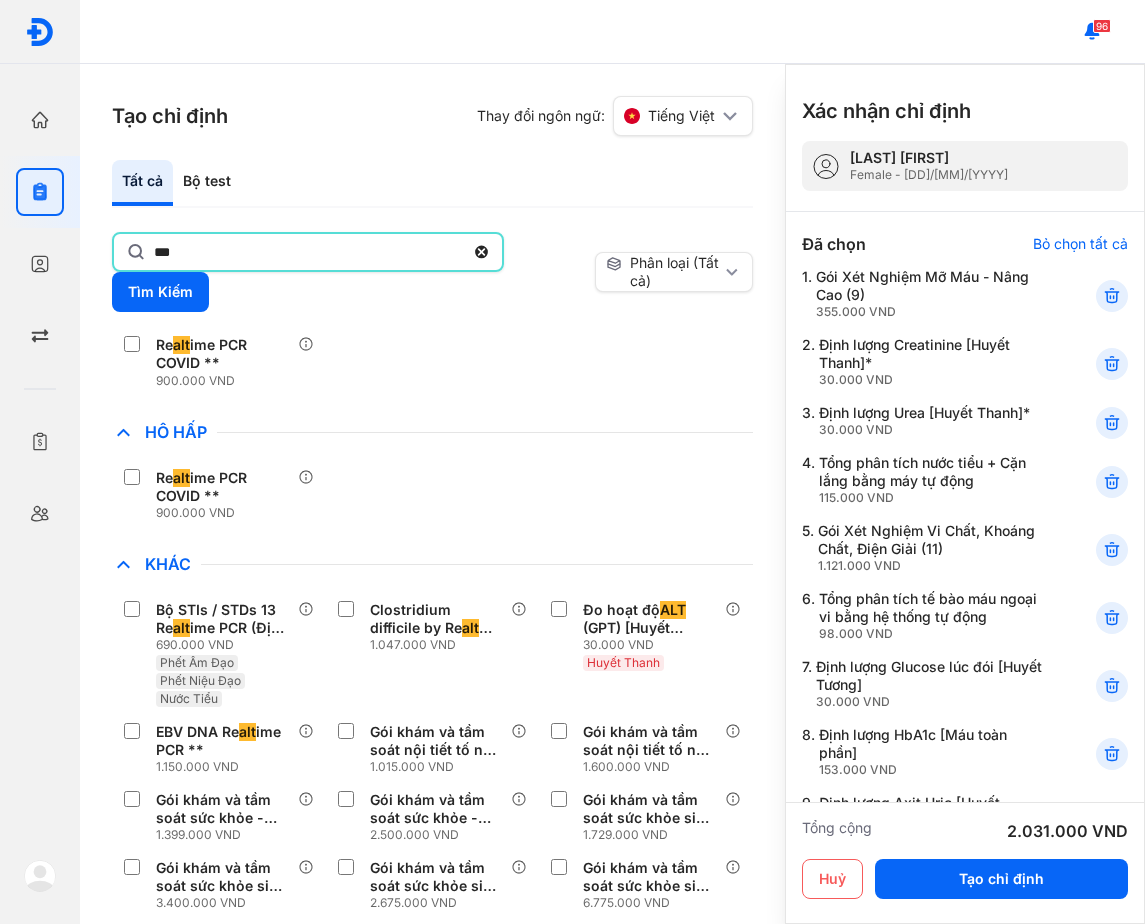 click on "***" 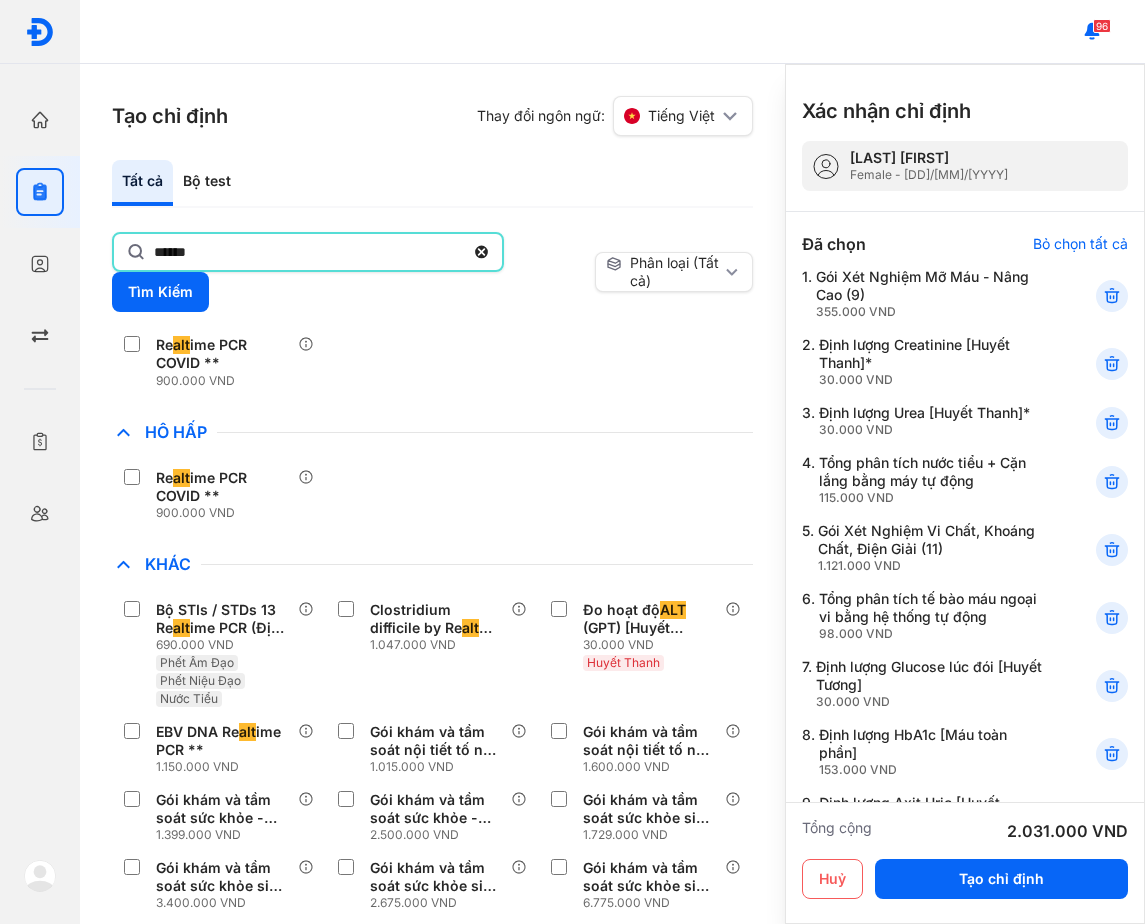 scroll, scrollTop: 19, scrollLeft: 0, axis: vertical 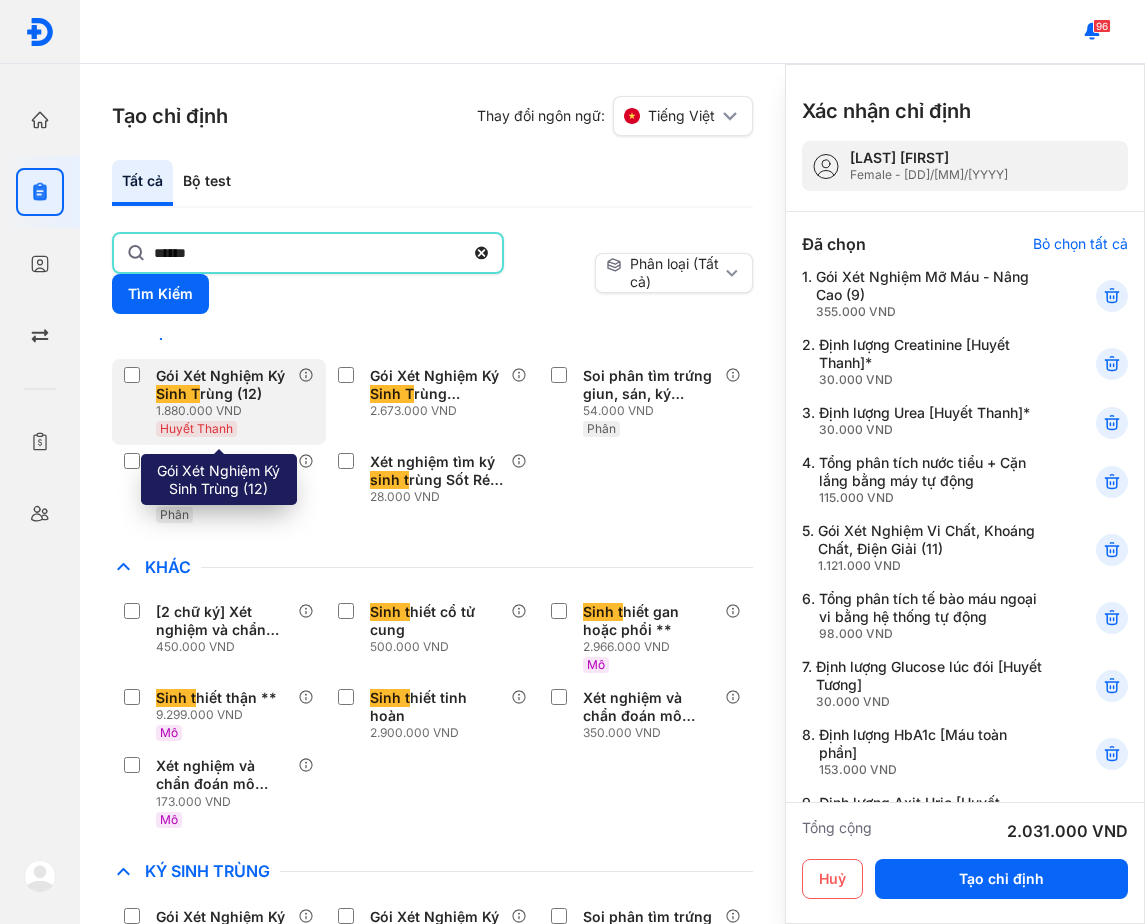 click on "1.880.000 VND" at bounding box center [227, 411] 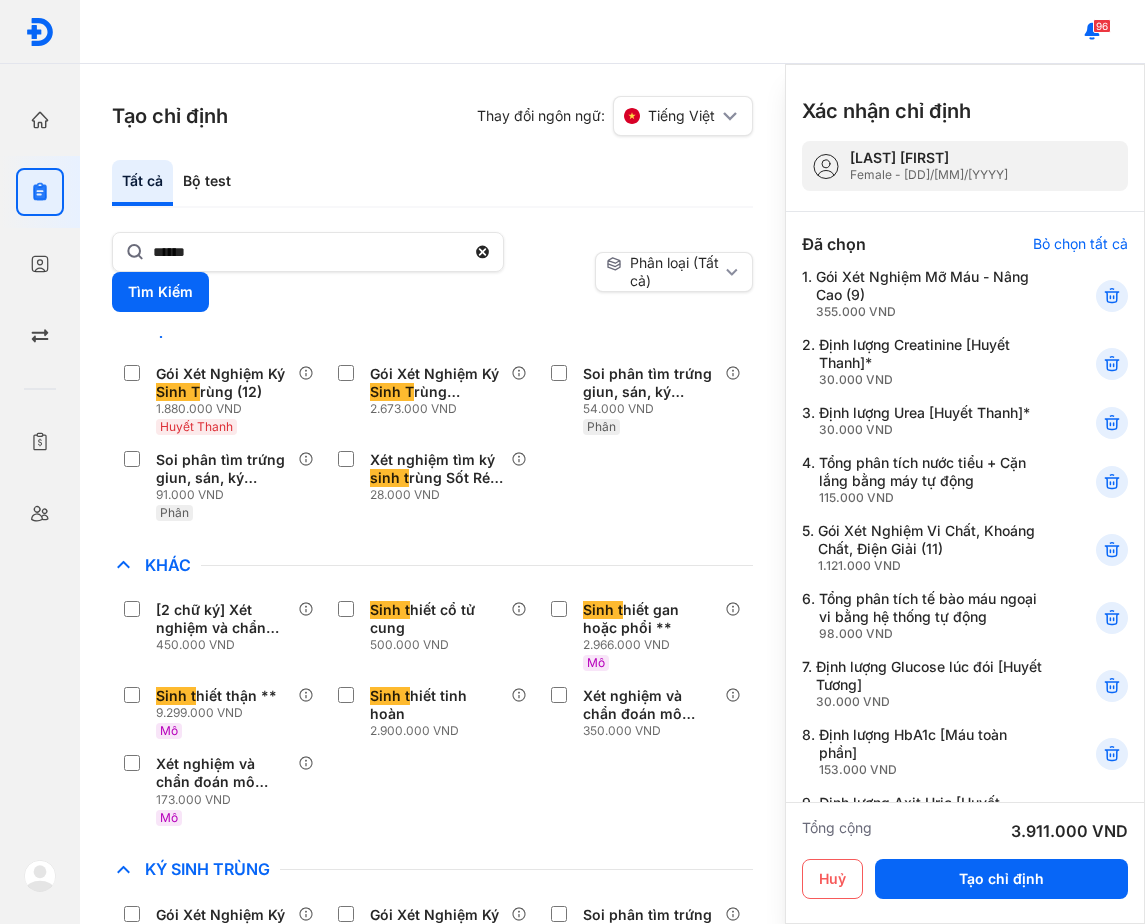 click on "****** Tìm Kiếm" at bounding box center (349, 272) 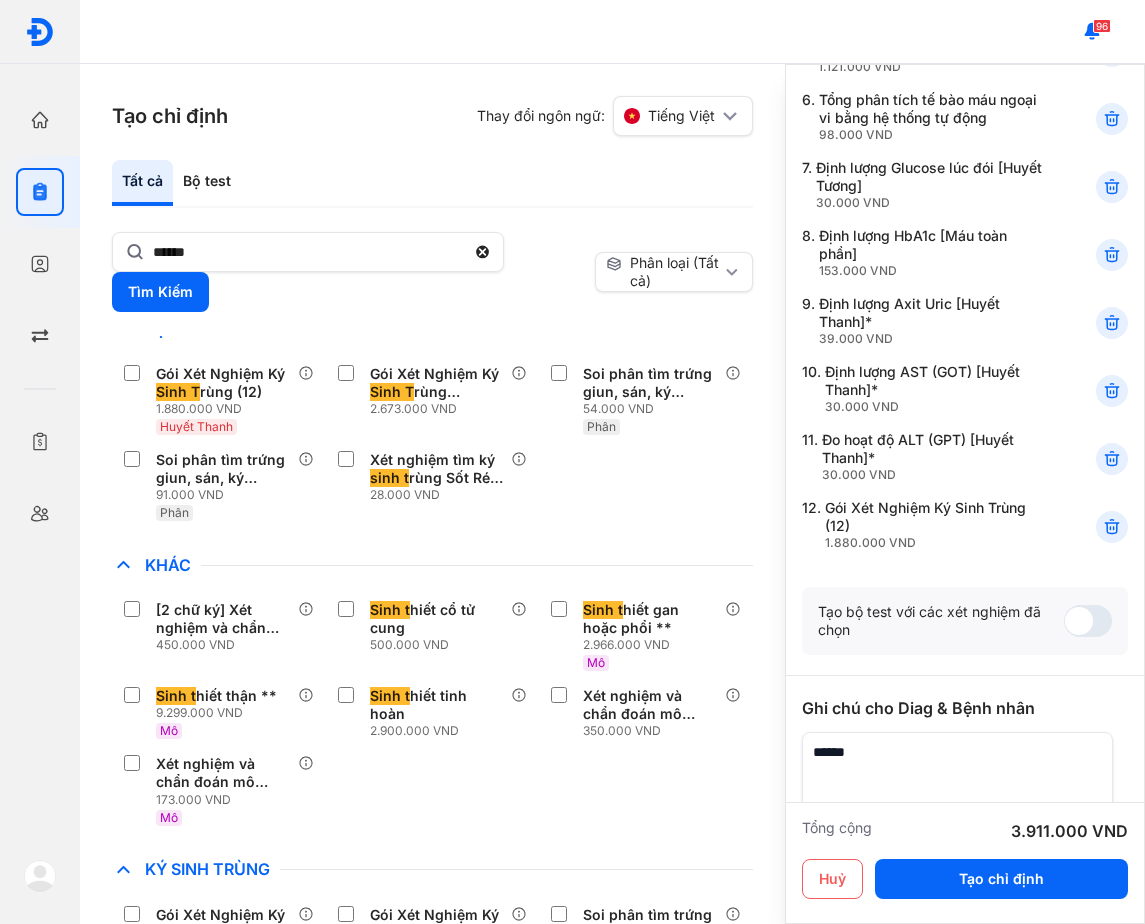 scroll, scrollTop: 500, scrollLeft: 0, axis: vertical 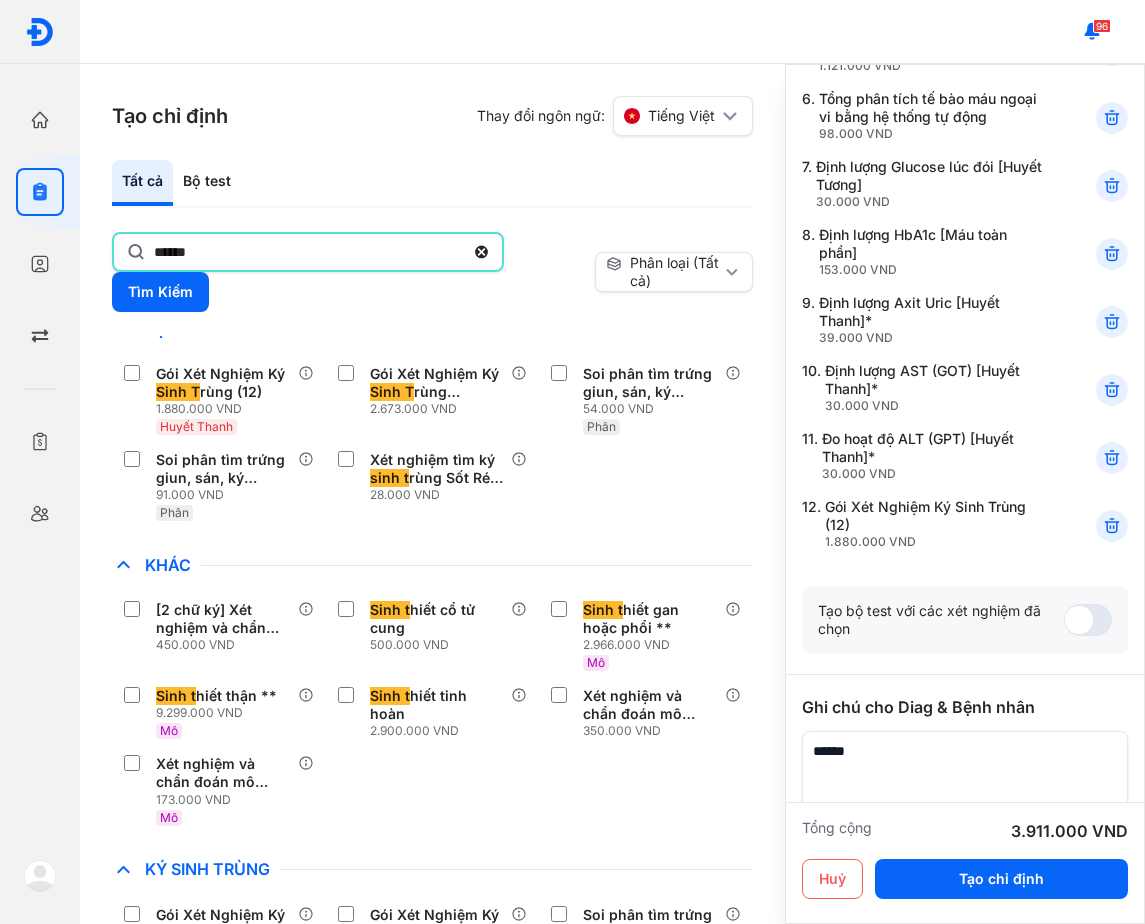 click on "******" 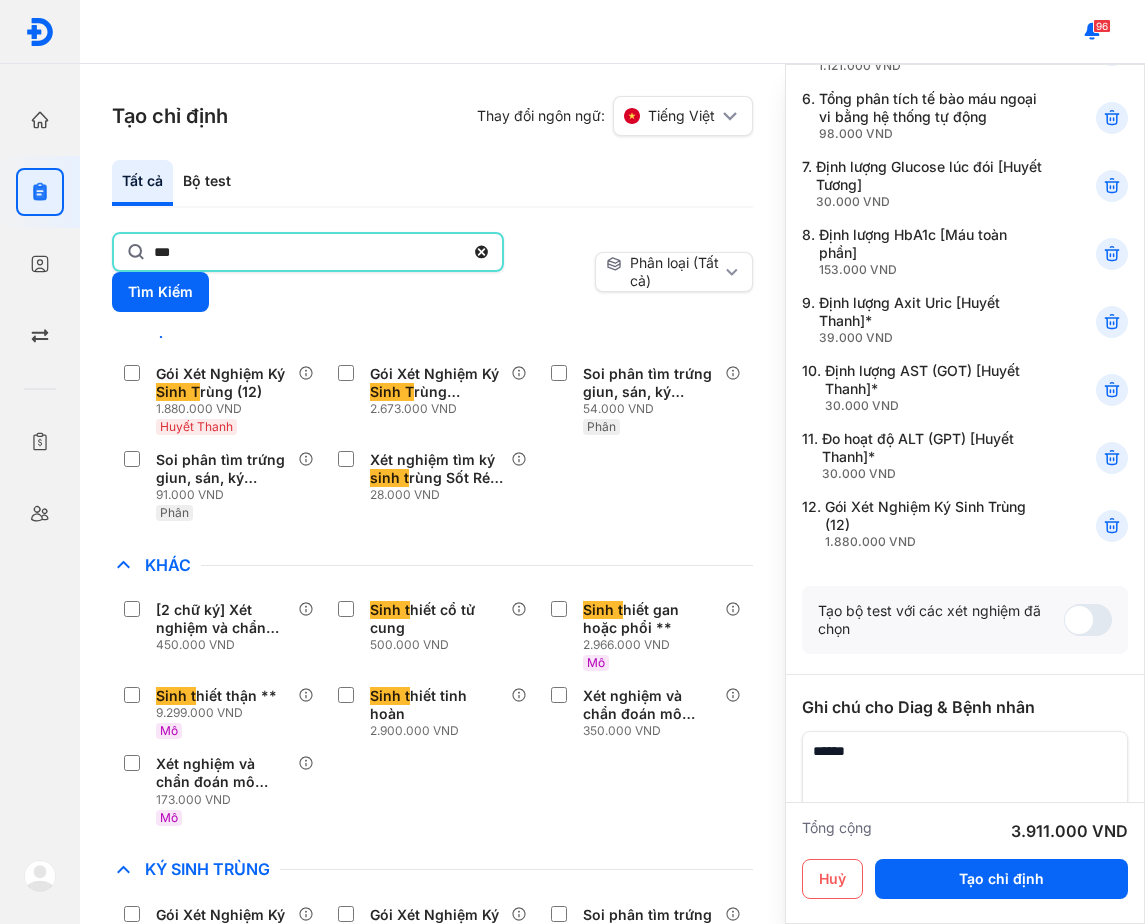 scroll, scrollTop: 0, scrollLeft: 0, axis: both 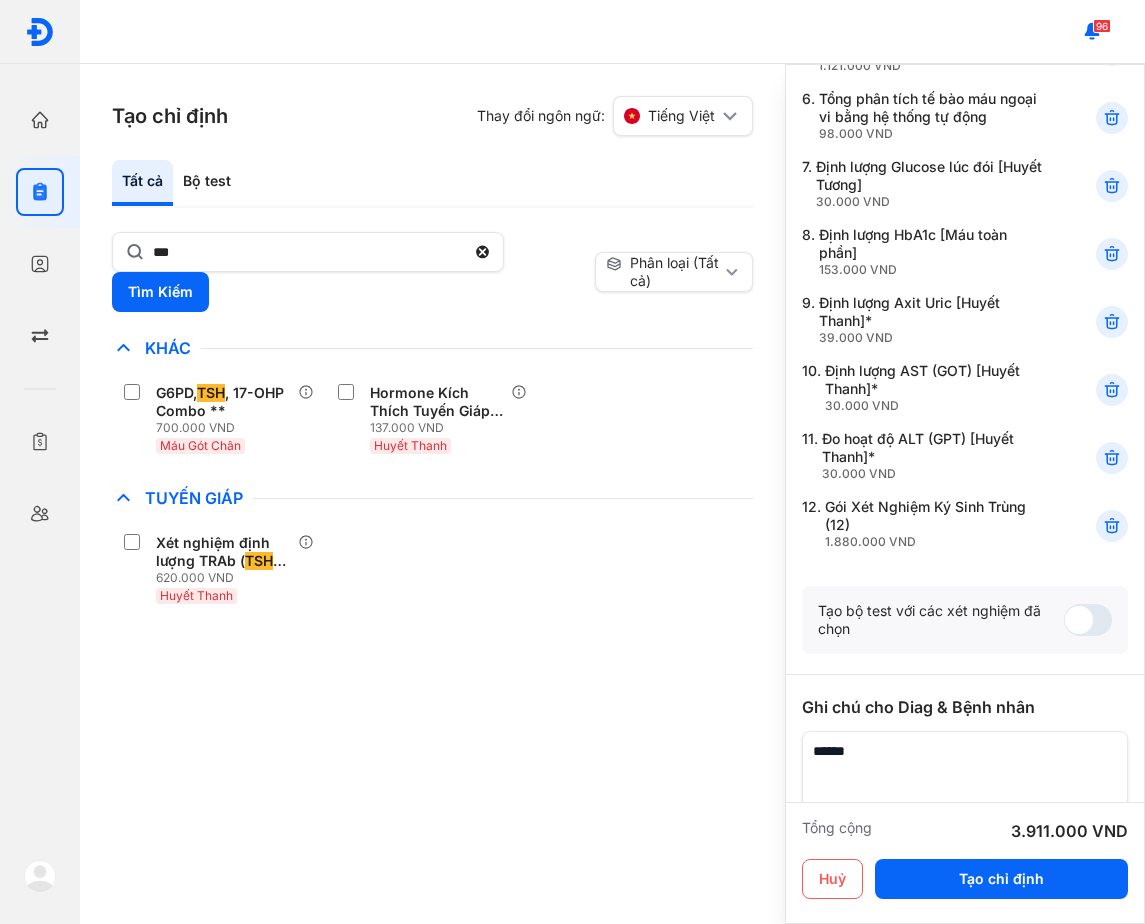 drag, startPoint x: 216, startPoint y: 557, endPoint x: 397, endPoint y: 557, distance: 181 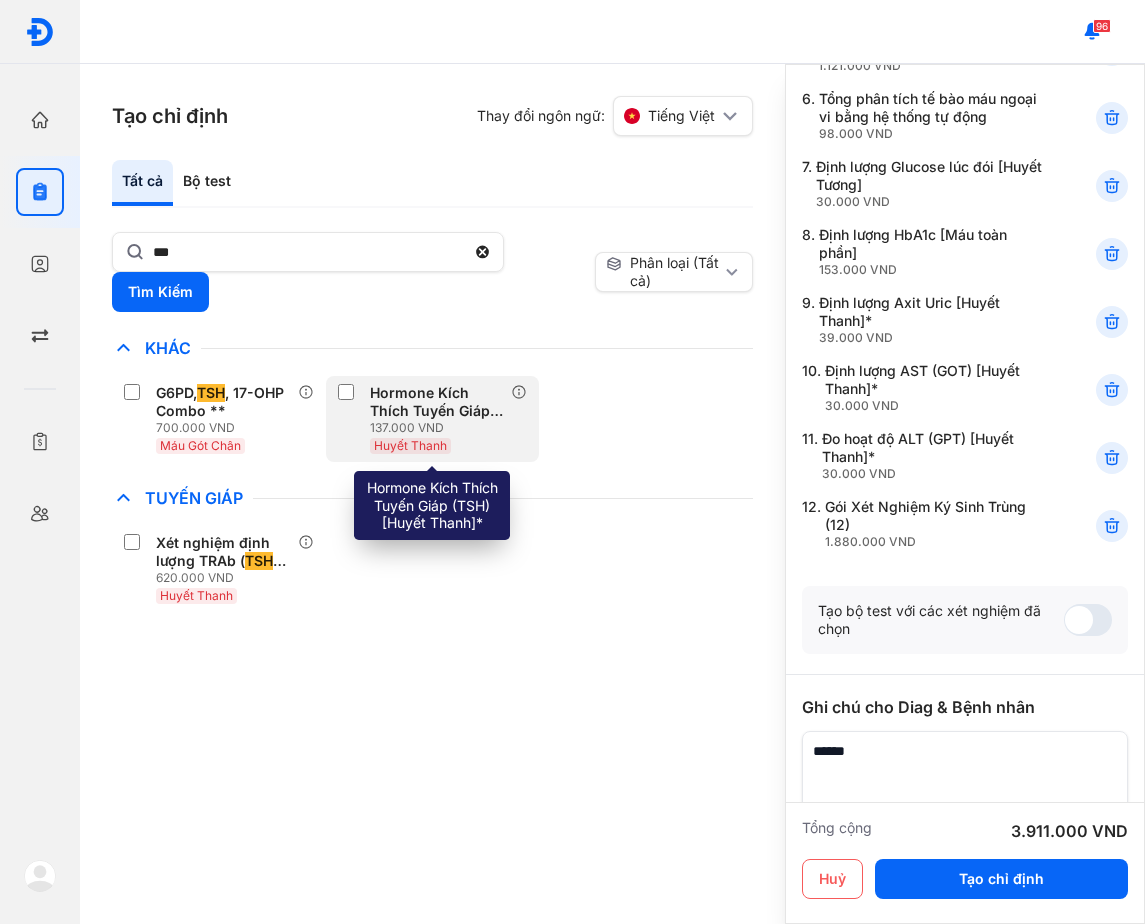 click on "Hormone Kích Thích Tuyến Giáp ( TSH ) [Huyết Thanh]*" at bounding box center [437, 402] 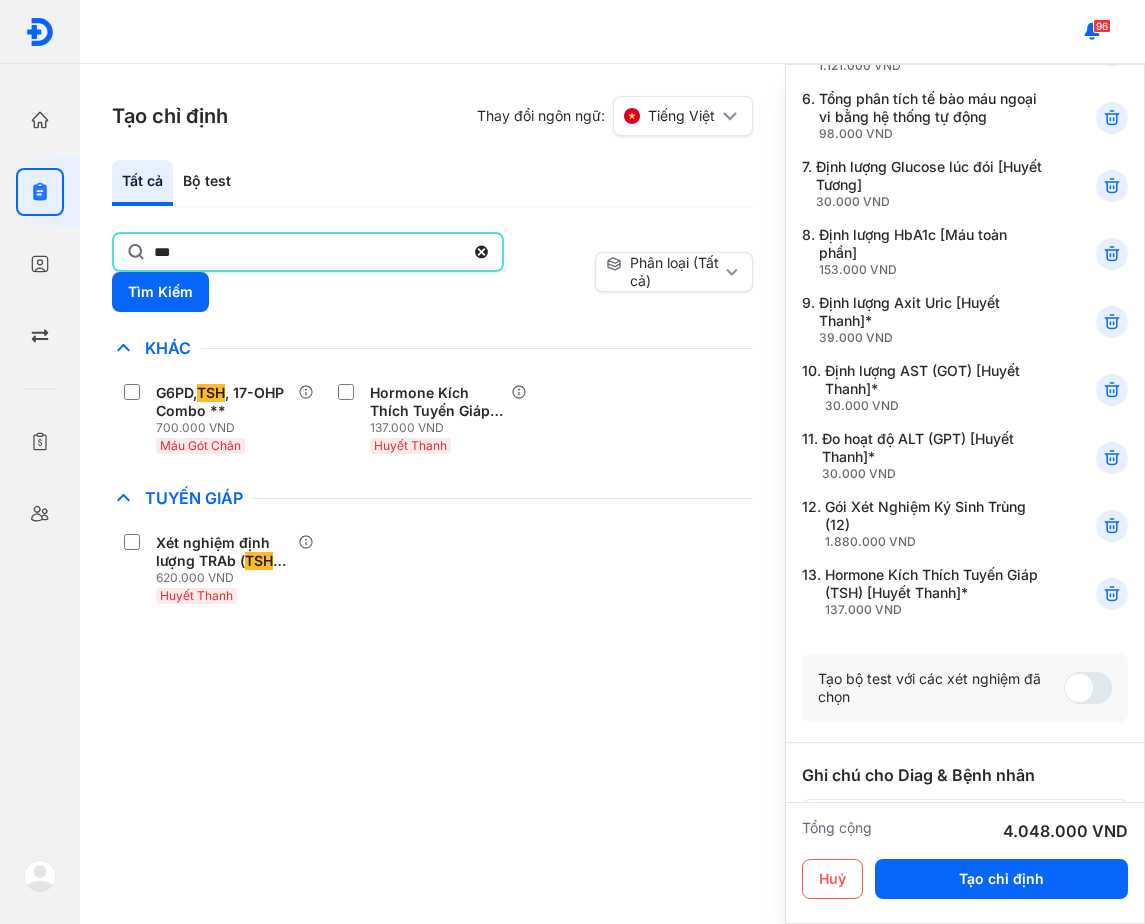 click on "***" 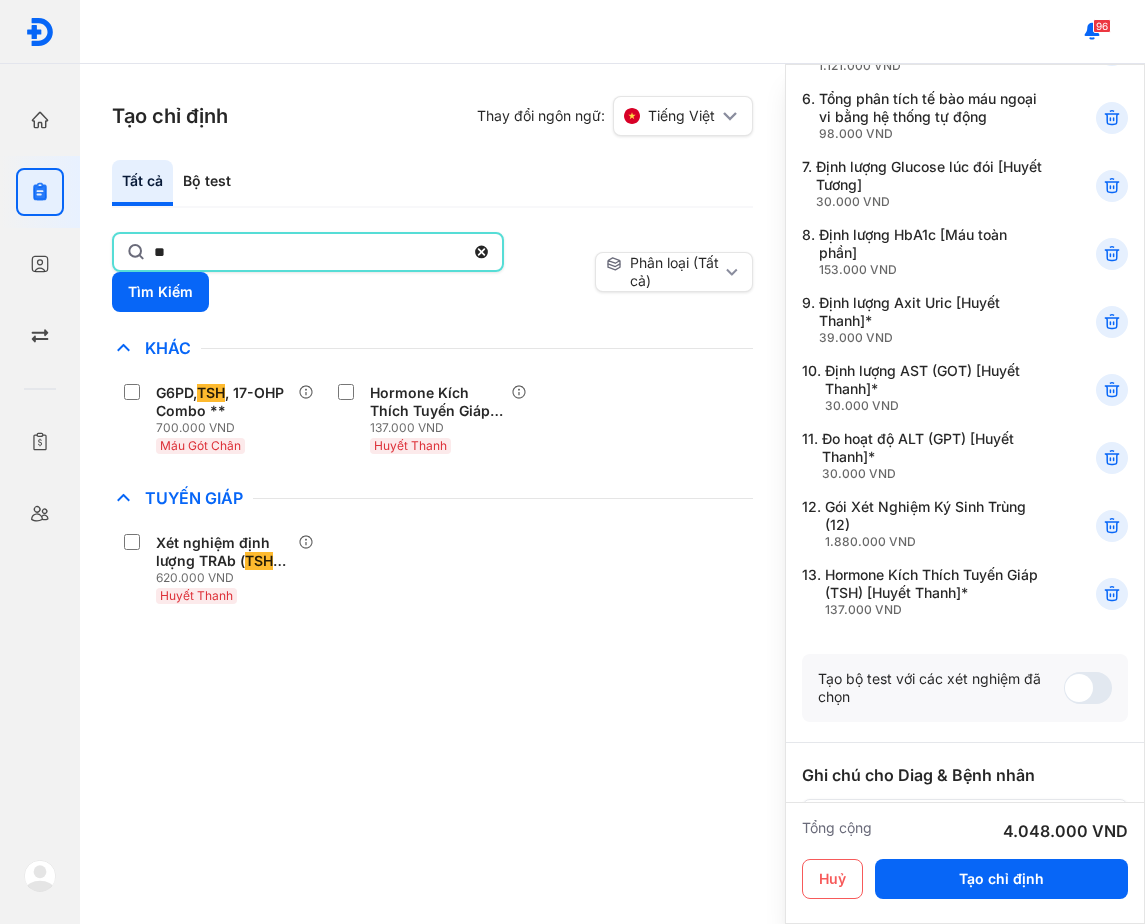 type on "**" 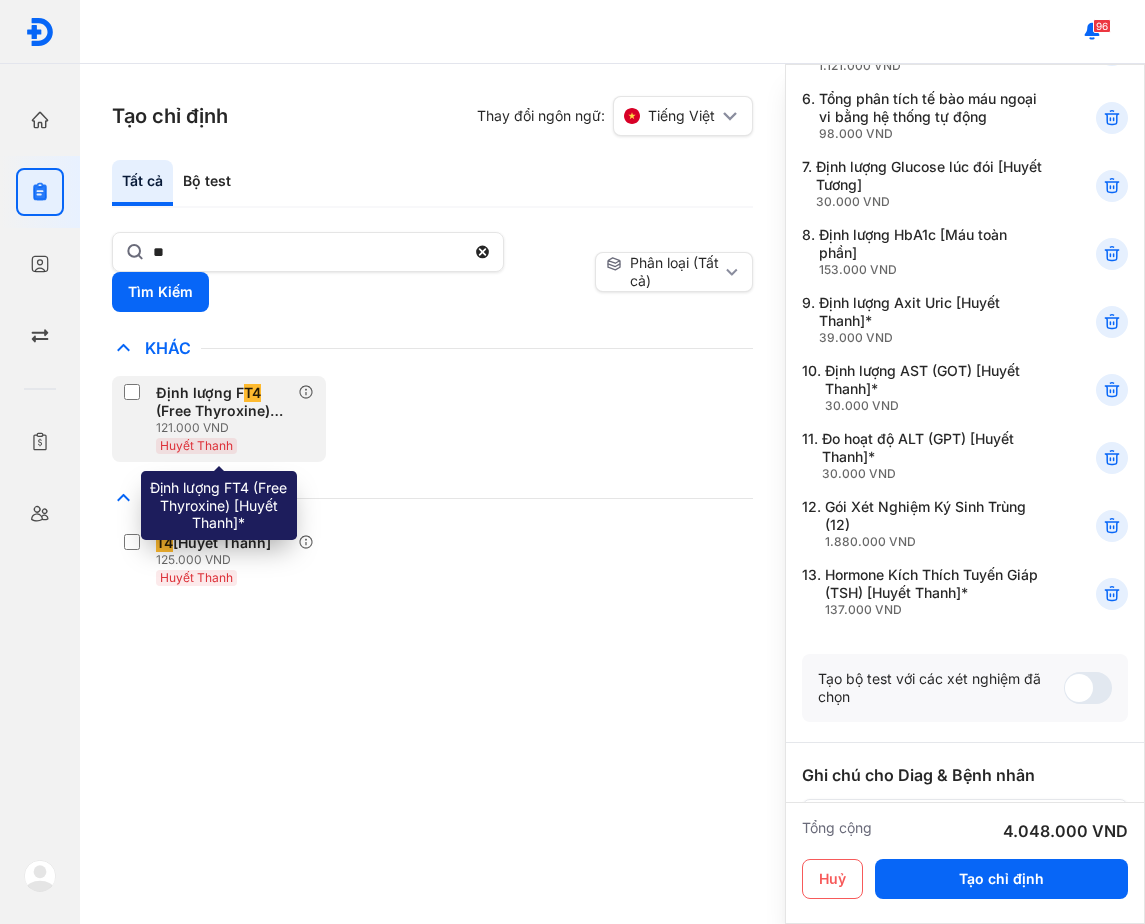 click on "T4" at bounding box center (252, 393) 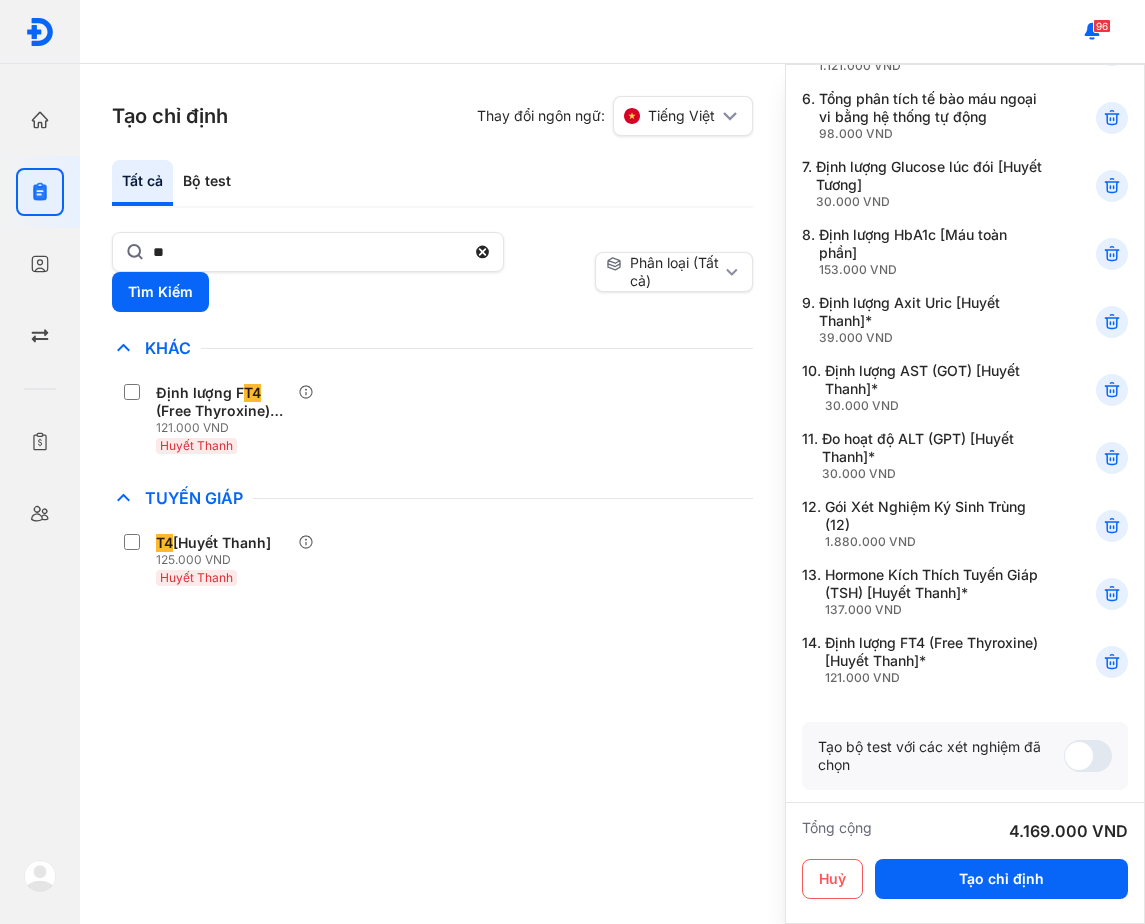 click on "Định lượng F T4  (Free Thyroxine) [Huyết Thanh]* 121.000 VND Huyết Thanh" at bounding box center (432, 419) 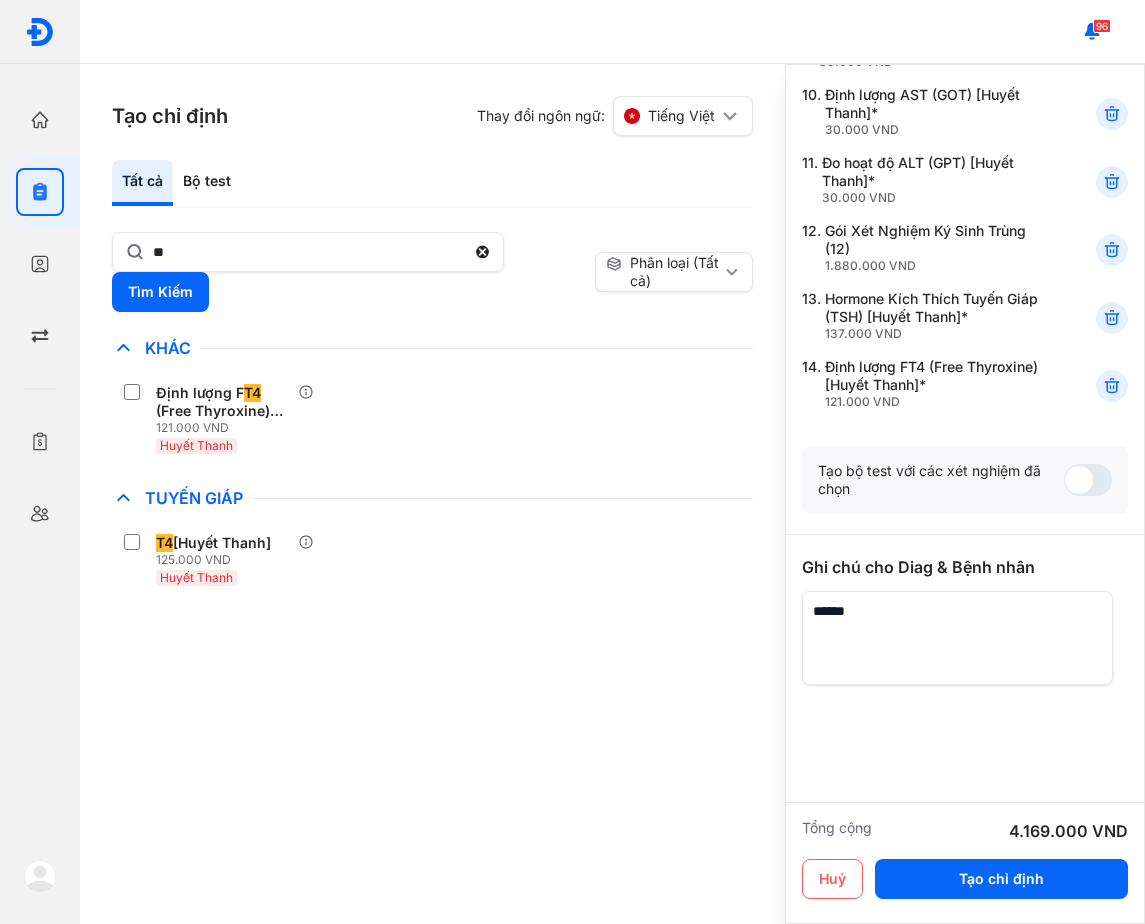 scroll, scrollTop: 778, scrollLeft: 0, axis: vertical 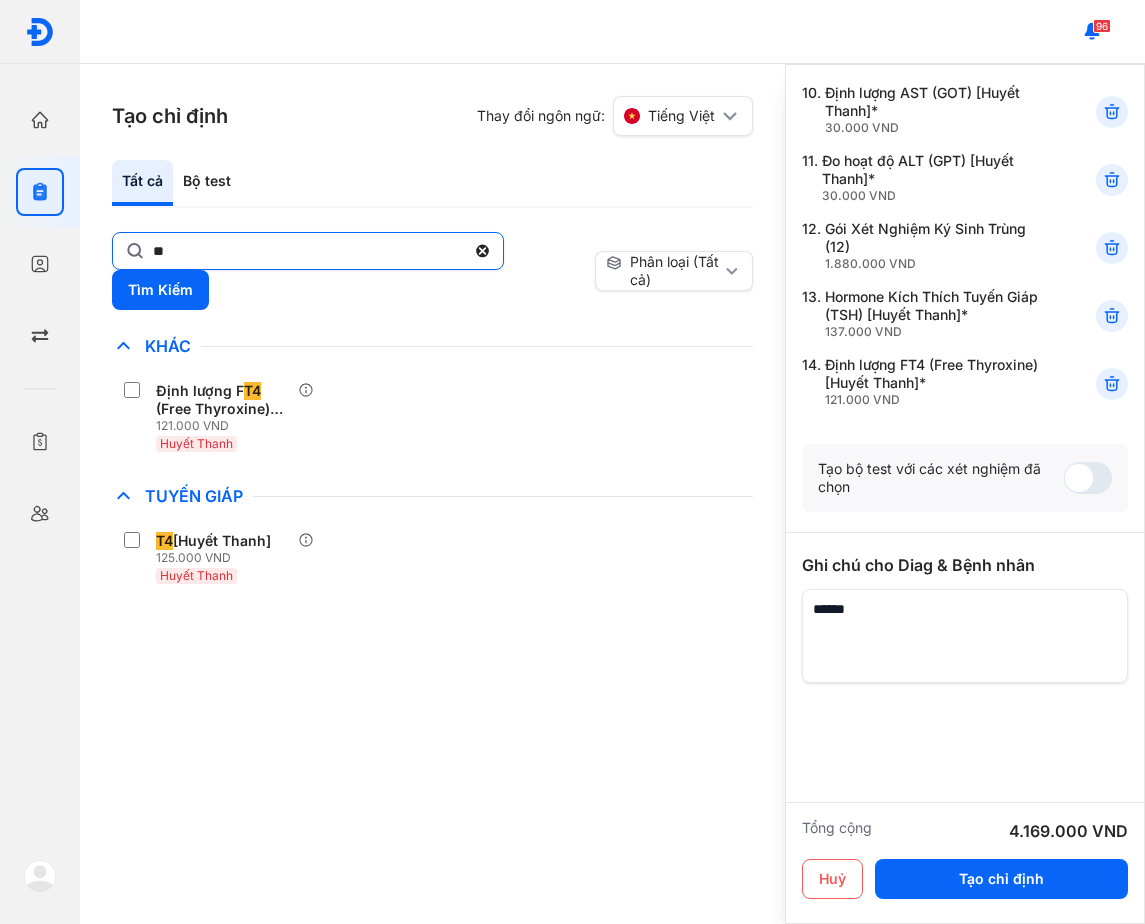 click on "**" 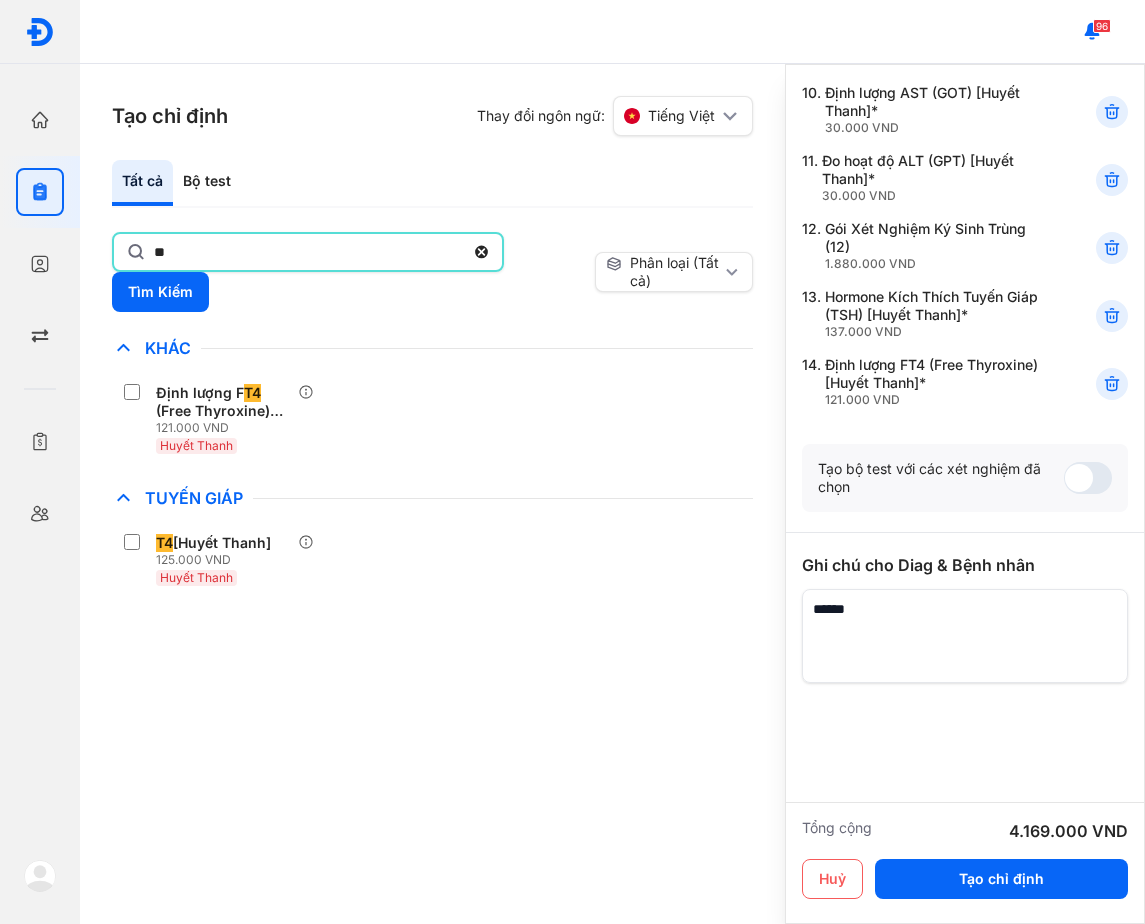 click on "**" 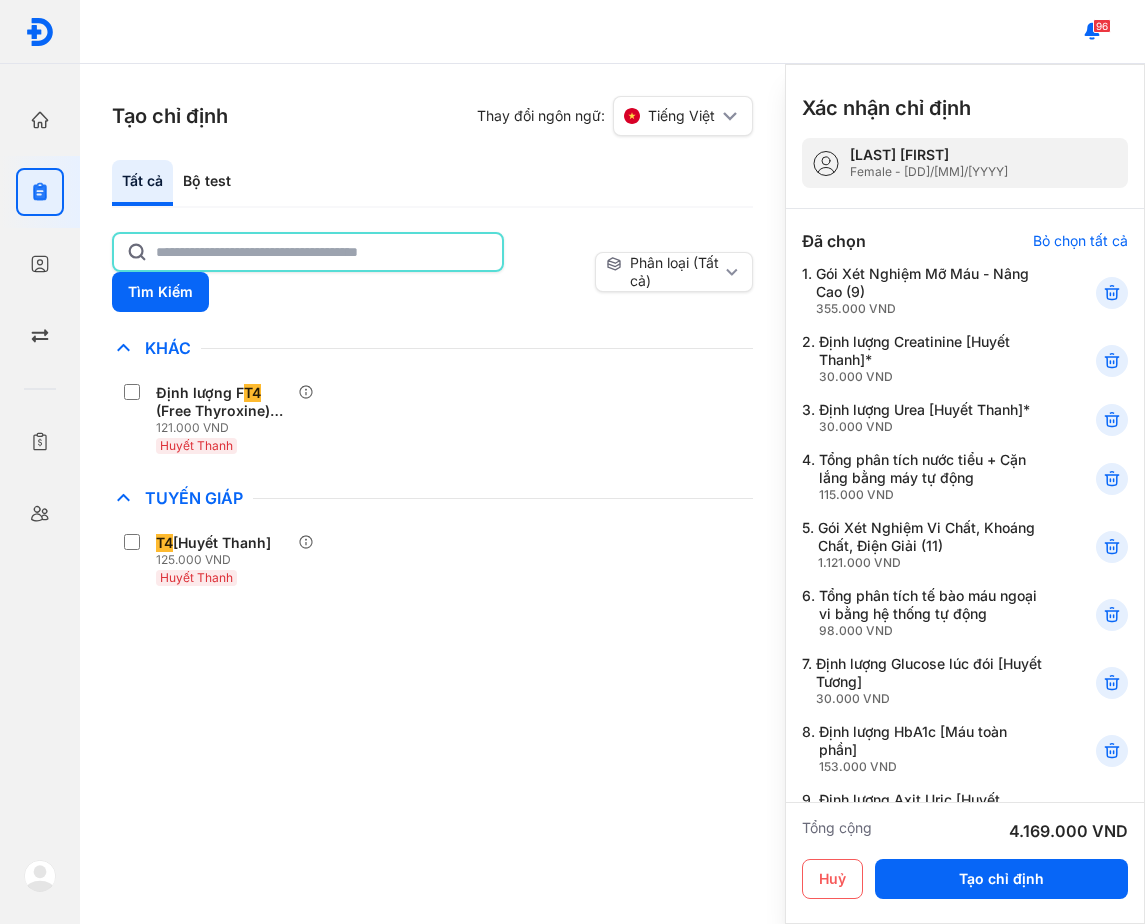scroll, scrollTop: 0, scrollLeft: 0, axis: both 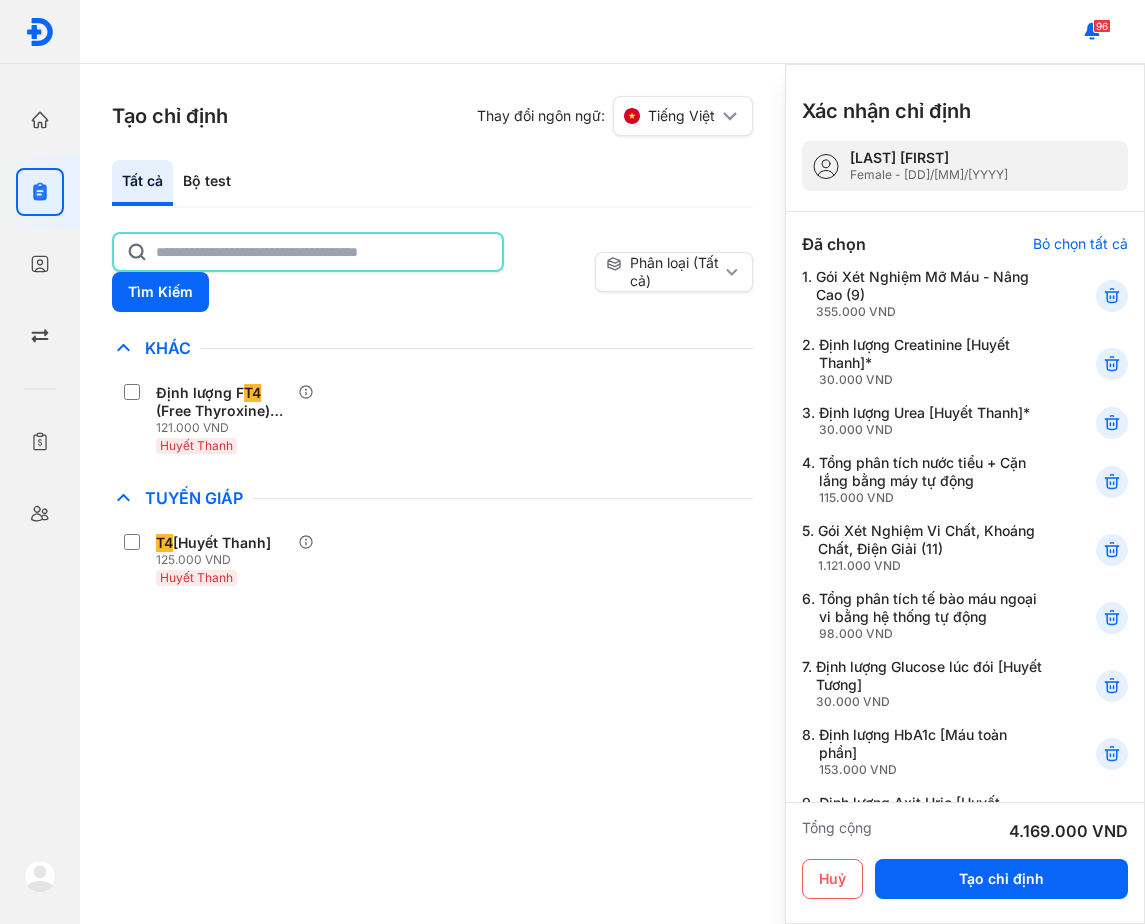 click 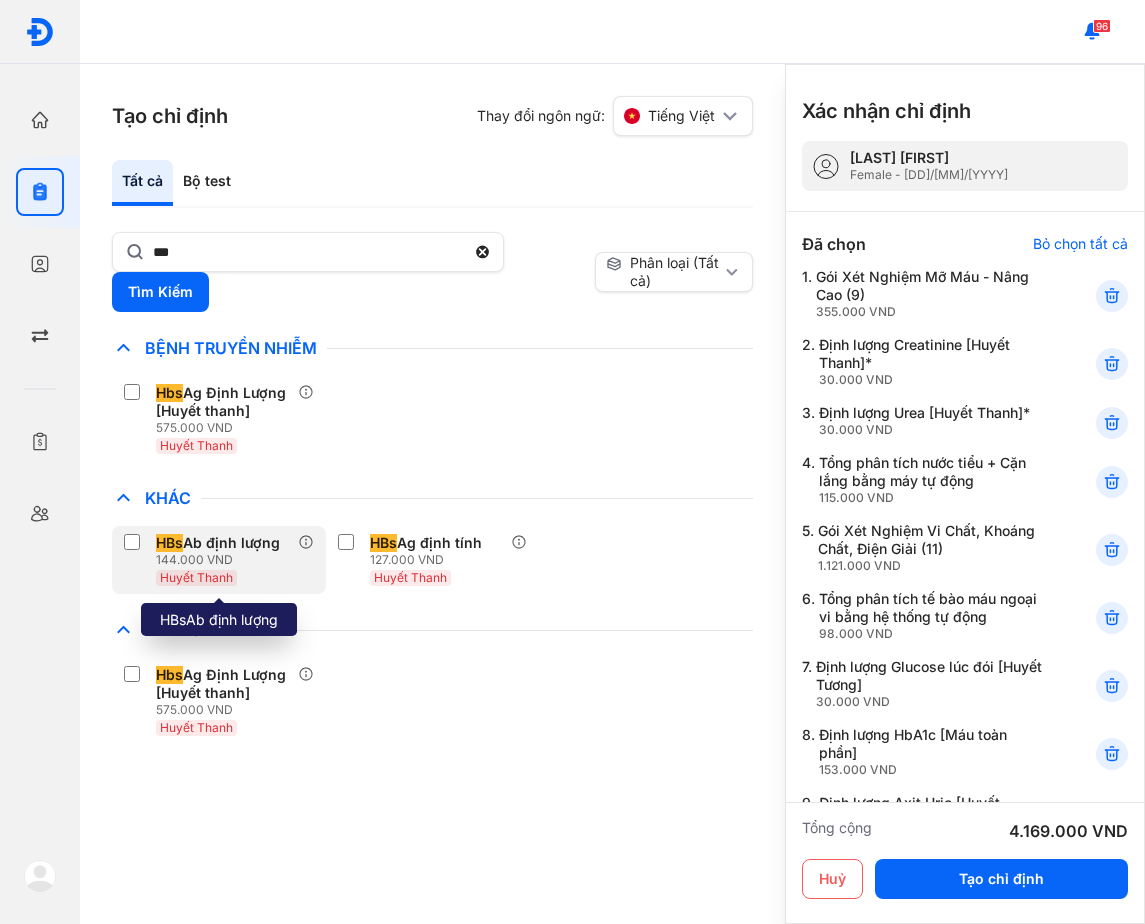 click on "HBs Ab định lượng" at bounding box center (218, 543) 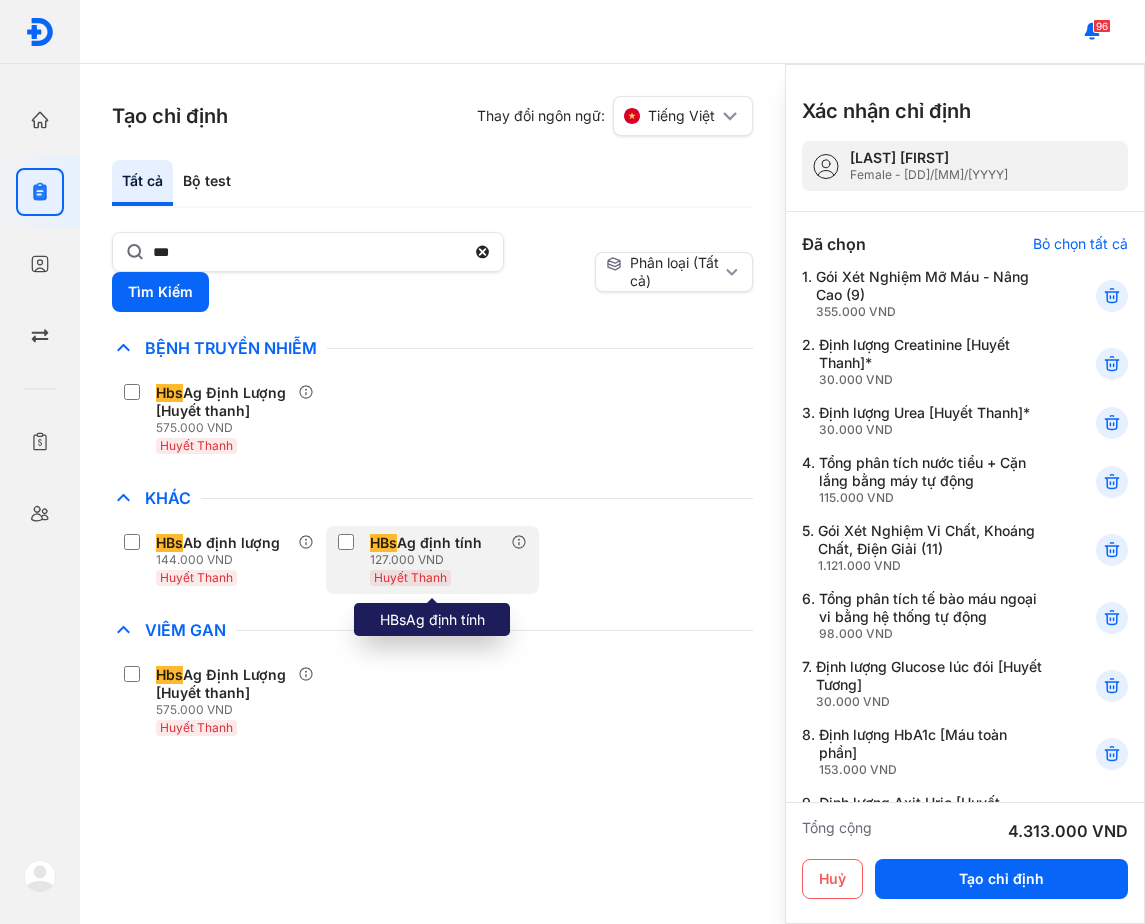 click on "HBs Ag định tính" at bounding box center [426, 543] 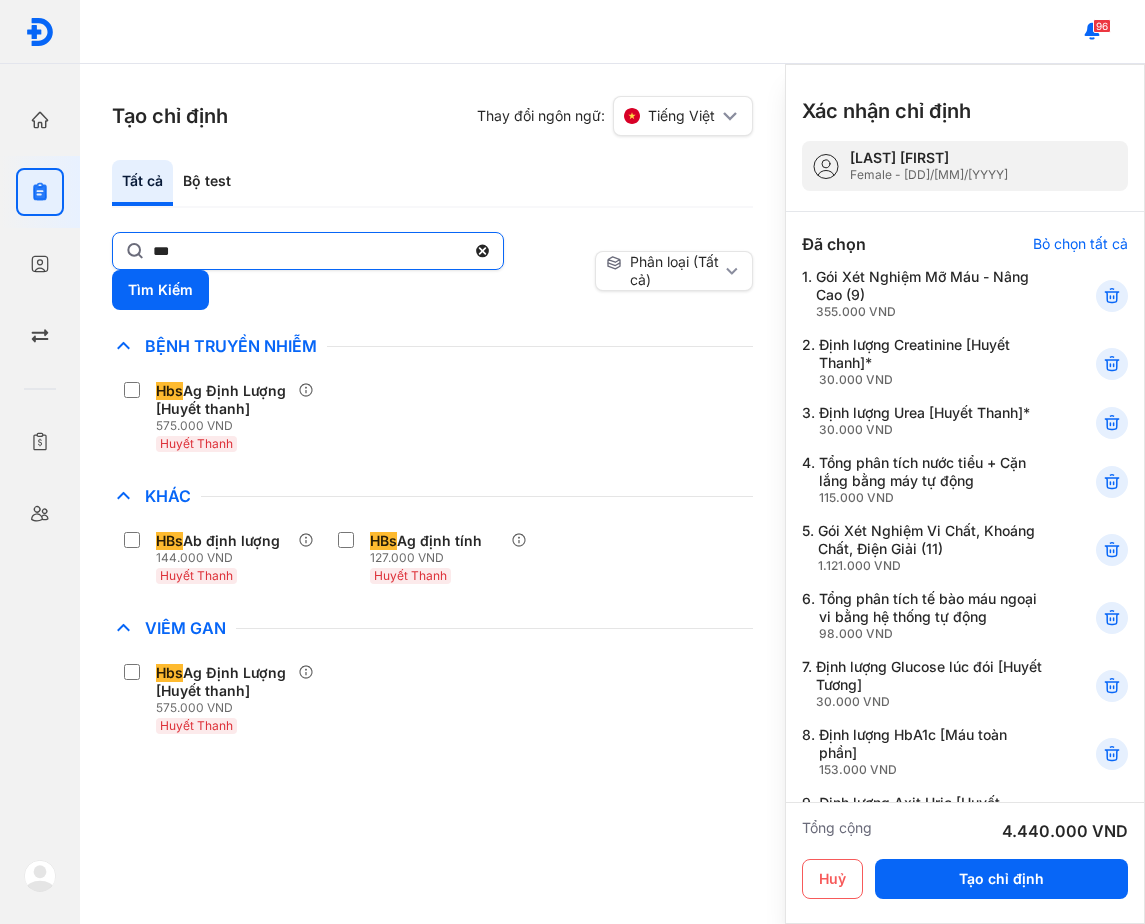 click on "***" 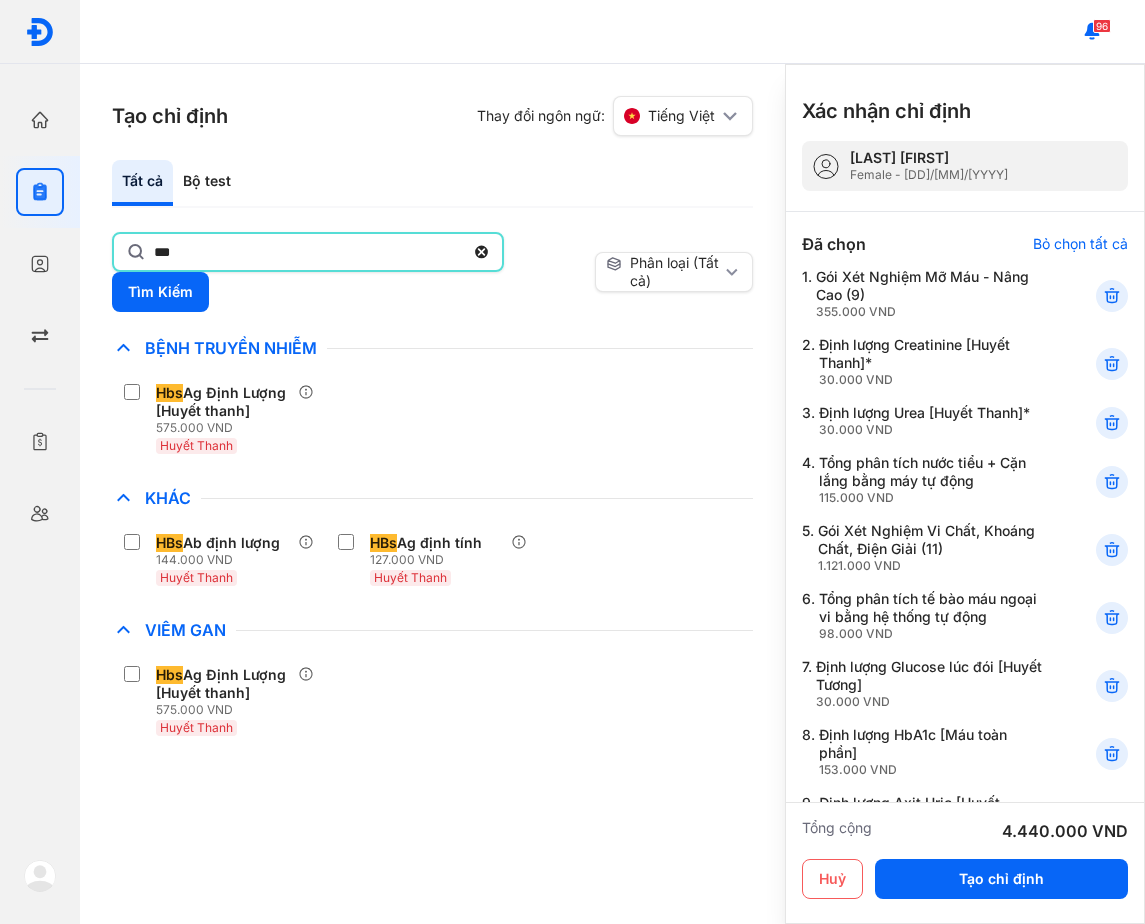 click on "***" 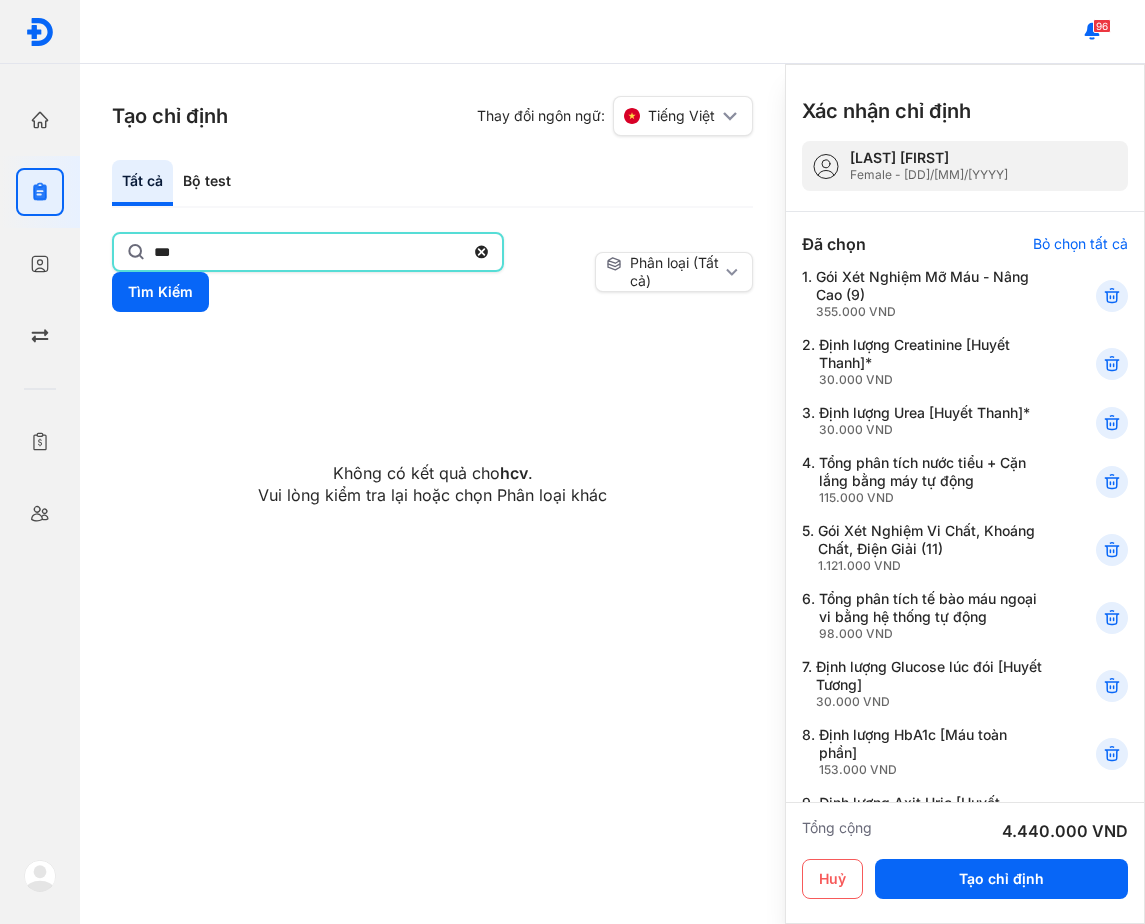 type on "***" 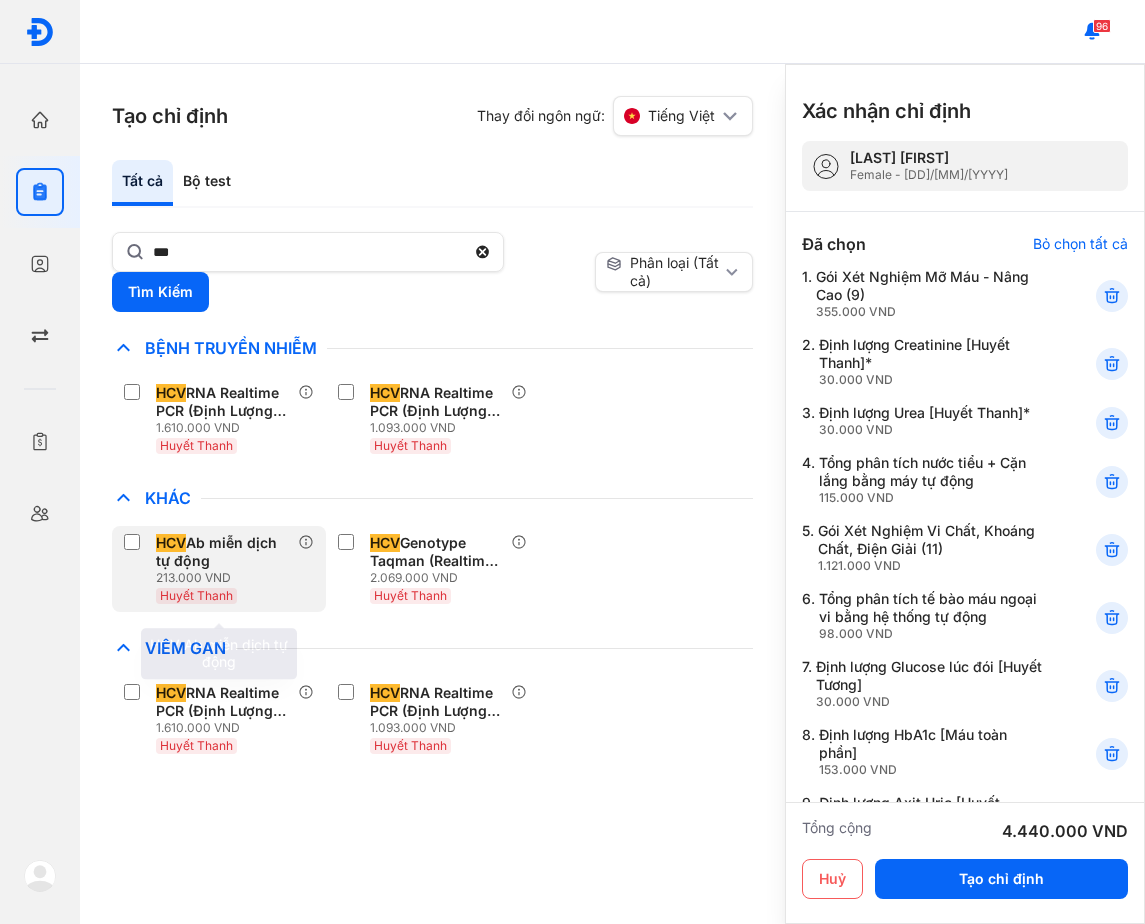 click on "213.000 VND" at bounding box center [227, 578] 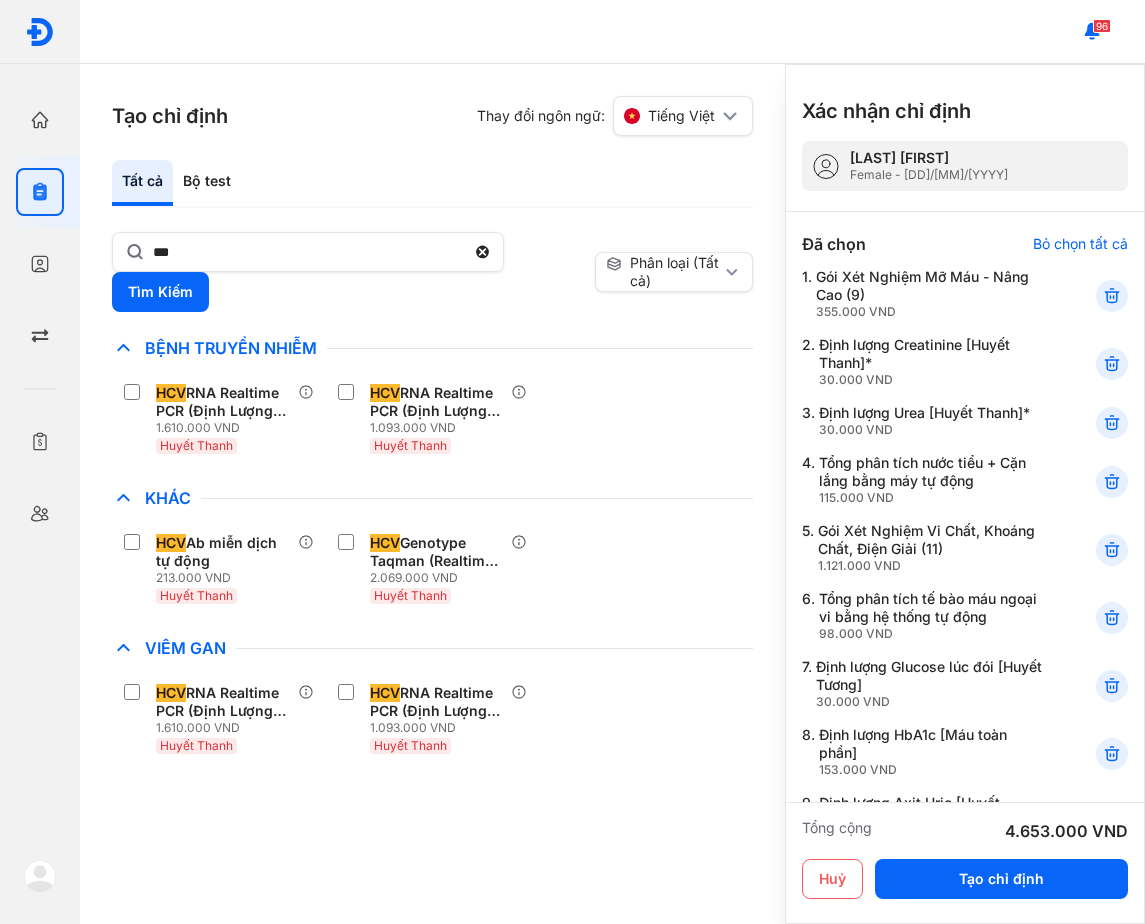 click on "HCV  Ab miễn dịch tự động 213.000 VND Huyết Thanh HCV  Genotype Taqman (Realtime) ** 2.069.000 VND Huyết Thanh" at bounding box center [432, 569] 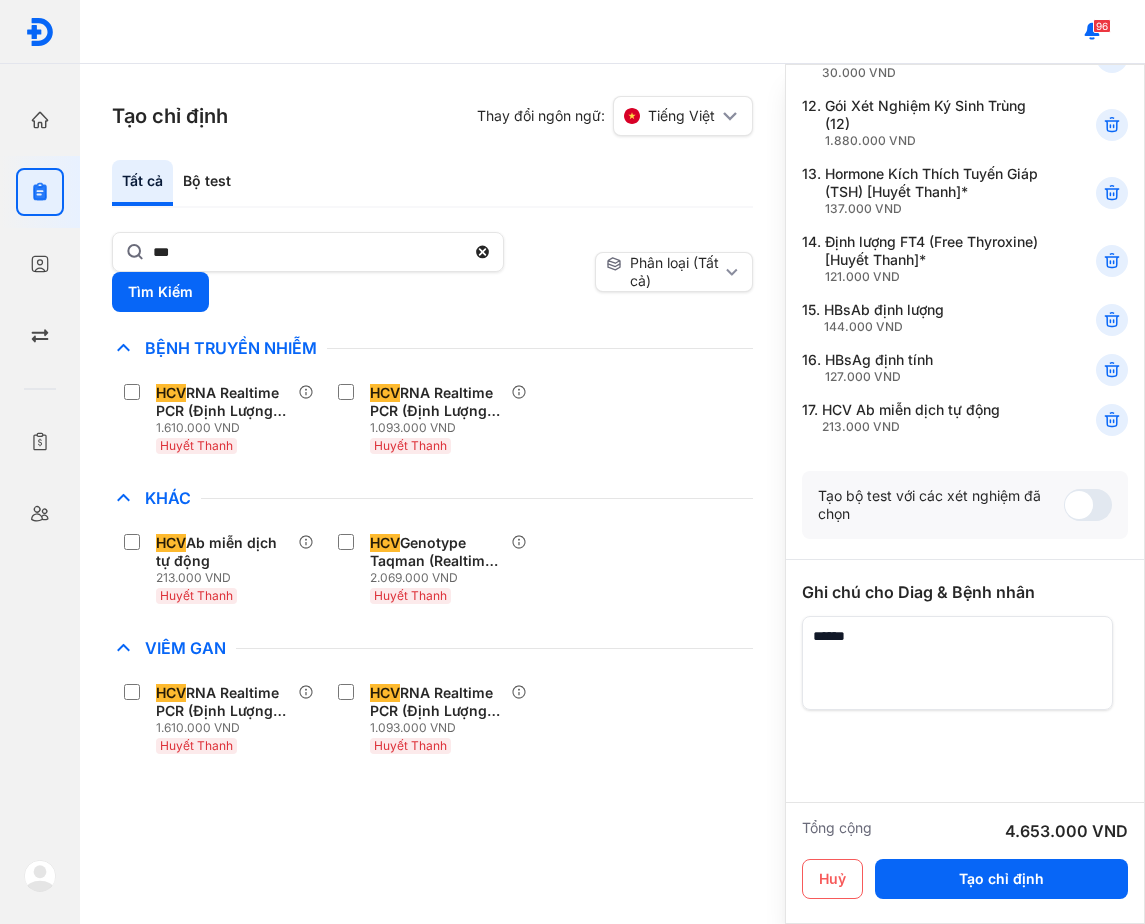 scroll, scrollTop: 928, scrollLeft: 0, axis: vertical 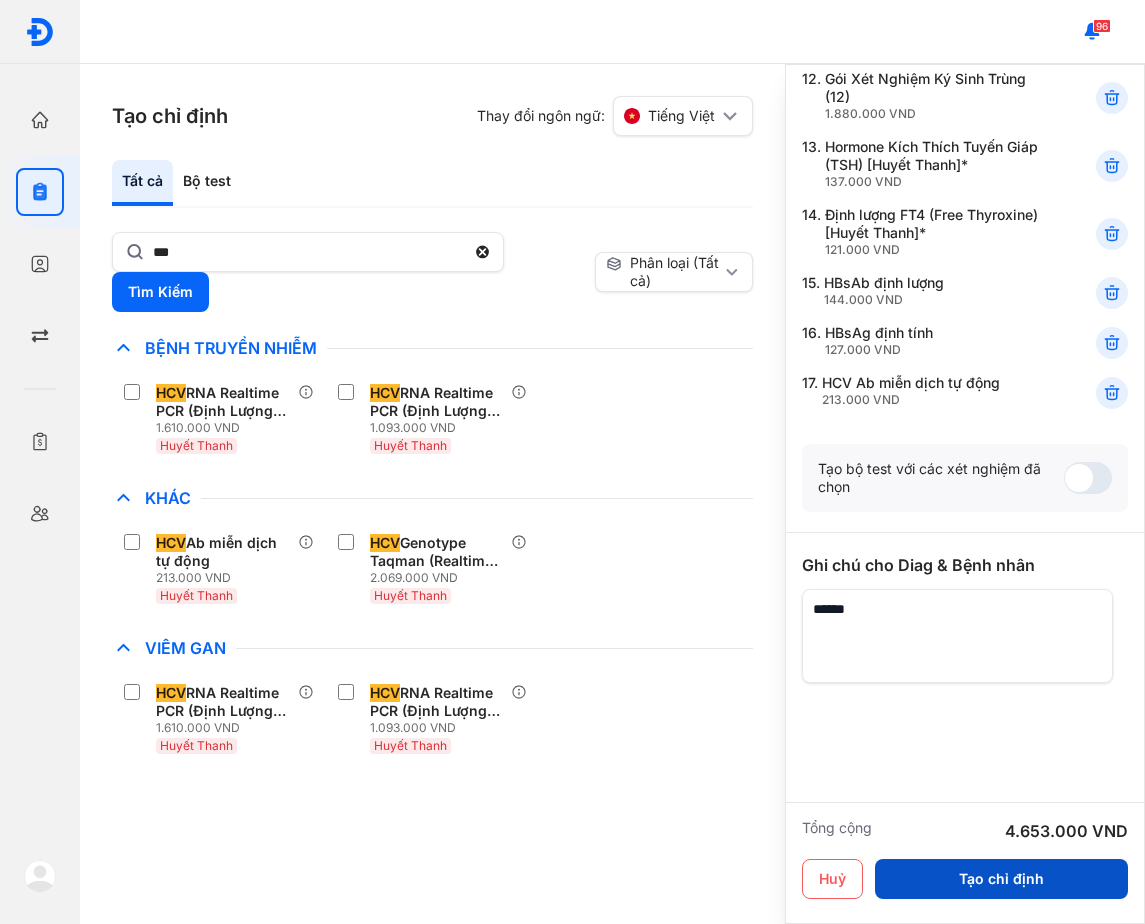 click on "Tạo chỉ định" at bounding box center (1001, 879) 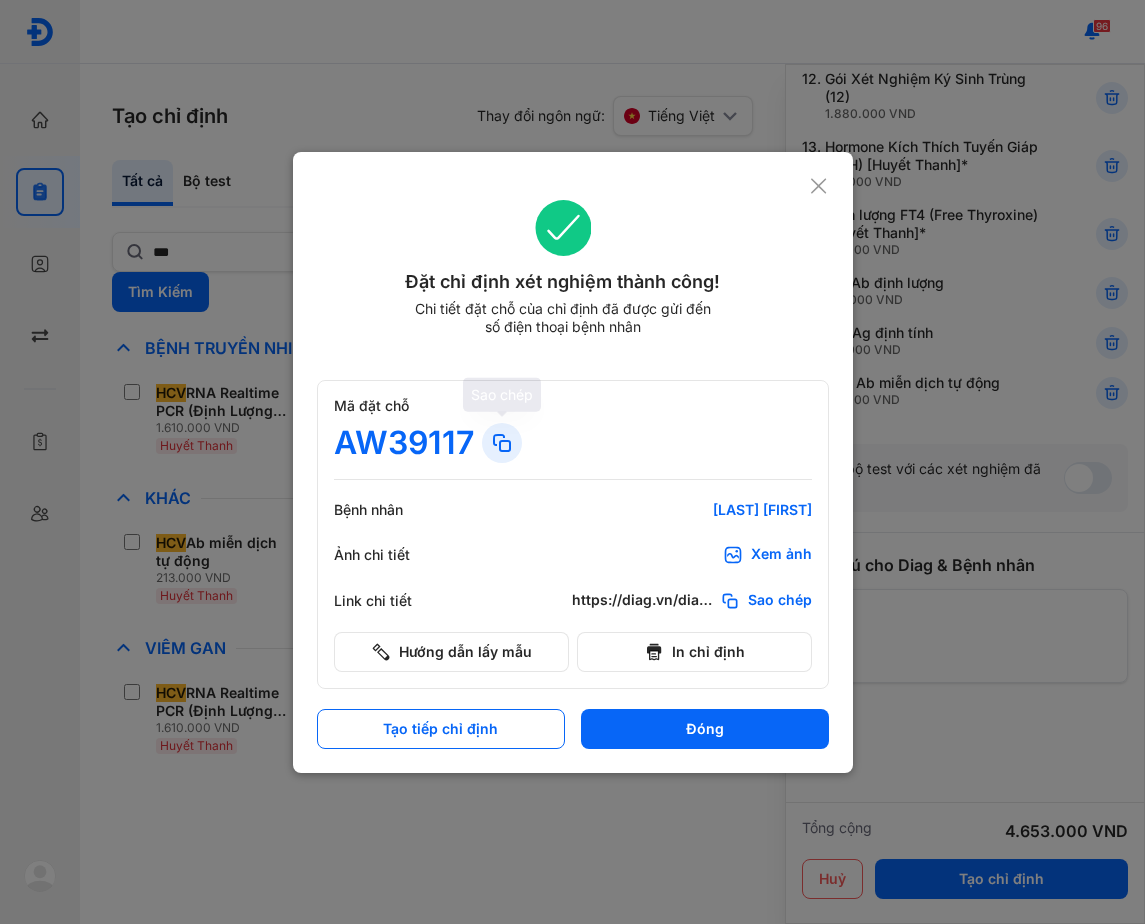 click 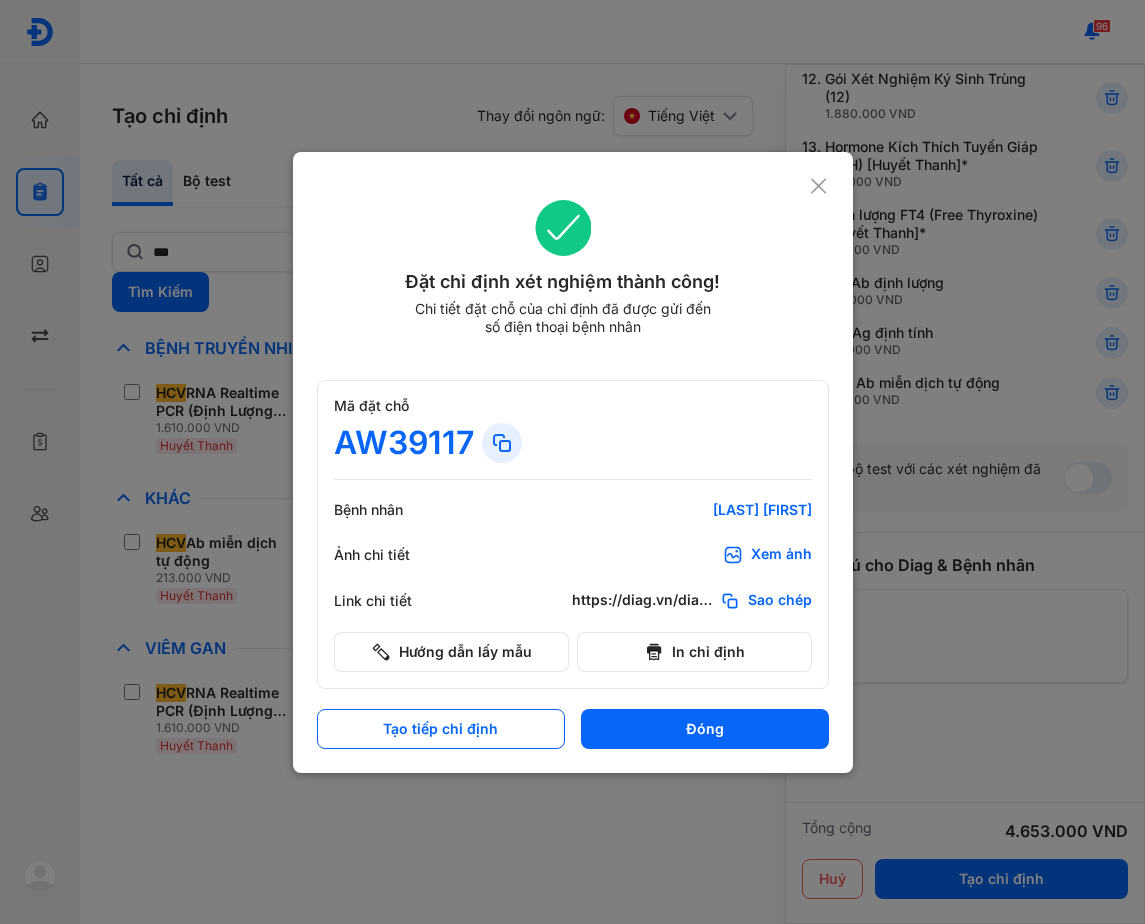 click on "Mã đặt chỗ AW39117" at bounding box center [573, 438] 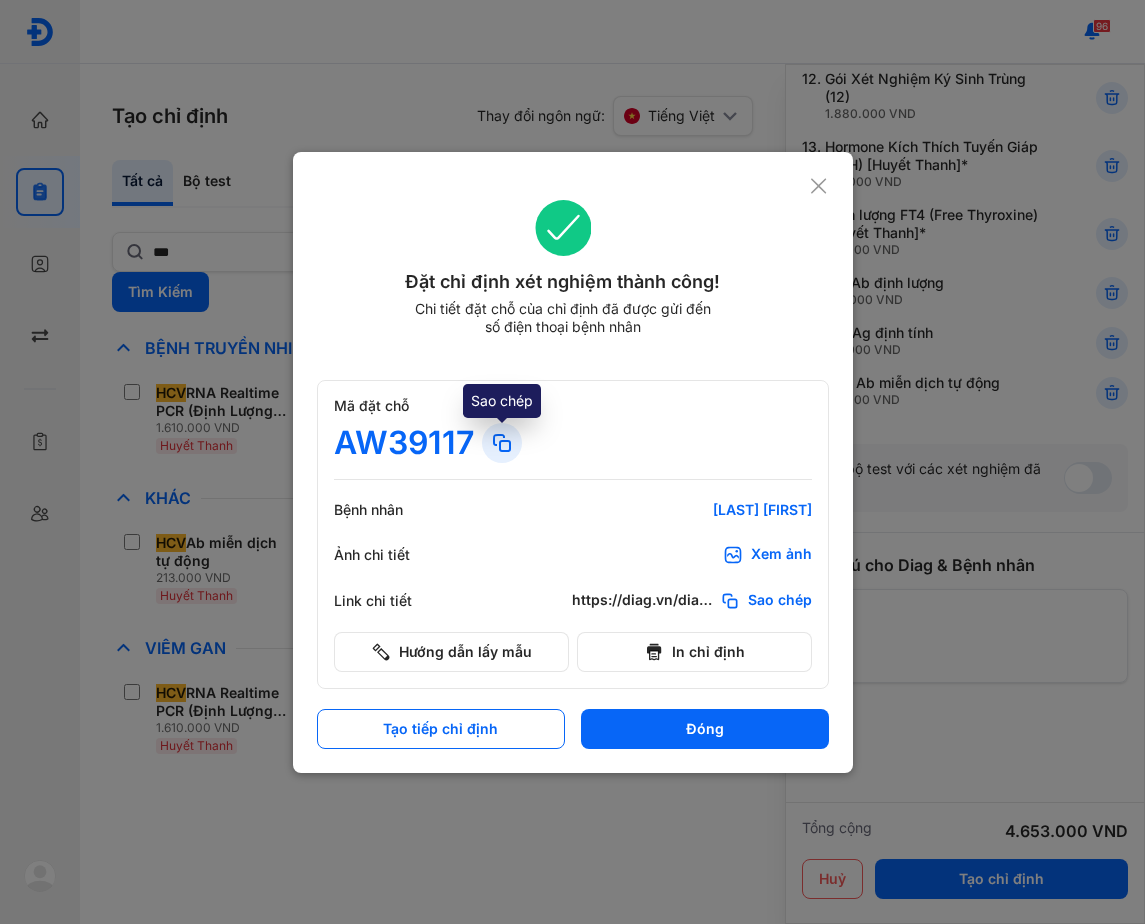 click 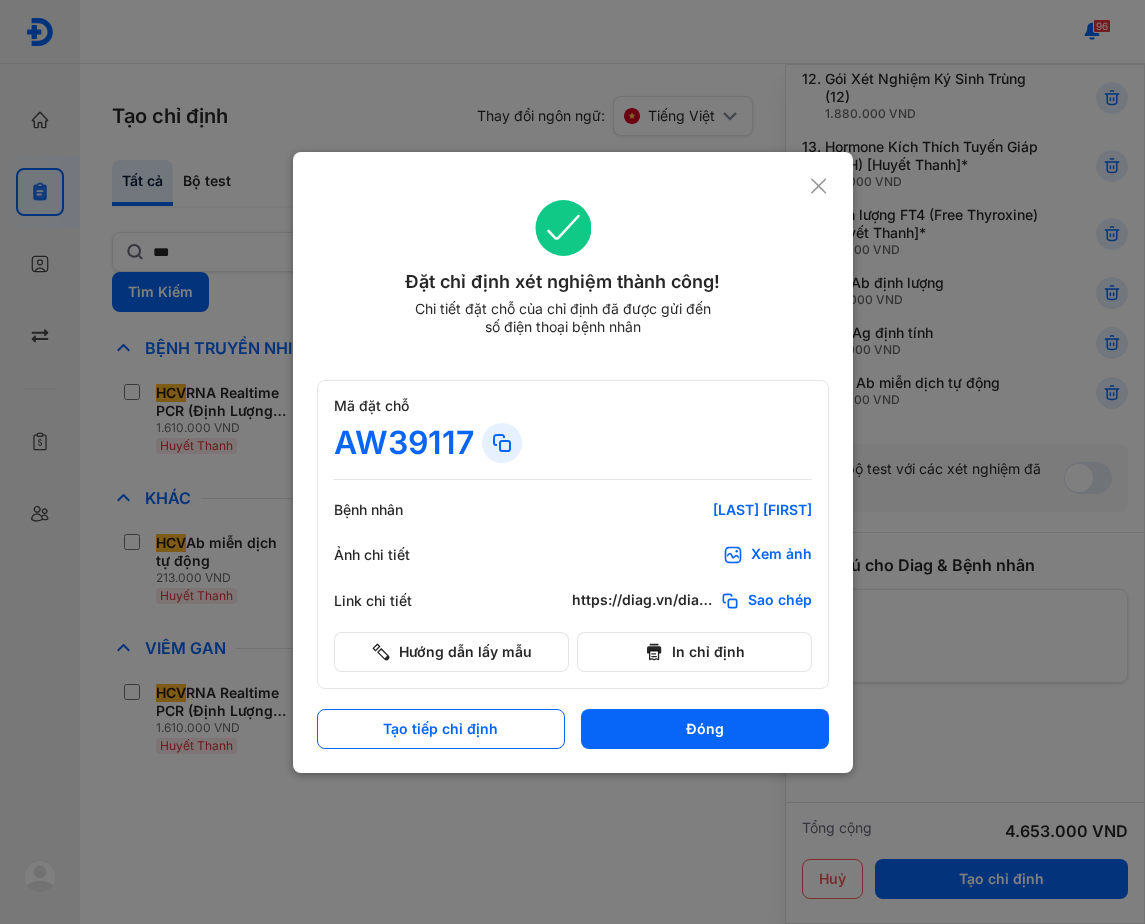 click 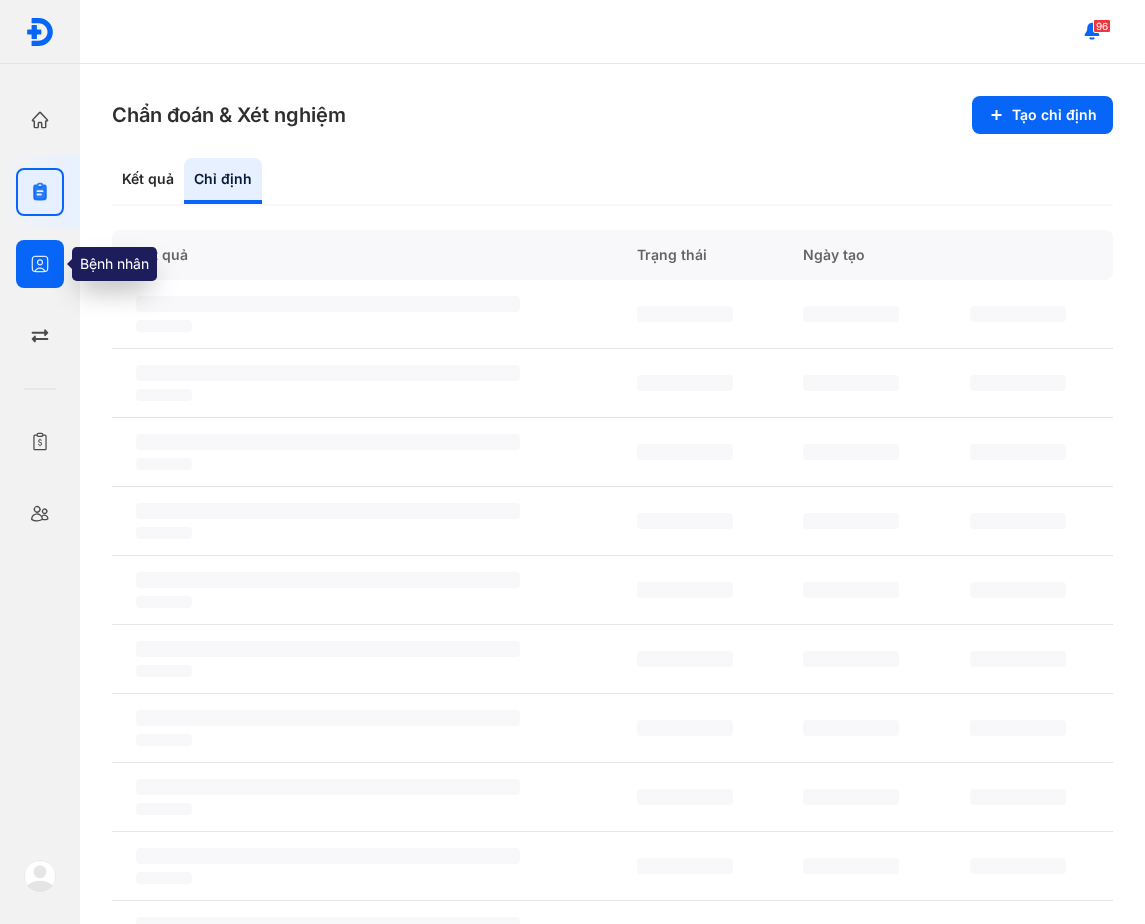 click at bounding box center [40, 264] 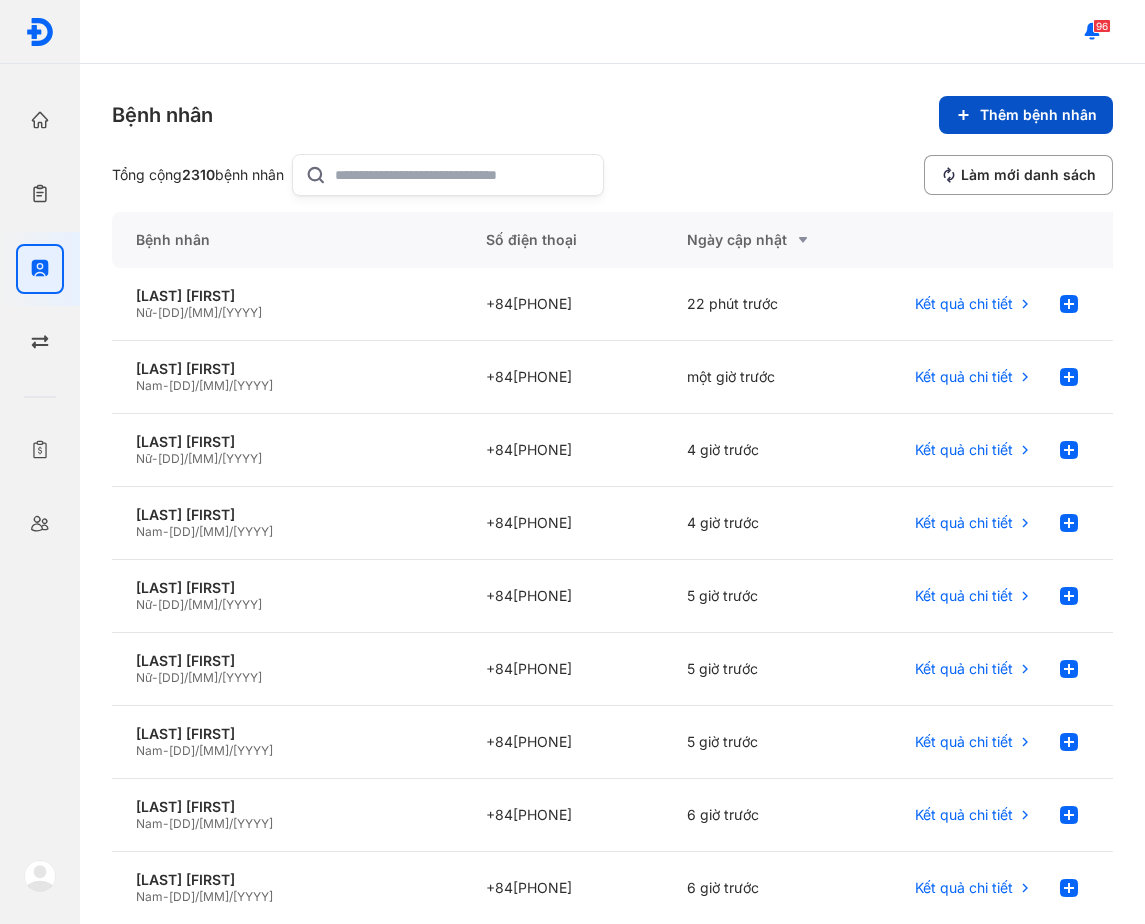 click on "Thêm bệnh nhân" 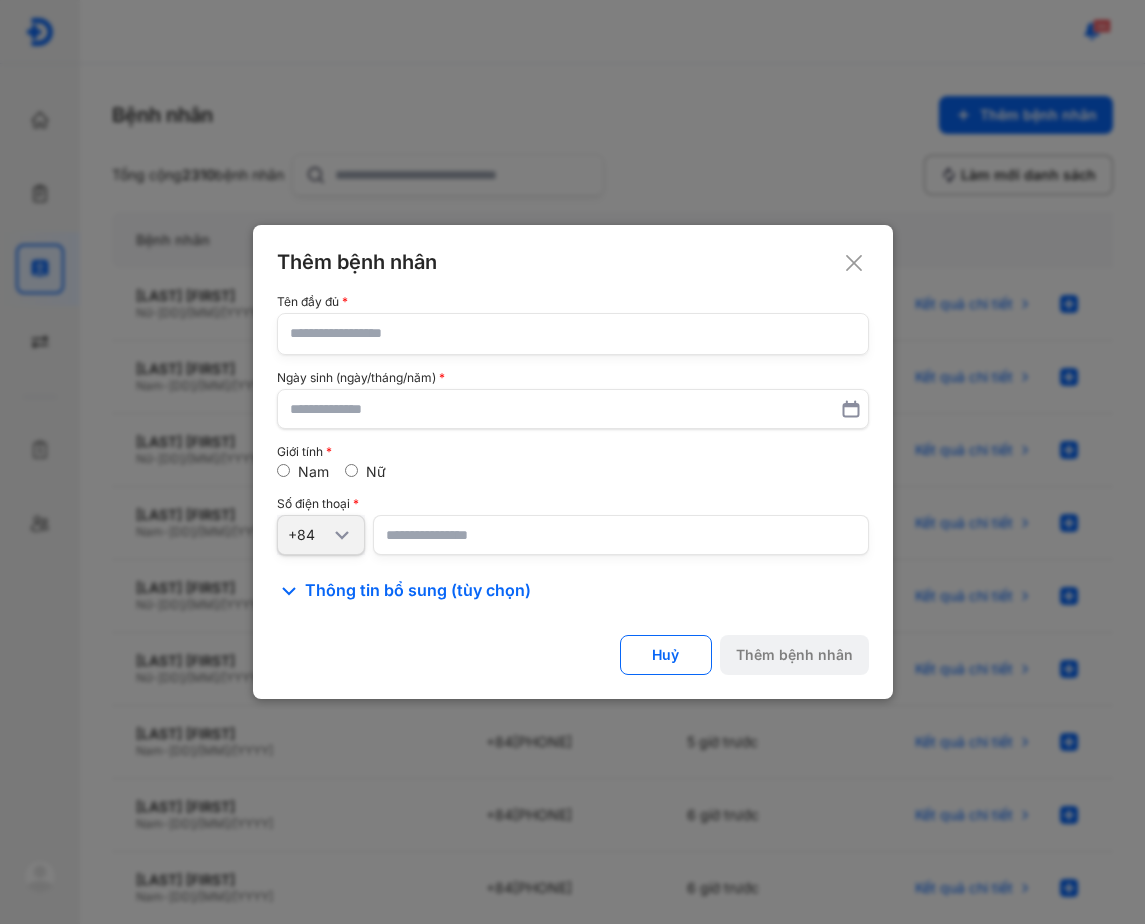 drag, startPoint x: 635, startPoint y: 265, endPoint x: 636, endPoint y: 284, distance: 19.026299 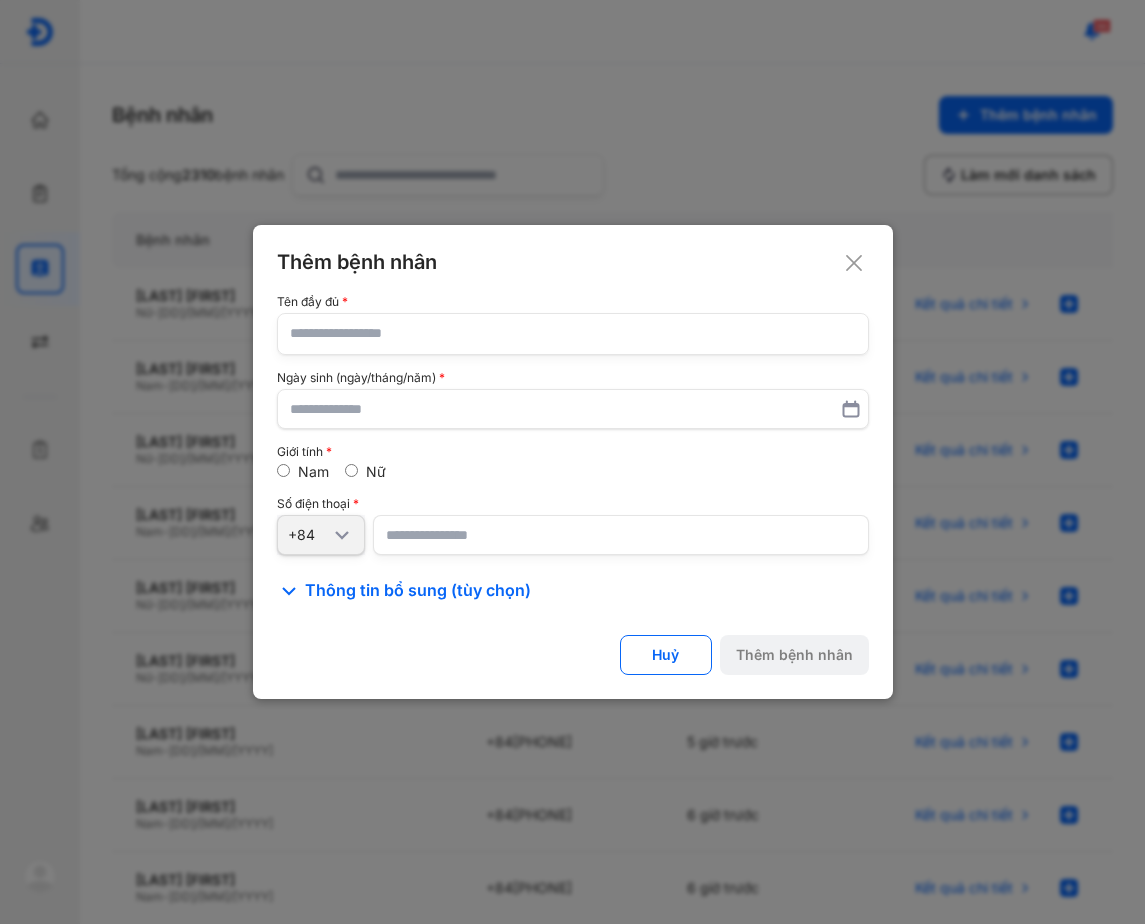click 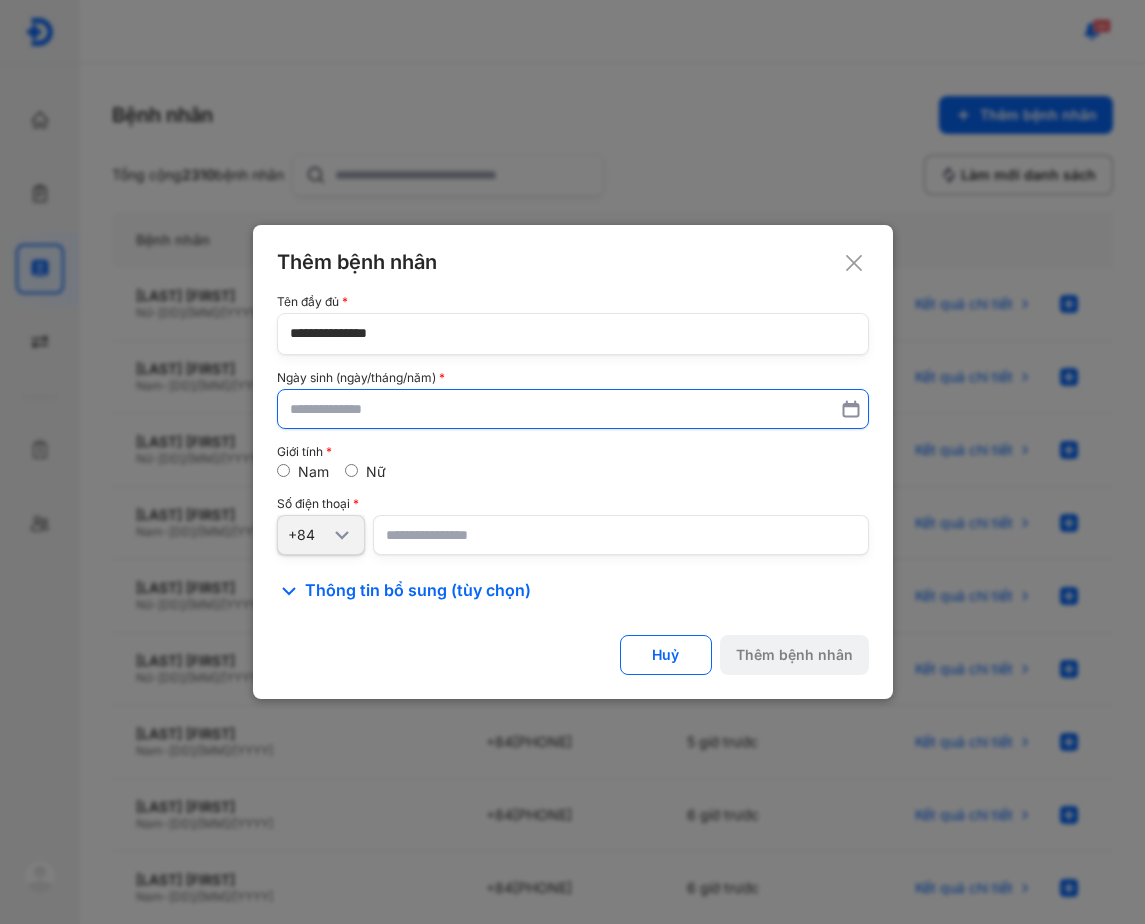 type on "**********" 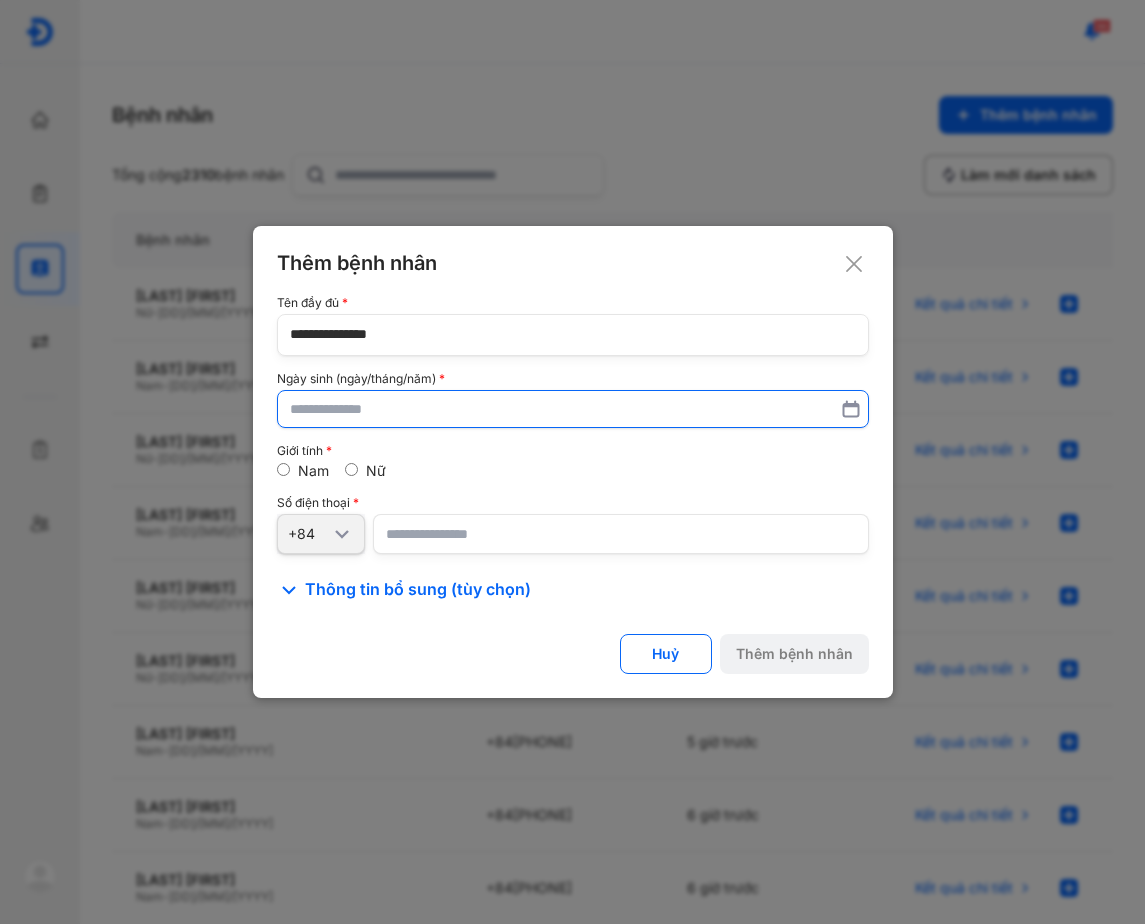click at bounding box center [573, 409] 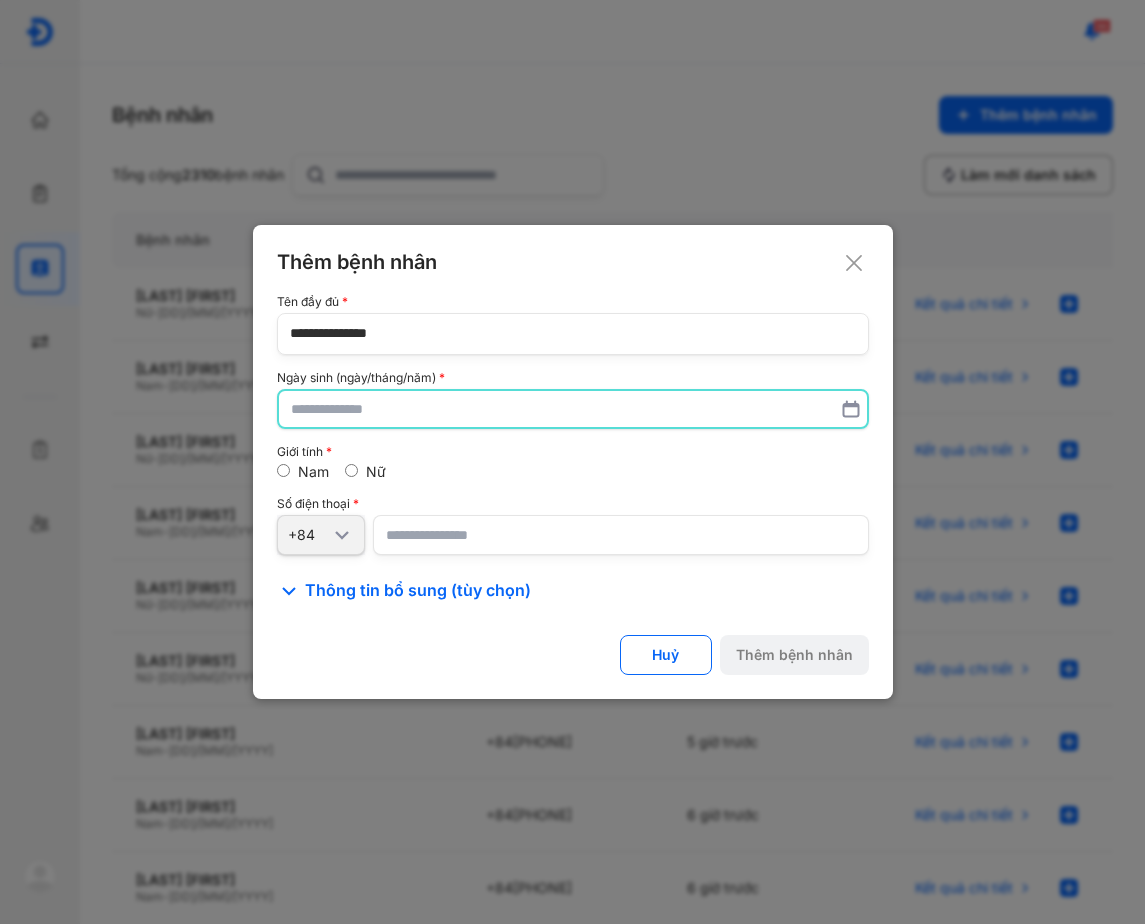 click at bounding box center [573, 409] 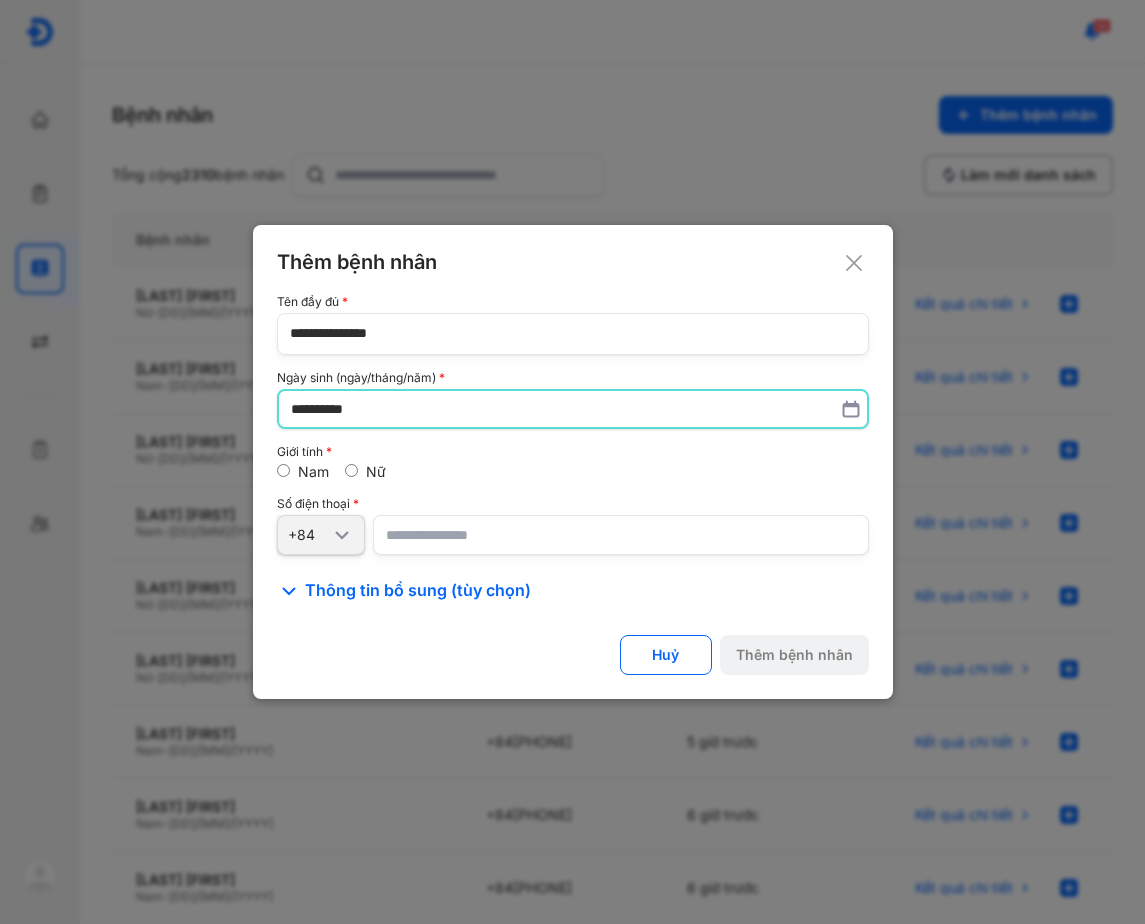type on "**********" 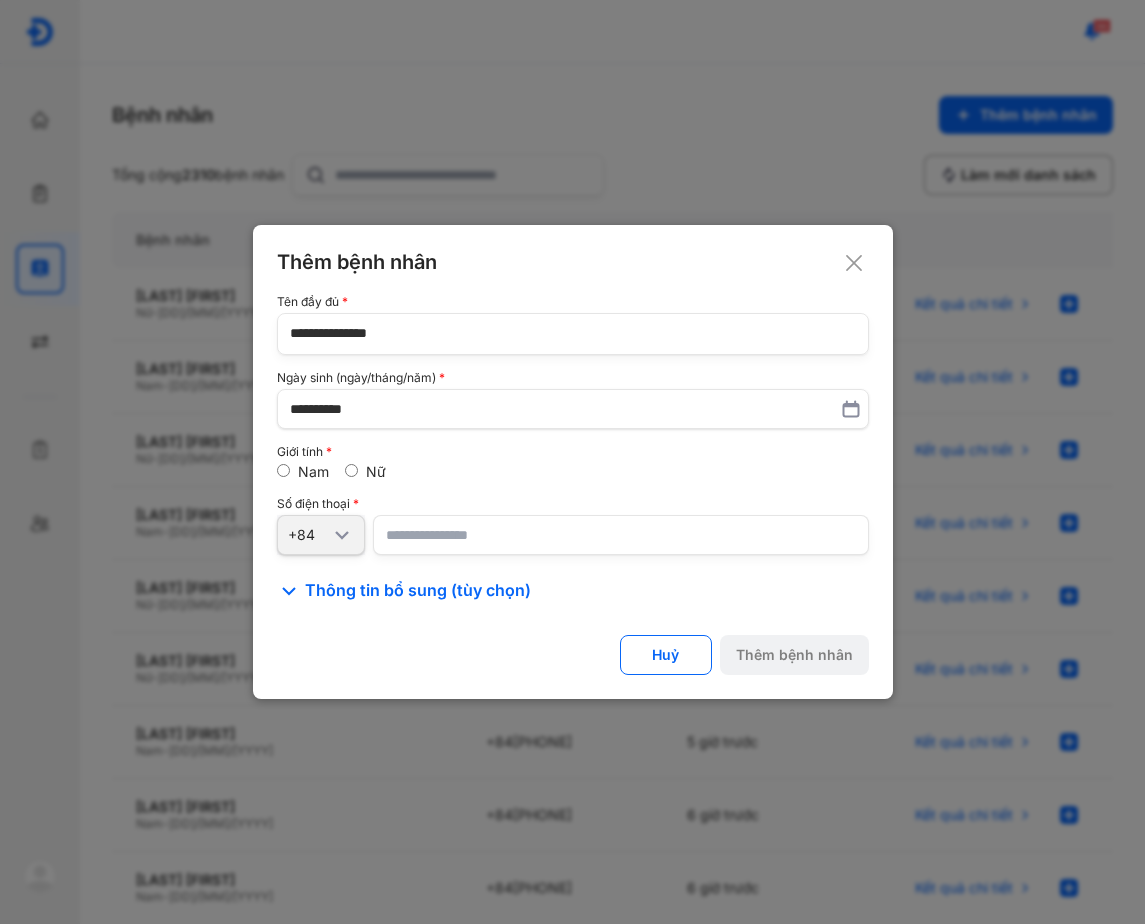 click at bounding box center (621, 535) 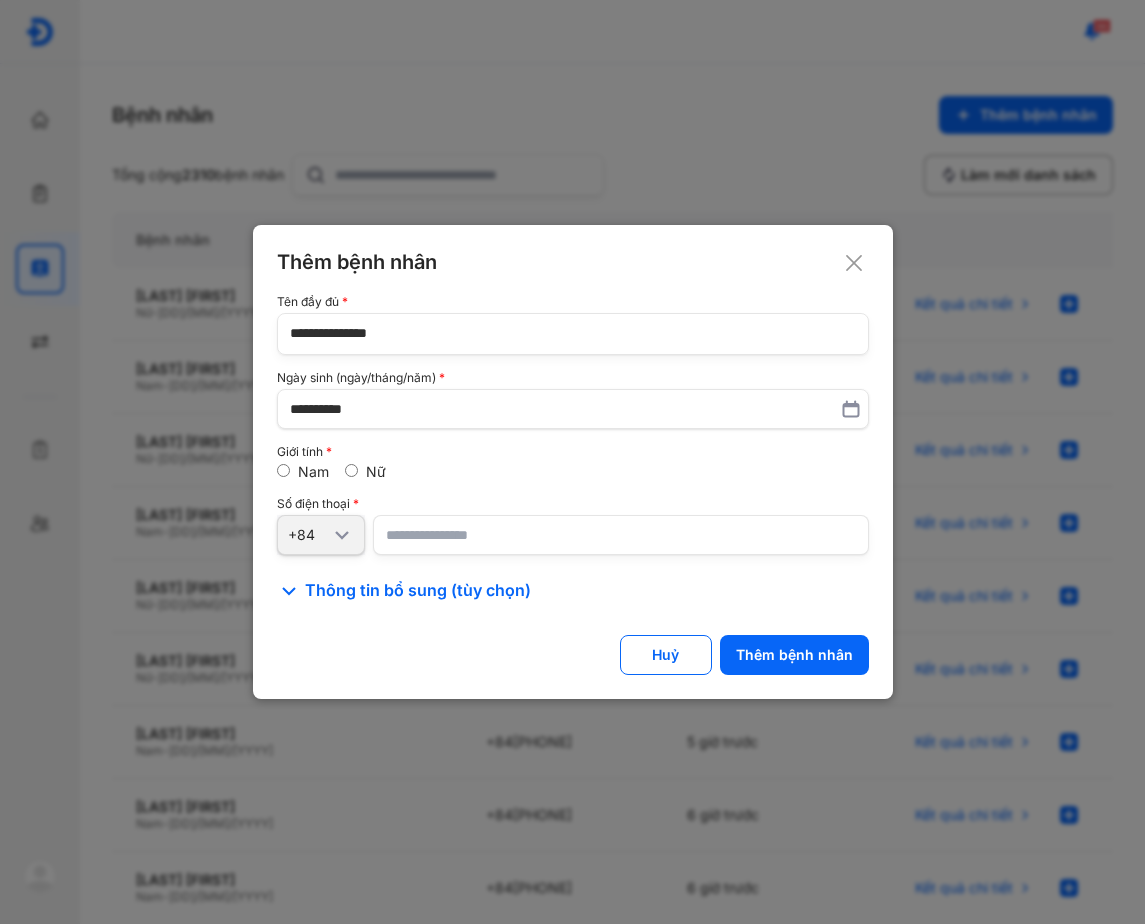 click on "Số điện thoại" at bounding box center (573, 504) 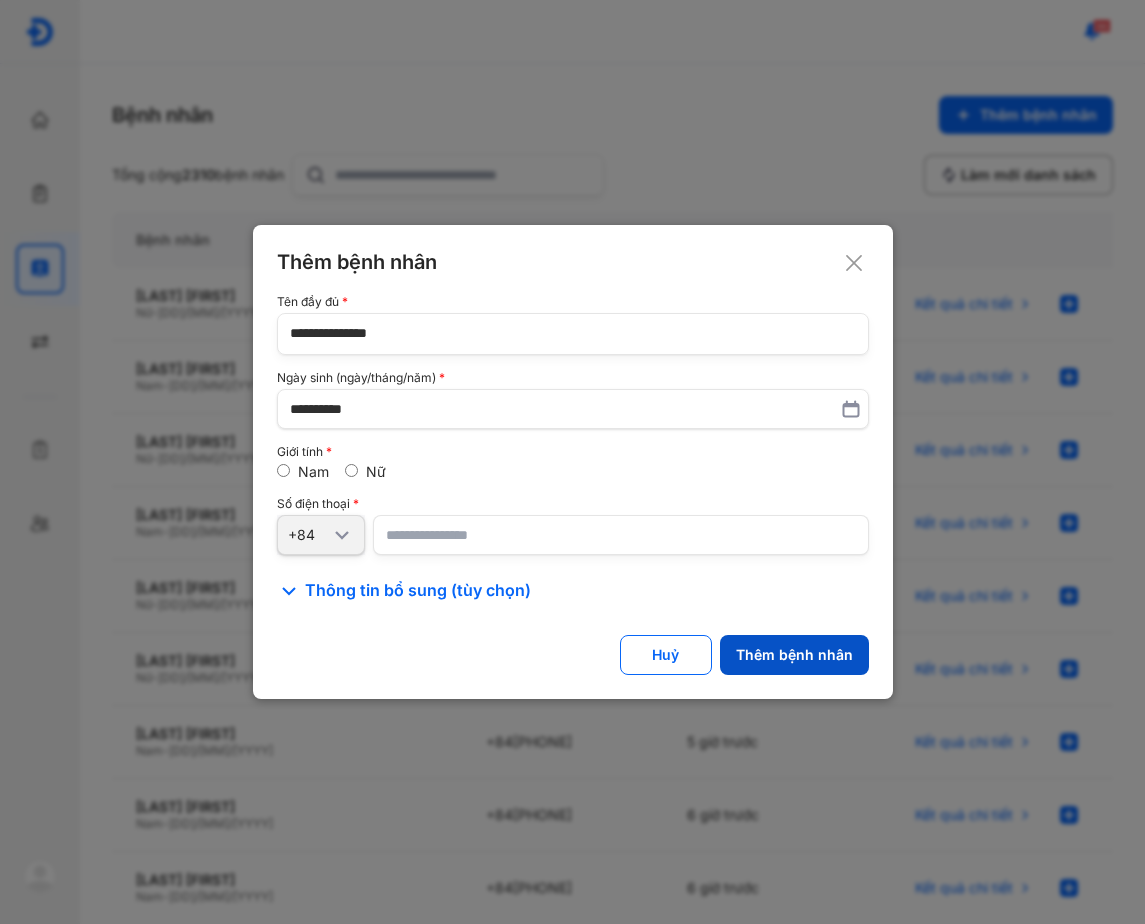 click on "Thêm bệnh nhân" 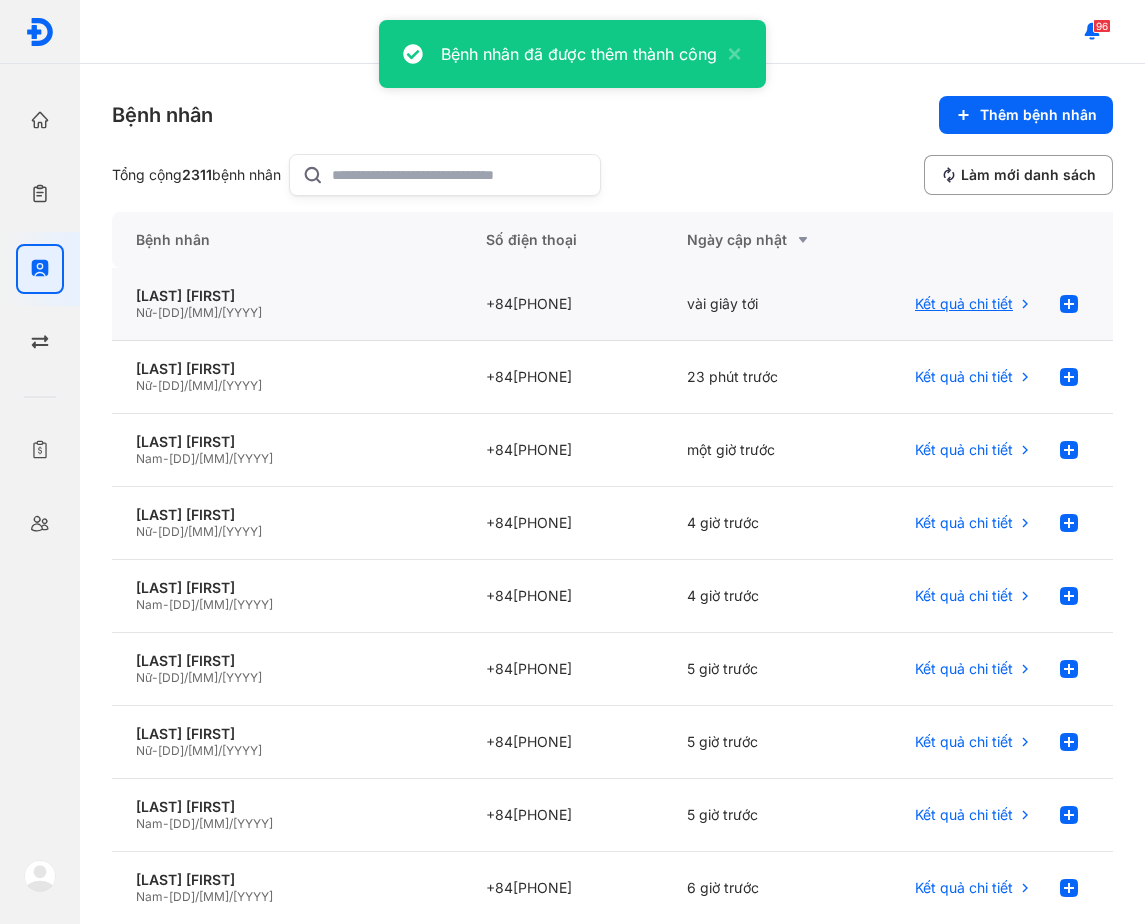 drag, startPoint x: 765, startPoint y: 186, endPoint x: 919, endPoint y: 271, distance: 175.90054 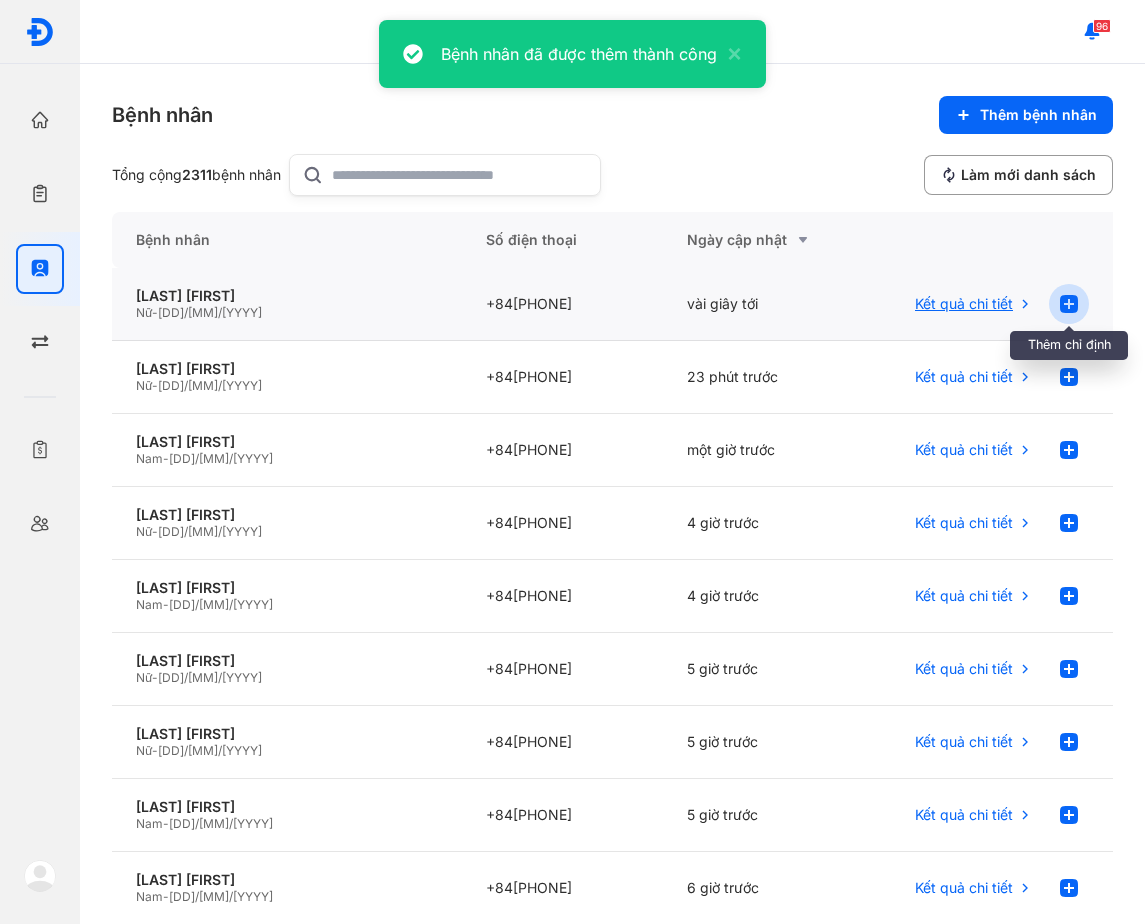 click 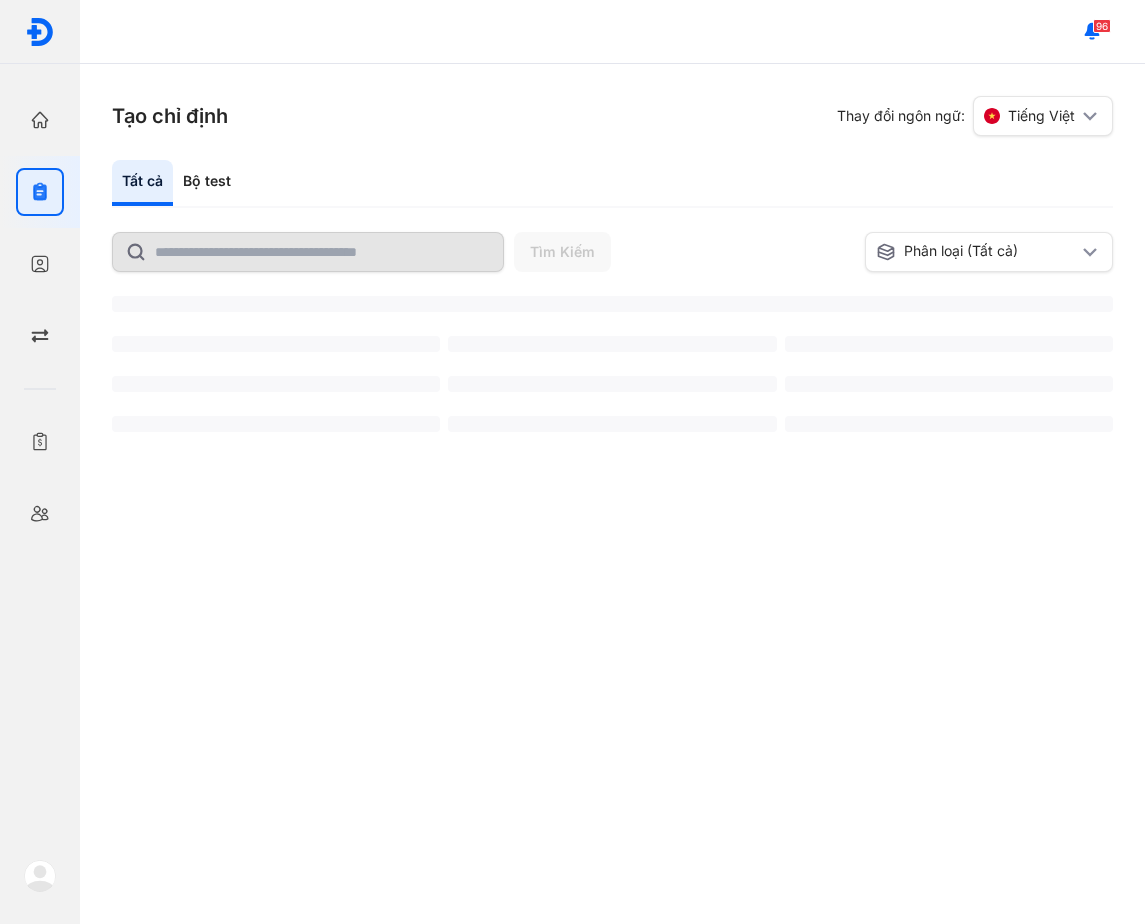 scroll, scrollTop: 0, scrollLeft: 0, axis: both 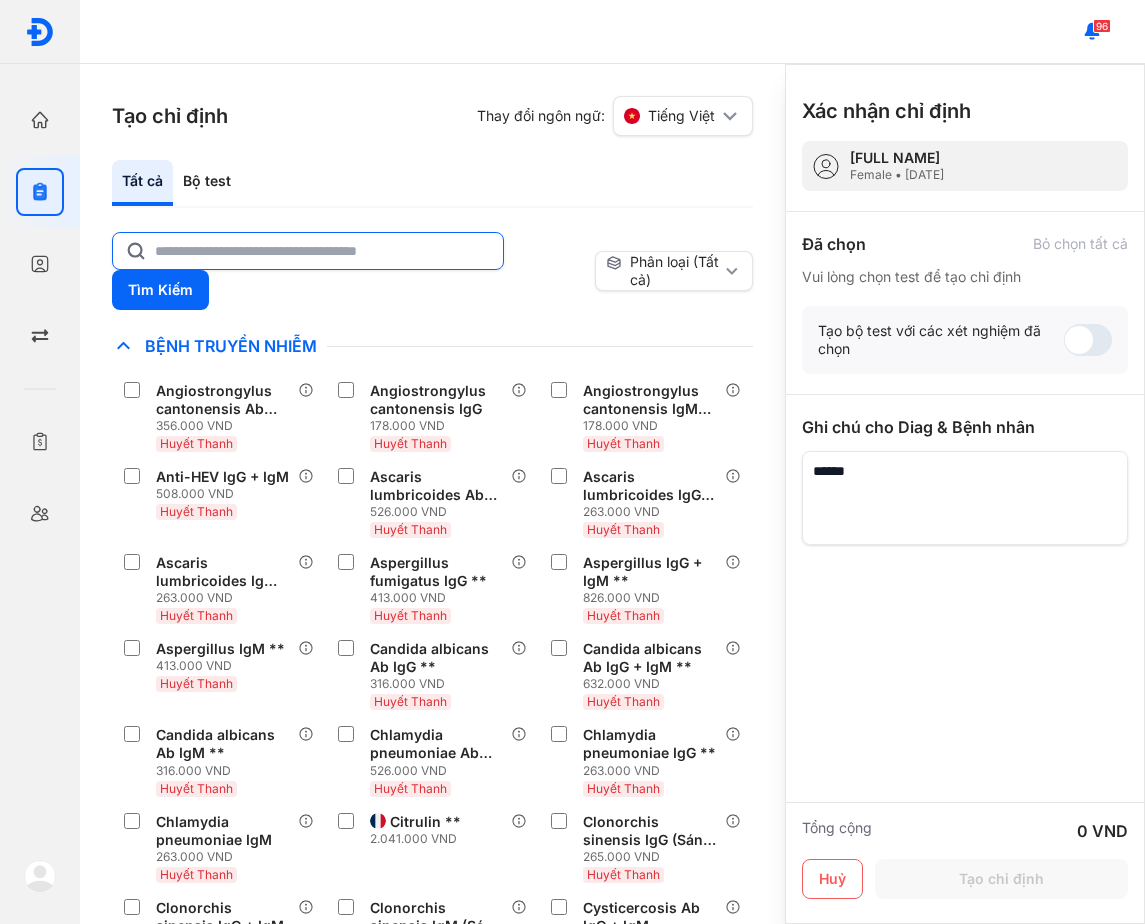 click 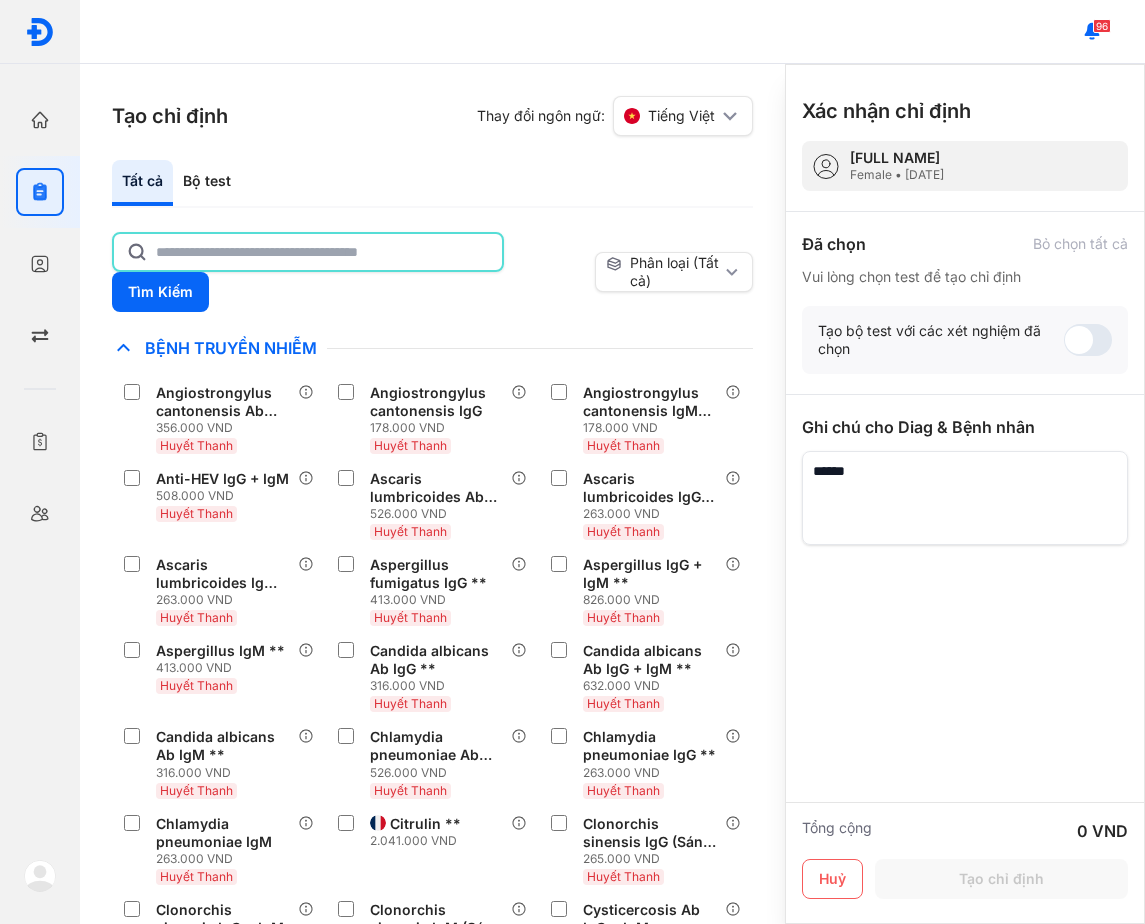 click 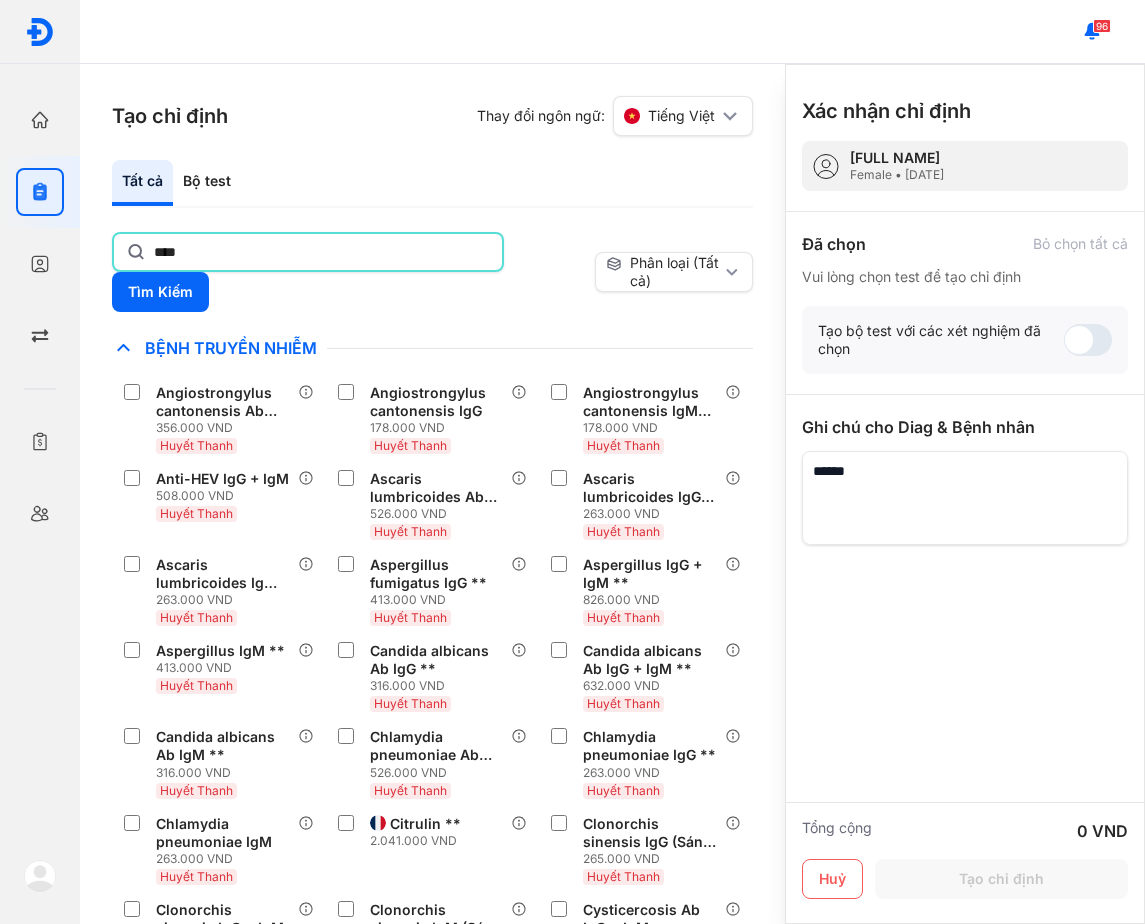 type on "****" 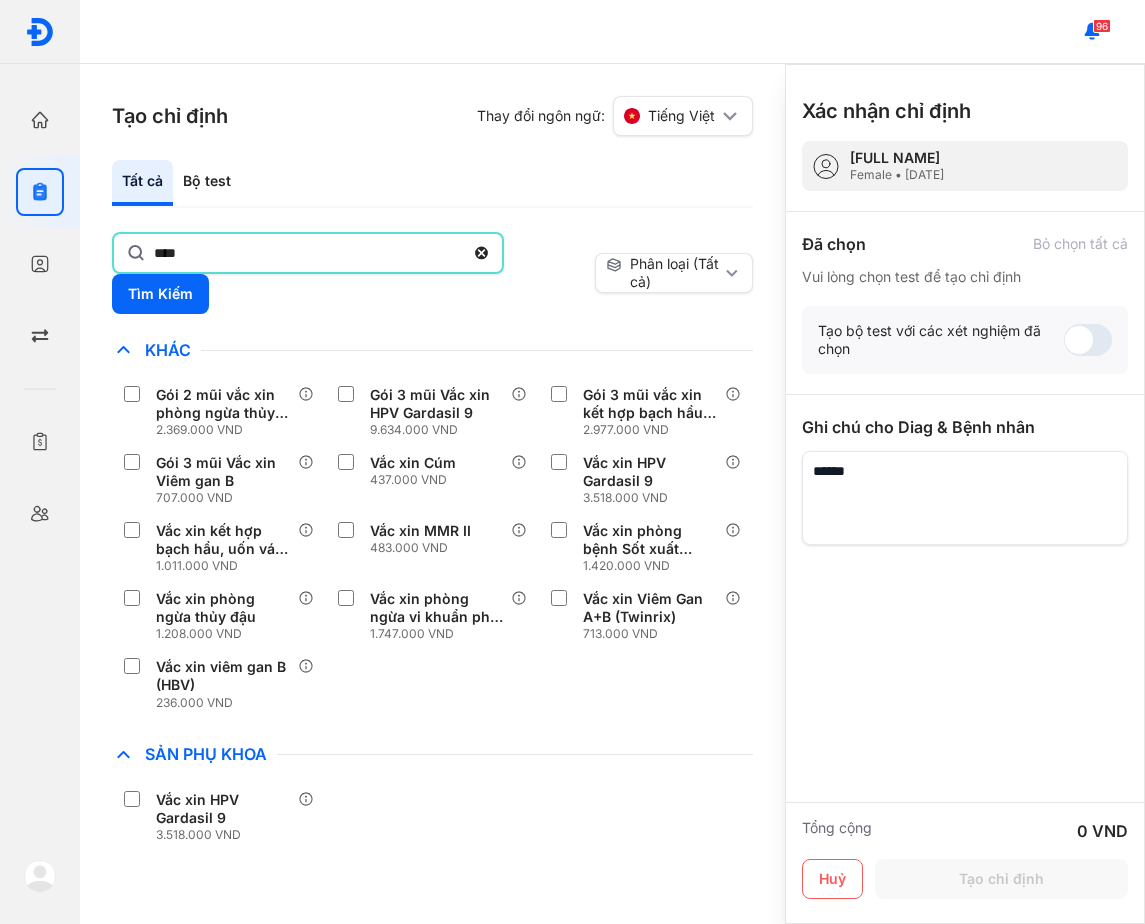 drag, startPoint x: 418, startPoint y: 818, endPoint x: 353, endPoint y: 769, distance: 81.400246 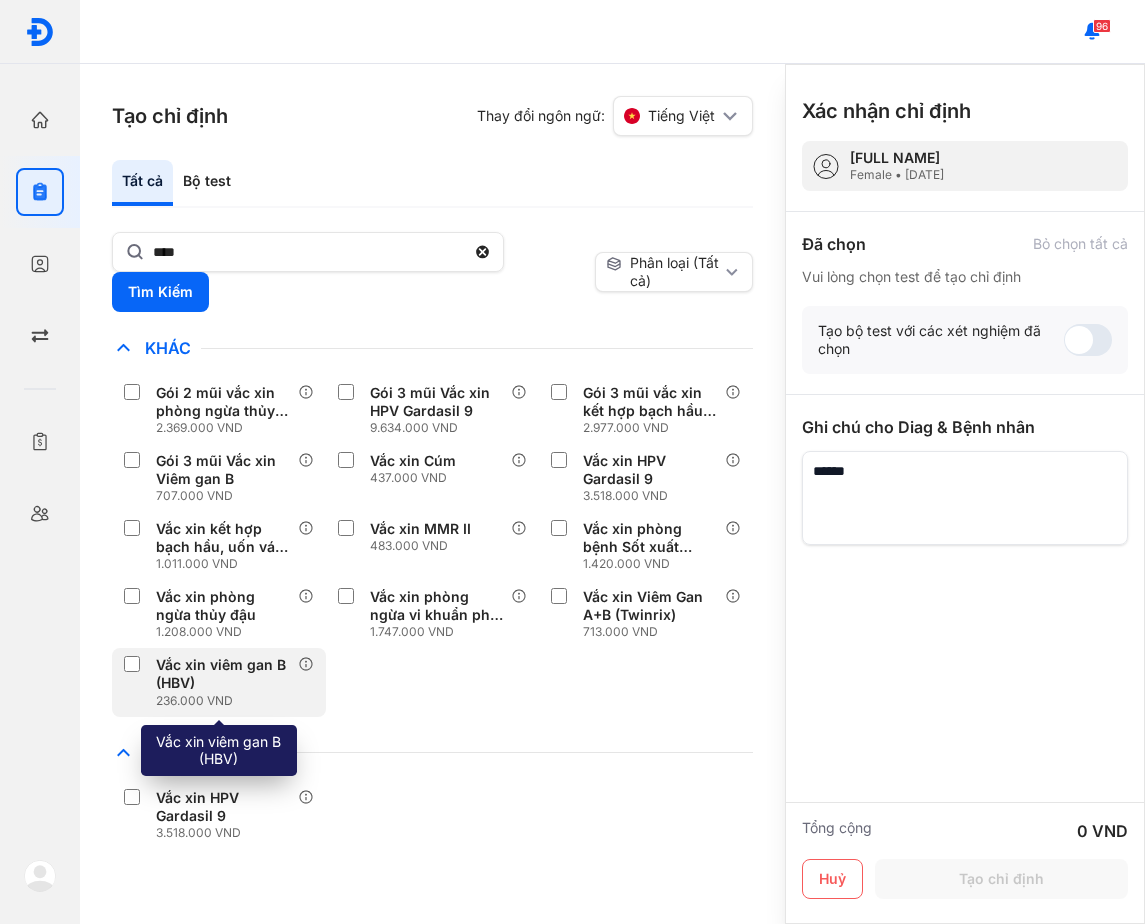 click on "236.000 VND" at bounding box center [227, 701] 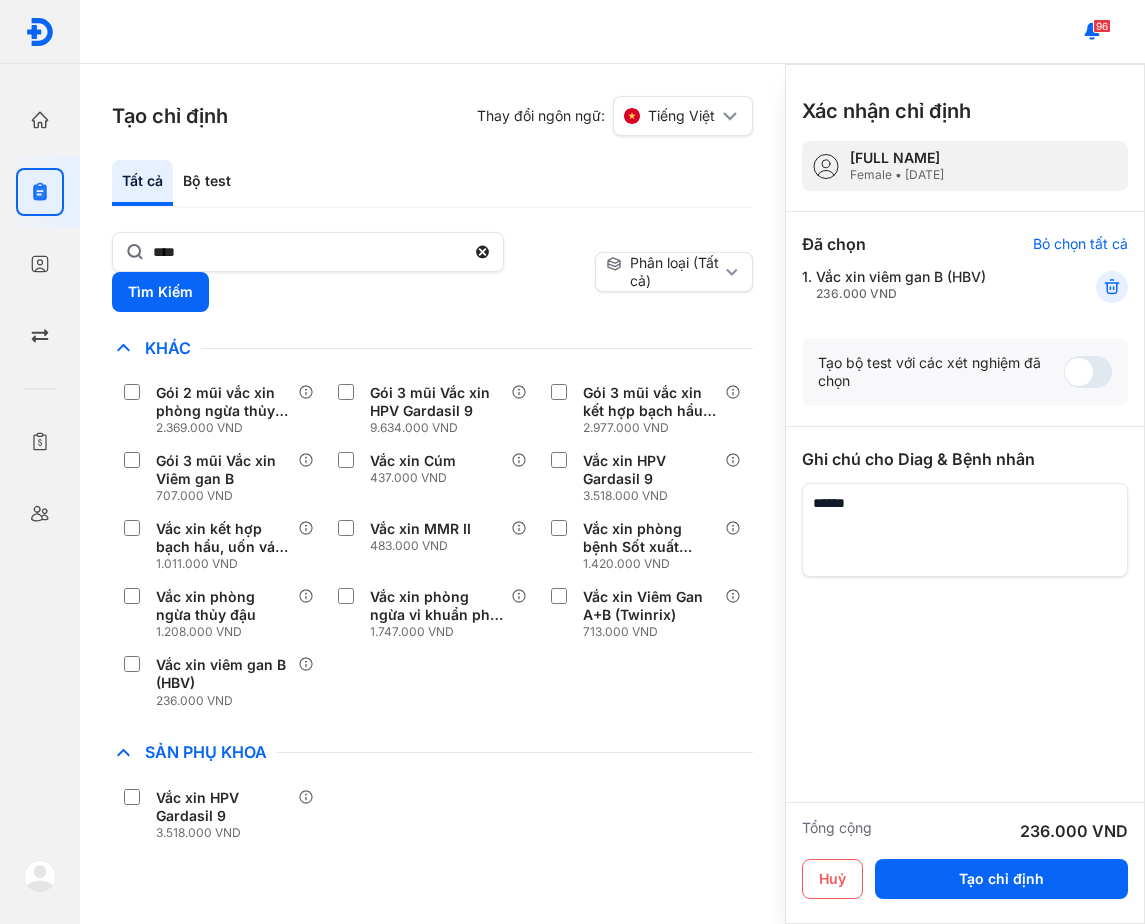 click on "Tổng cộng 236.000 VND Huỷ  Tạo chỉ định" at bounding box center (965, 863) 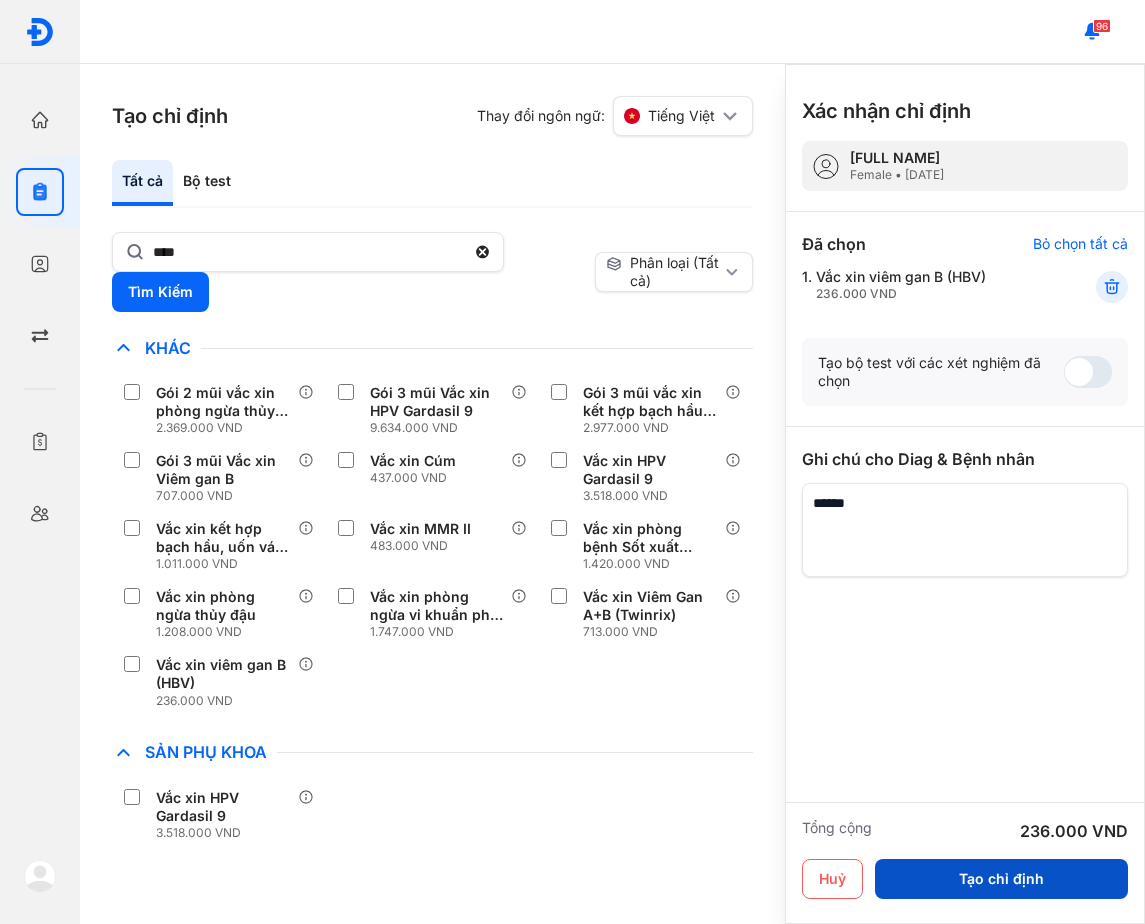 click on "Tạo chỉ định" at bounding box center [1001, 879] 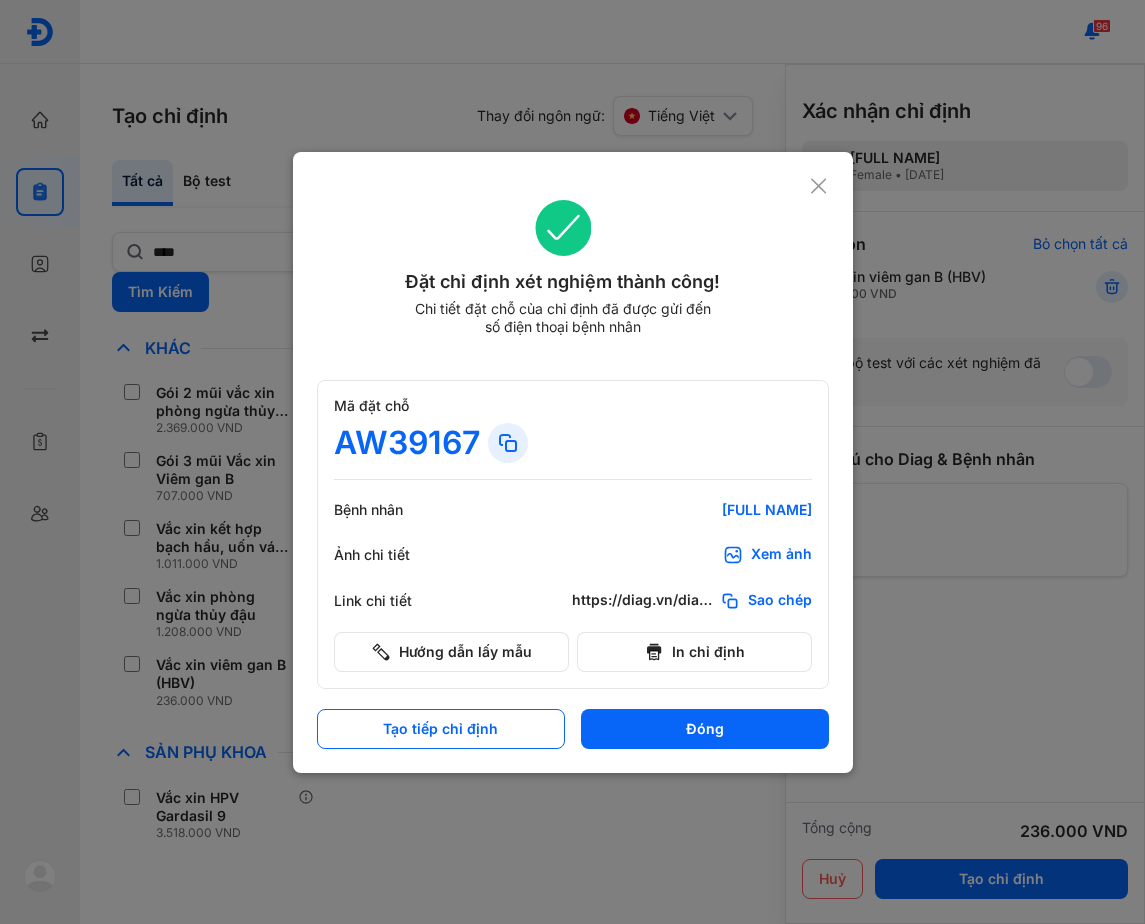 click on "AW39167" at bounding box center [573, 443] 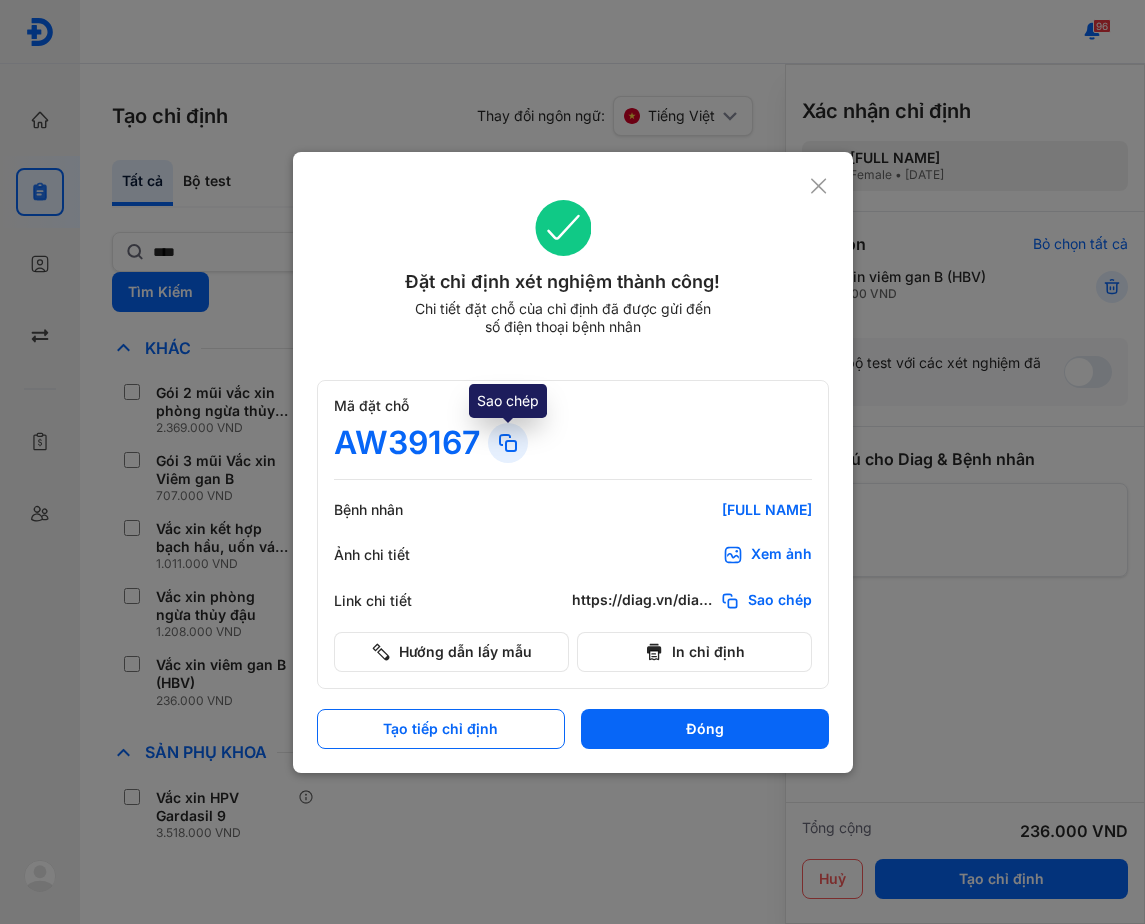 click 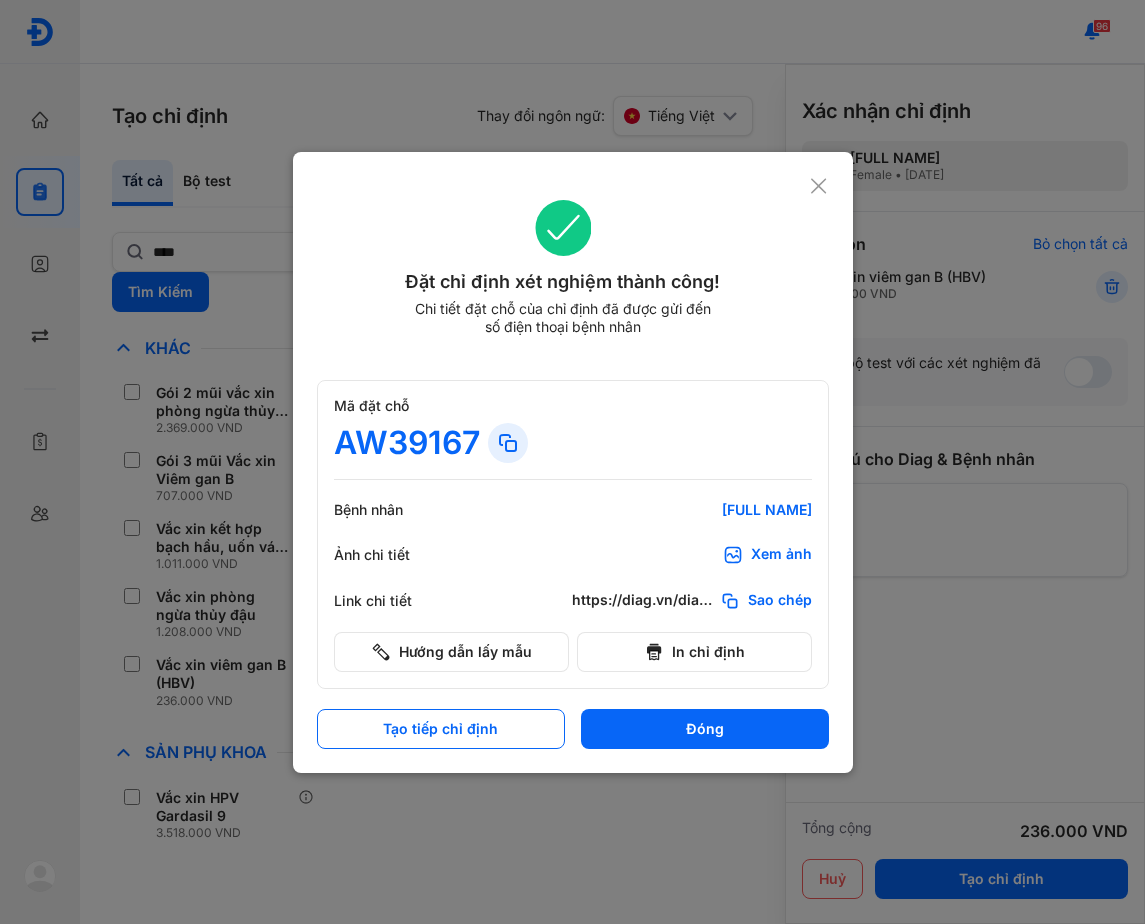 drag, startPoint x: 681, startPoint y: 219, endPoint x: 763, endPoint y: 203, distance: 83.546394 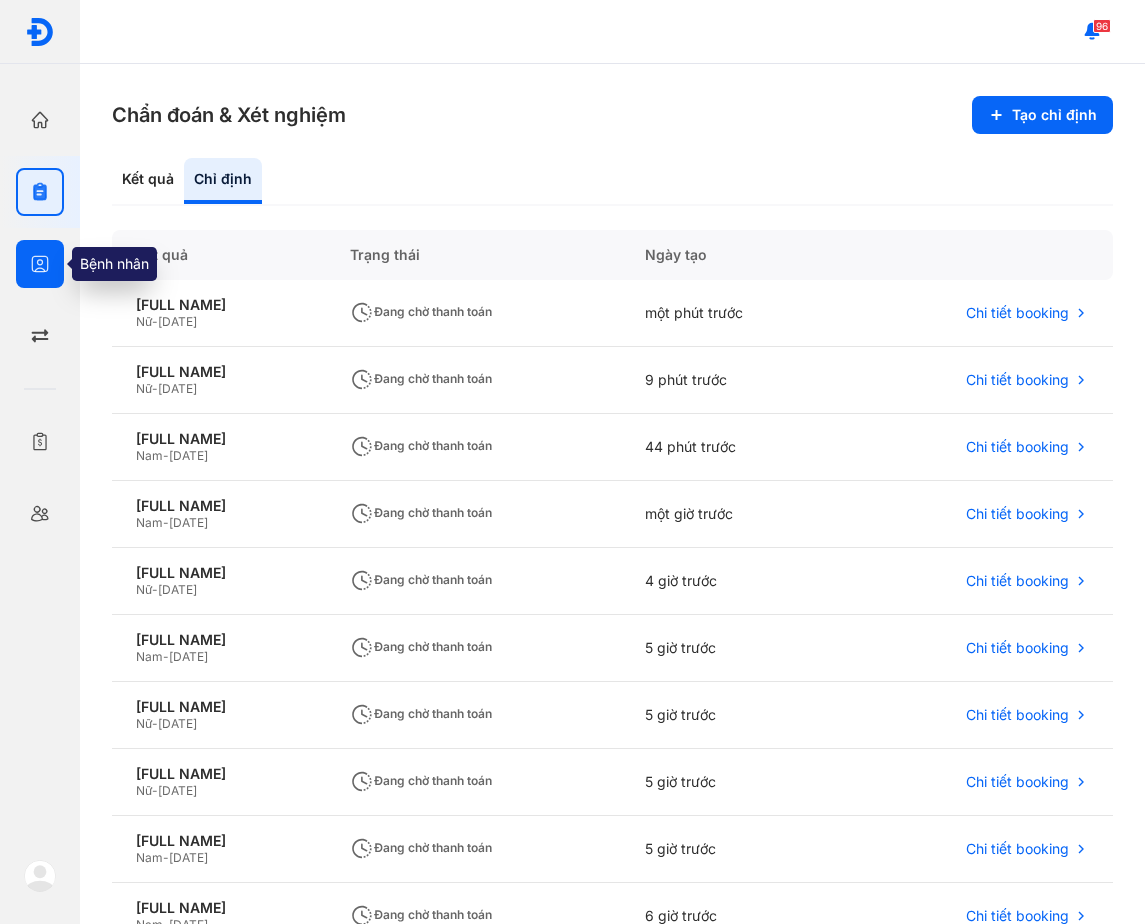 click at bounding box center [40, 264] 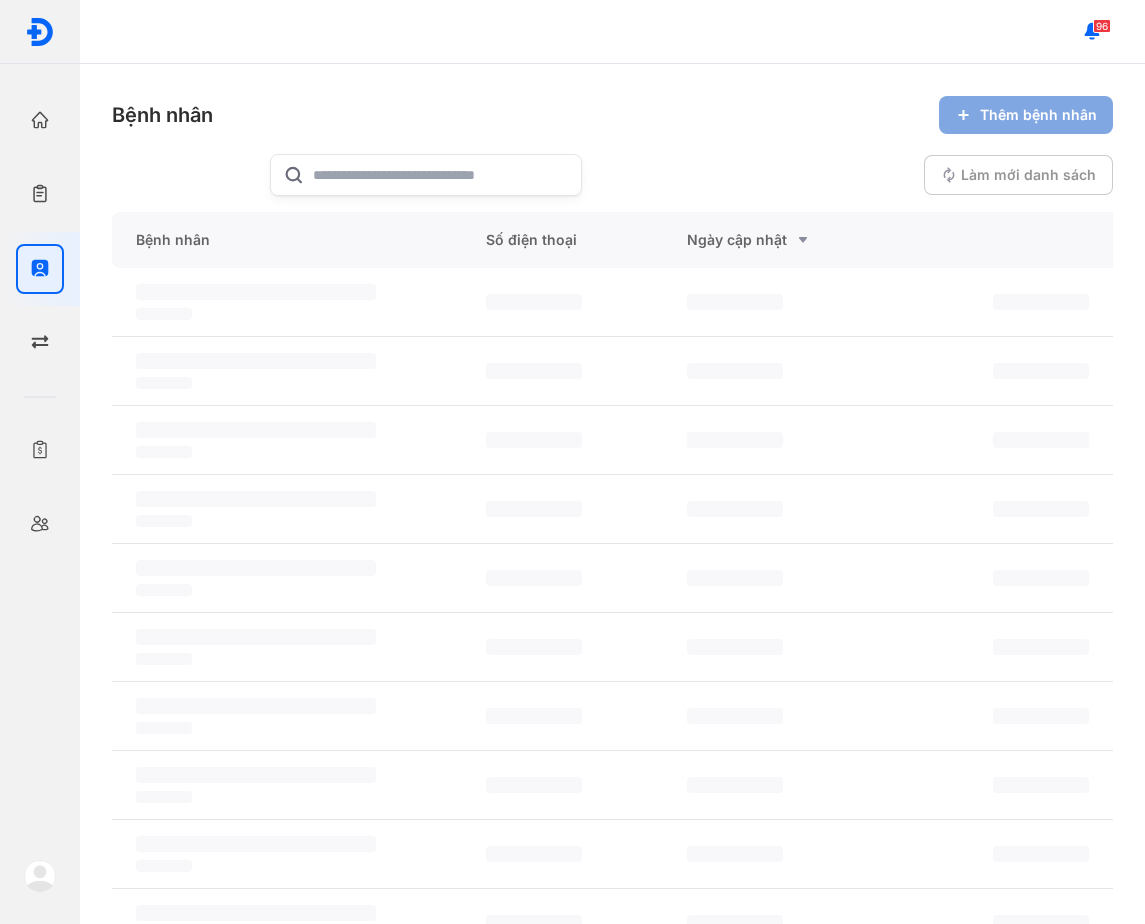 click on "Thêm bệnh nhân" 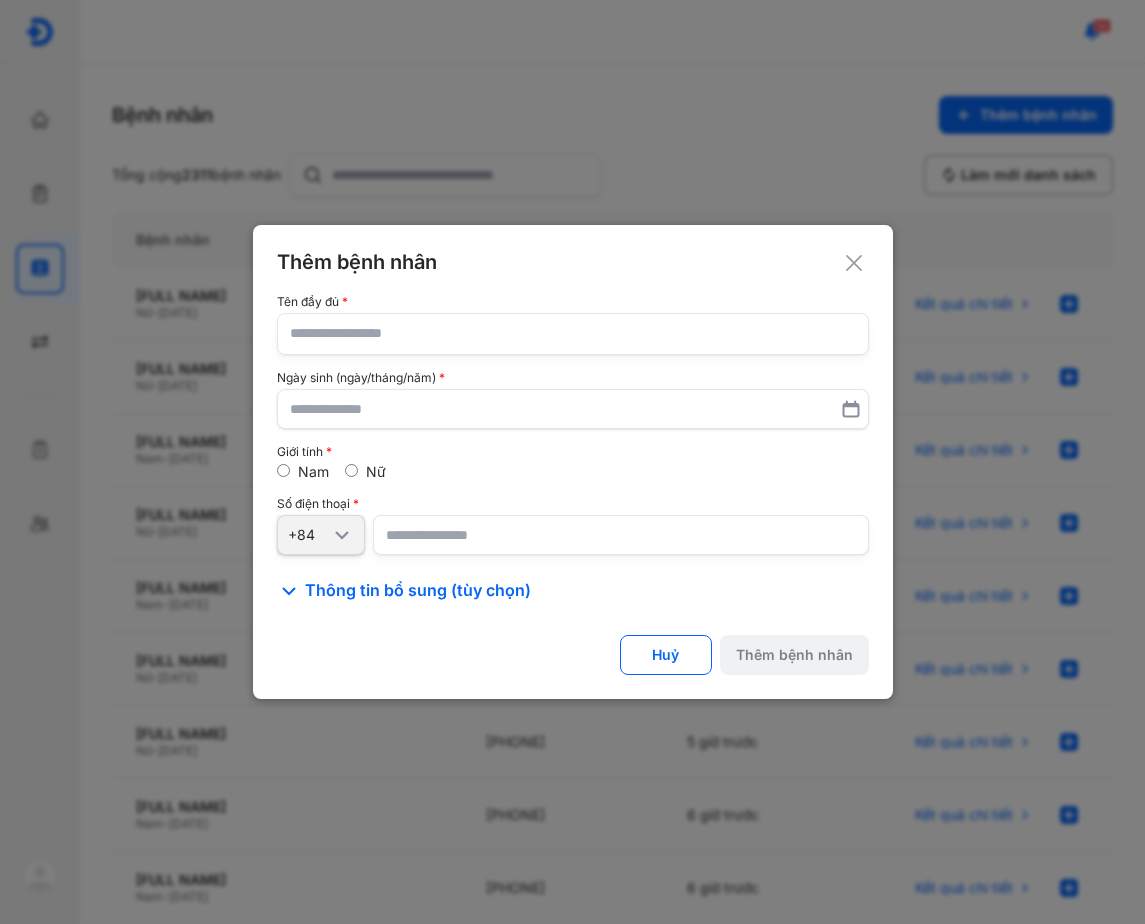 click 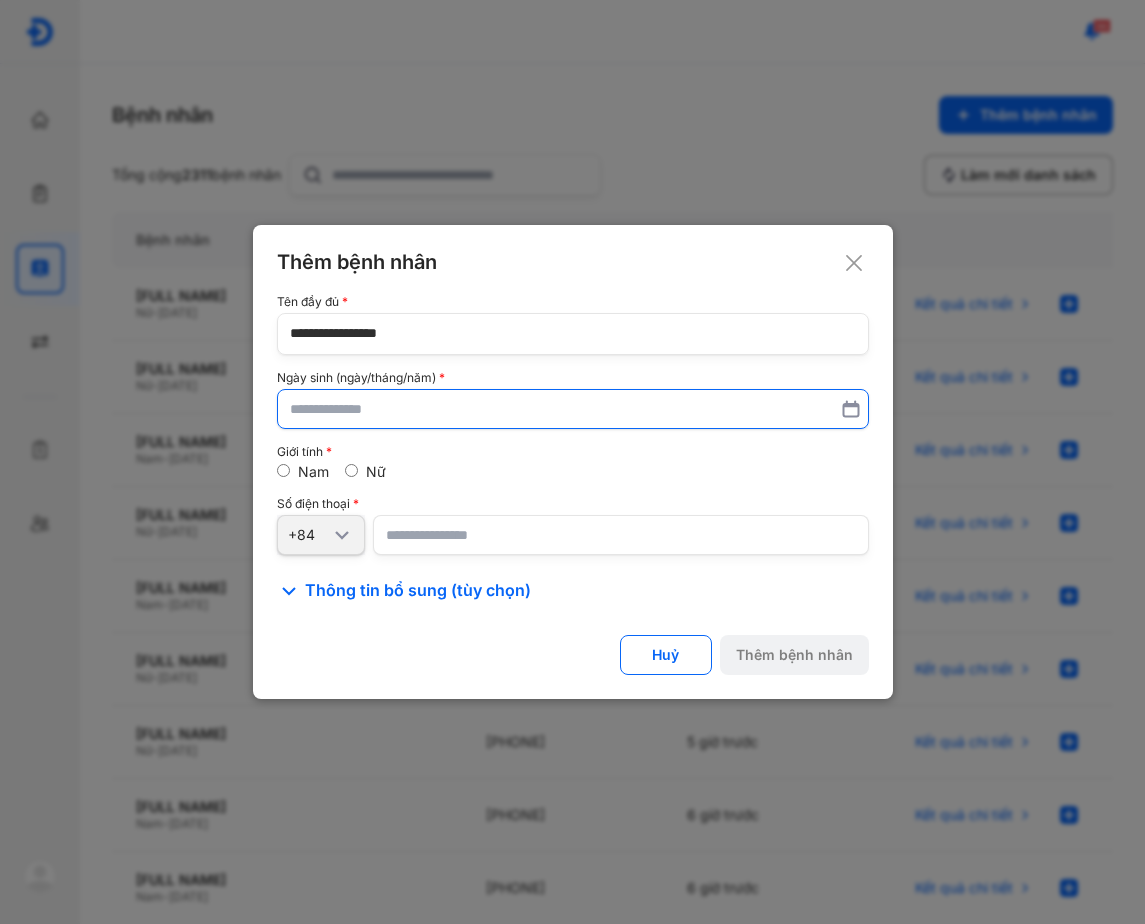 type on "**********" 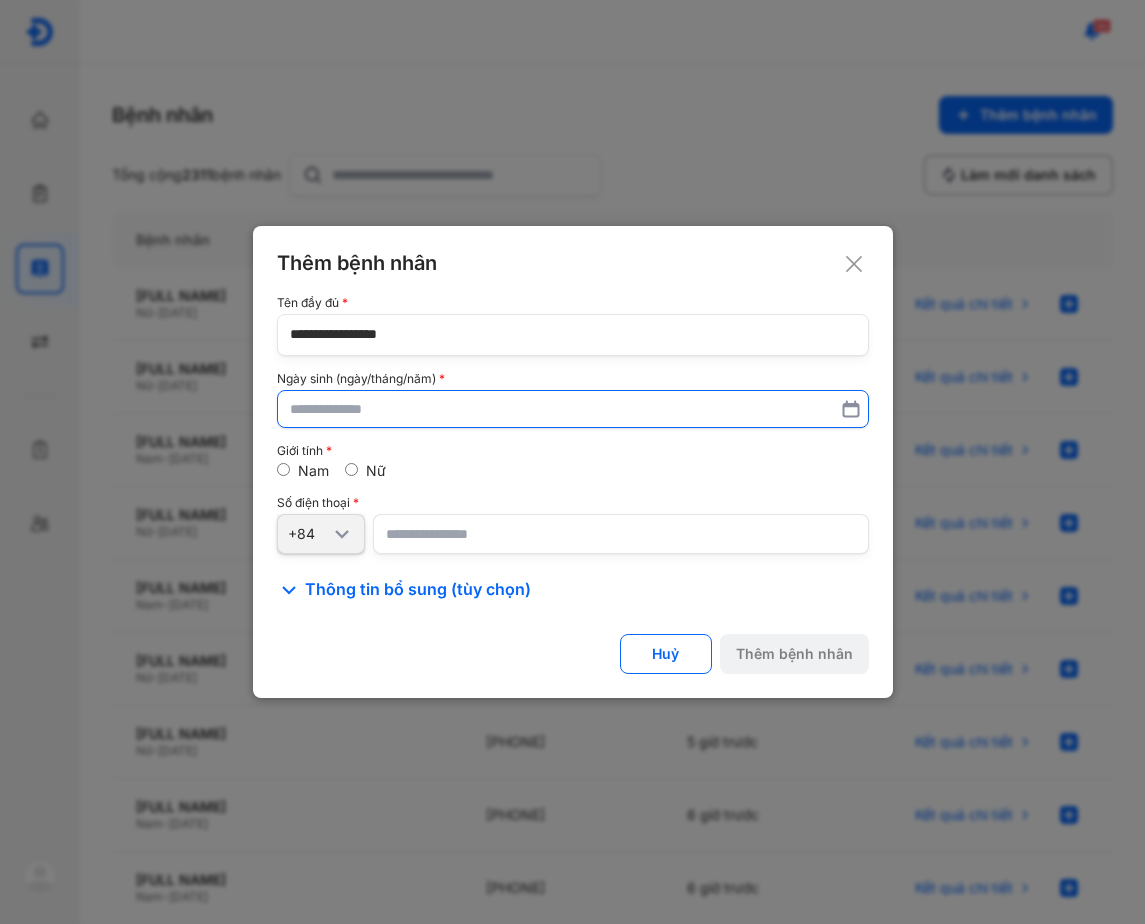 click at bounding box center (573, 409) 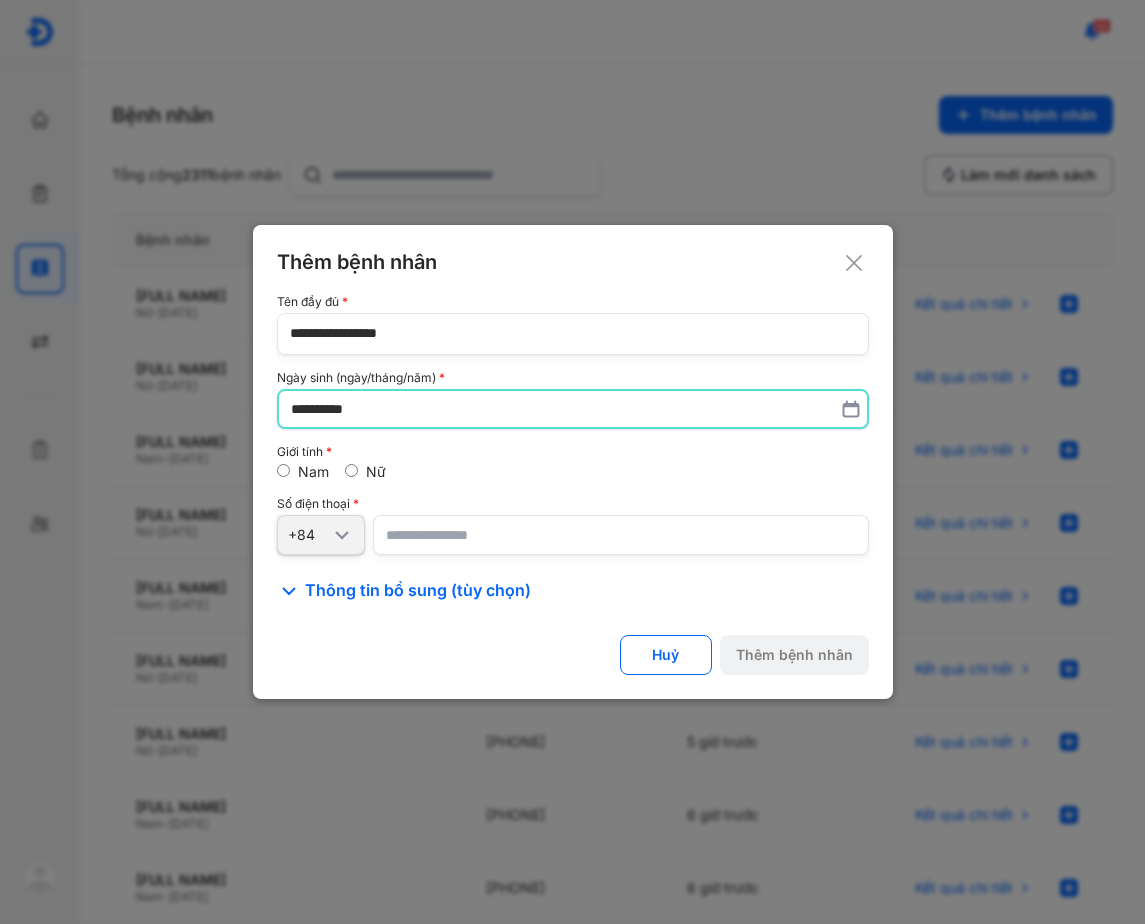 type on "**********" 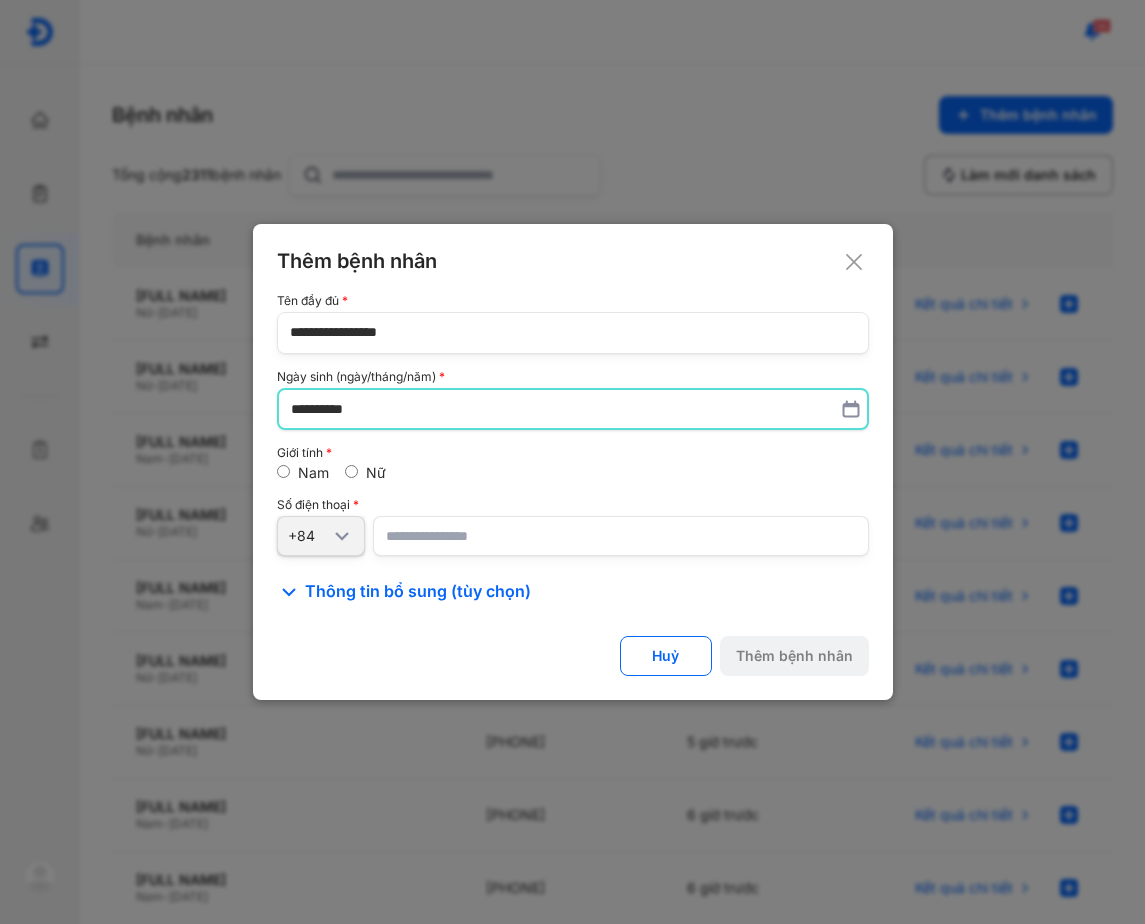 click at bounding box center [621, 536] 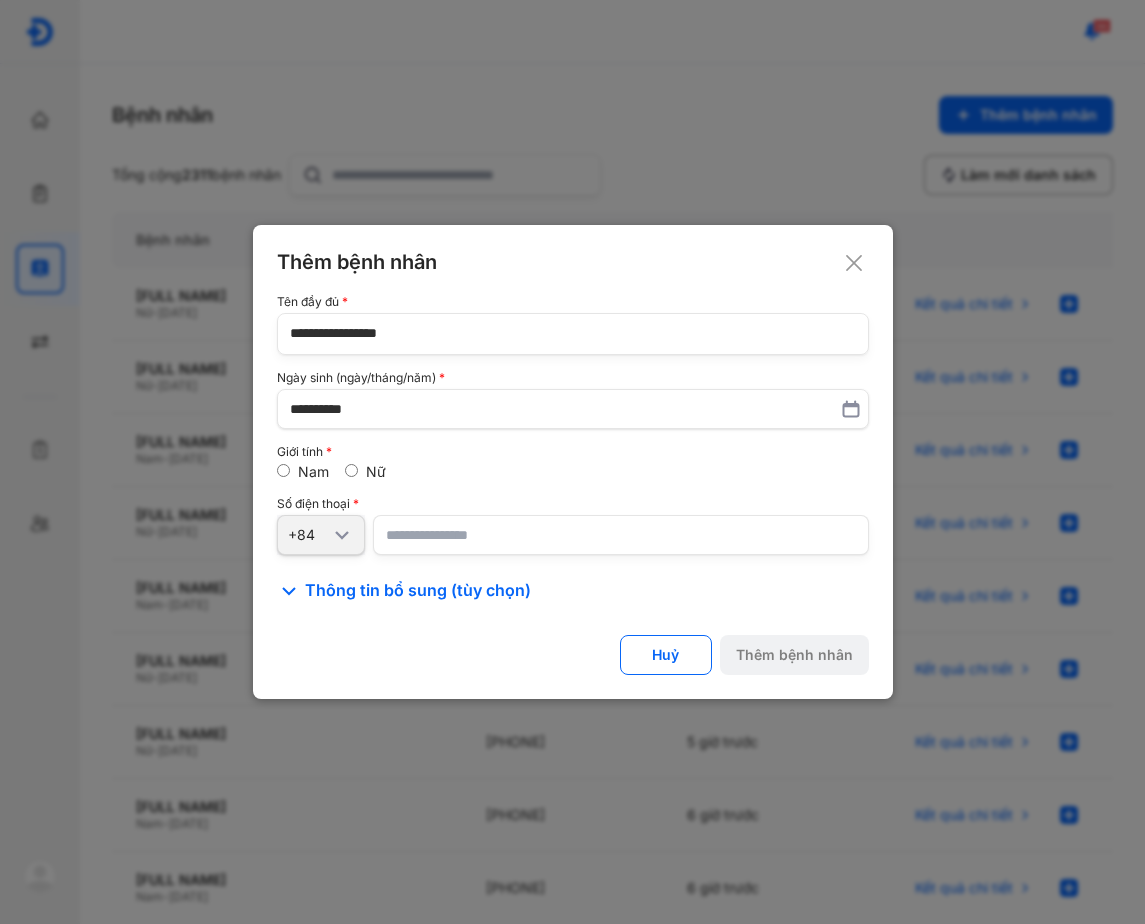 click on "**********" 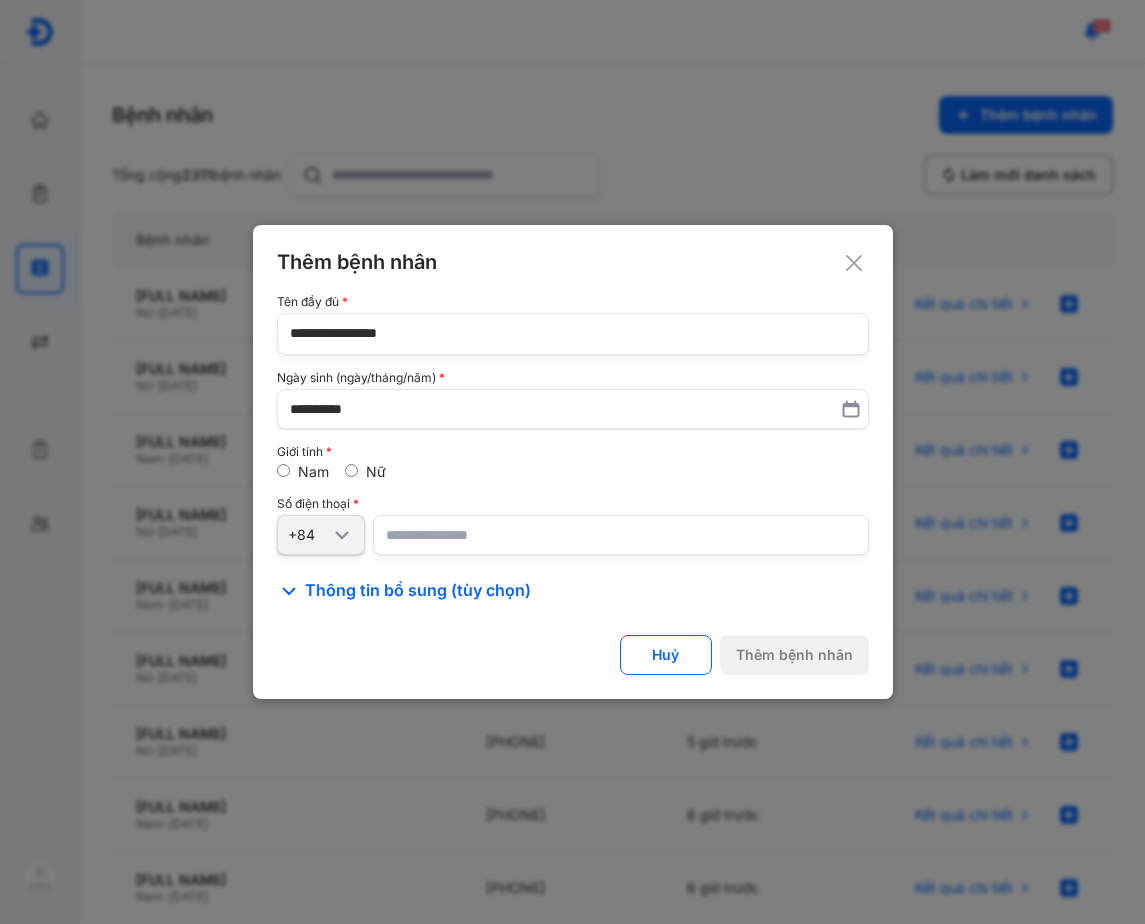 paste on "**********" 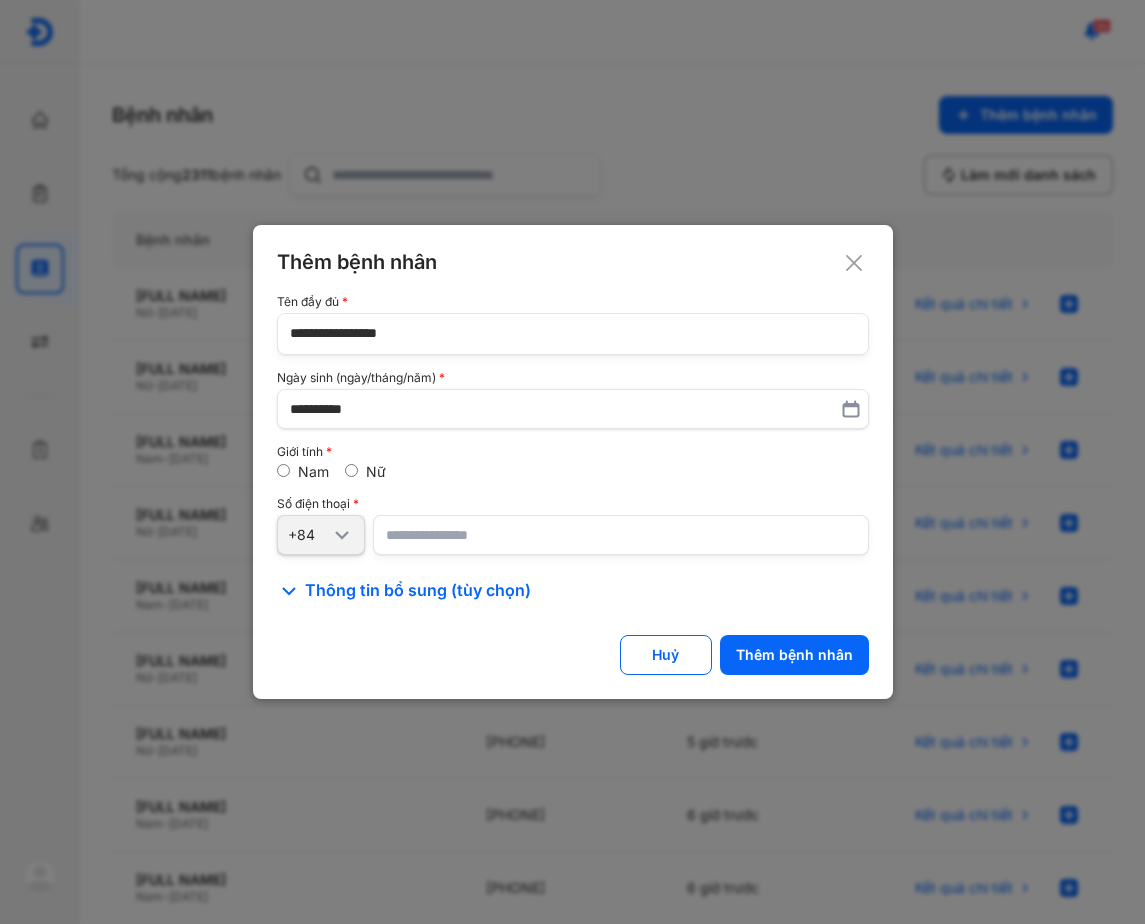 type on "**********" 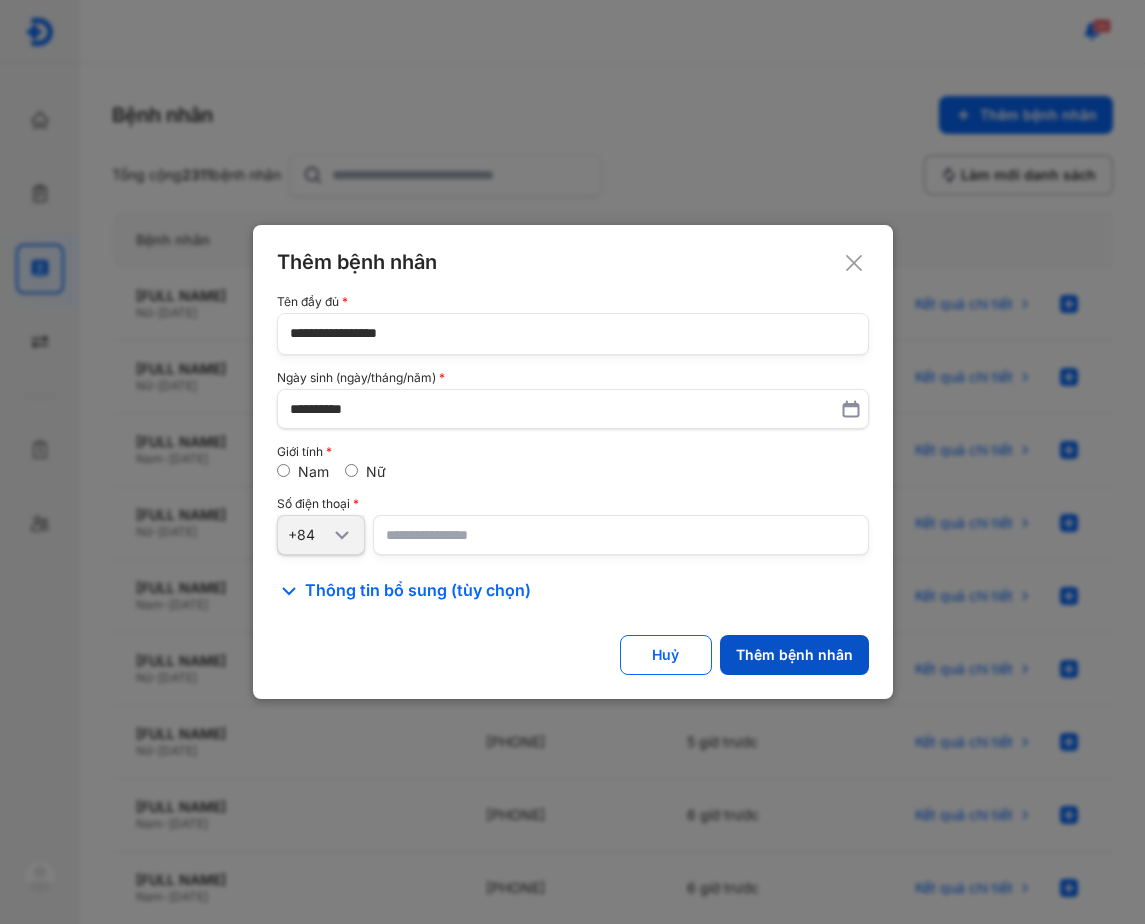 click on "Thêm bệnh nhân" 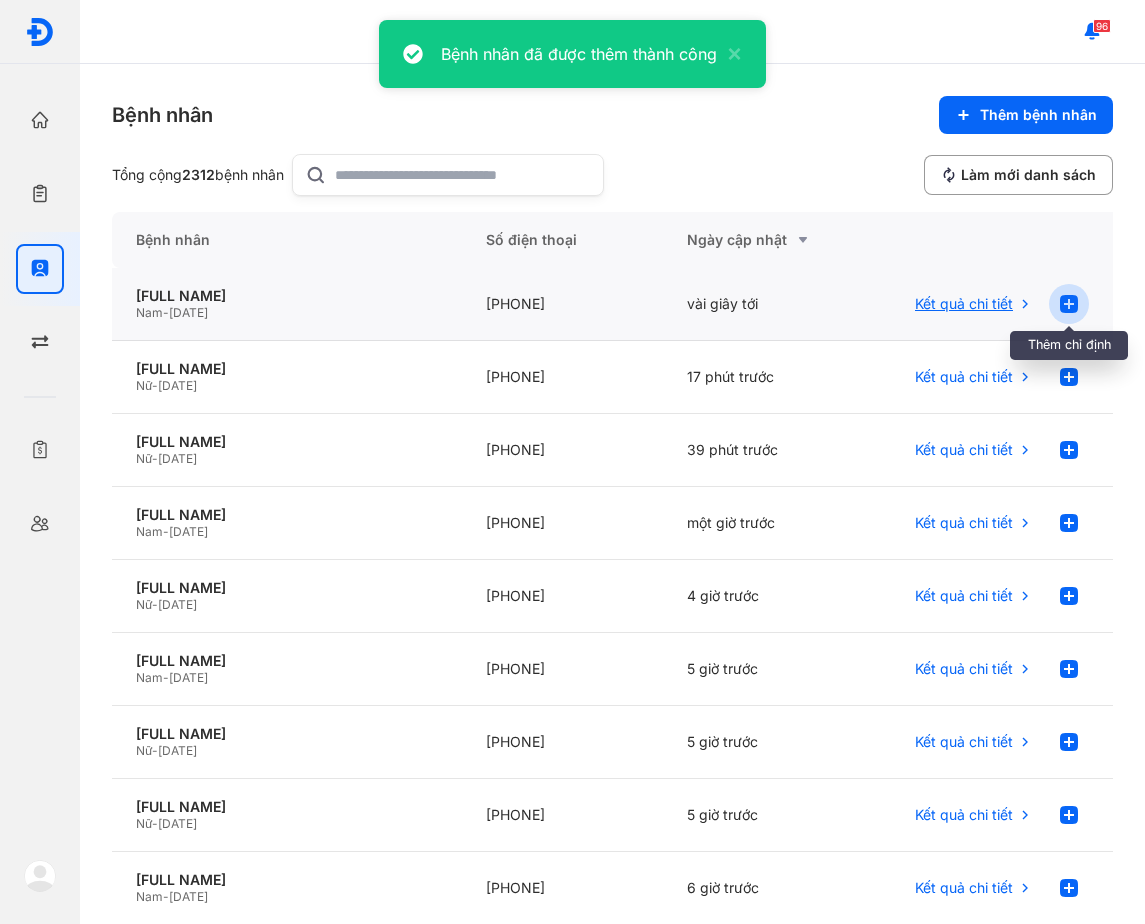 click 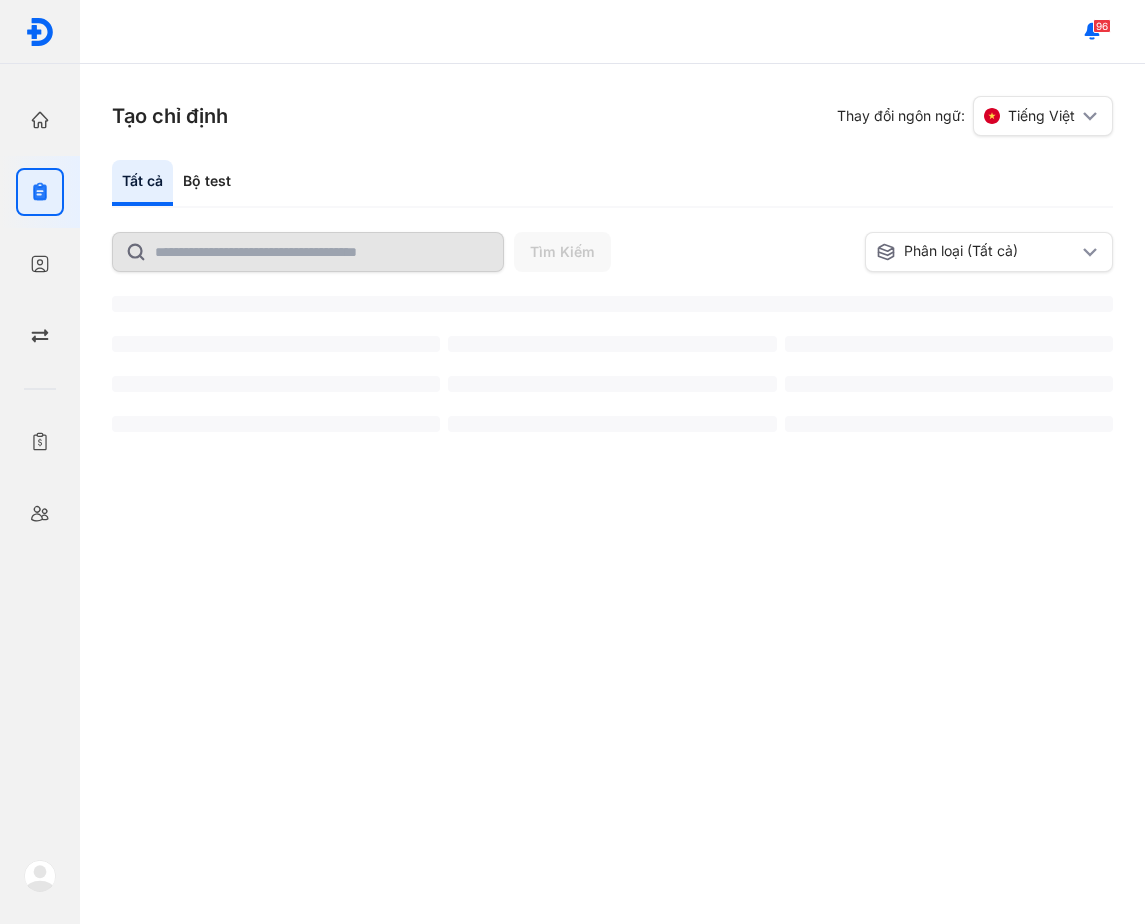 scroll, scrollTop: 0, scrollLeft: 0, axis: both 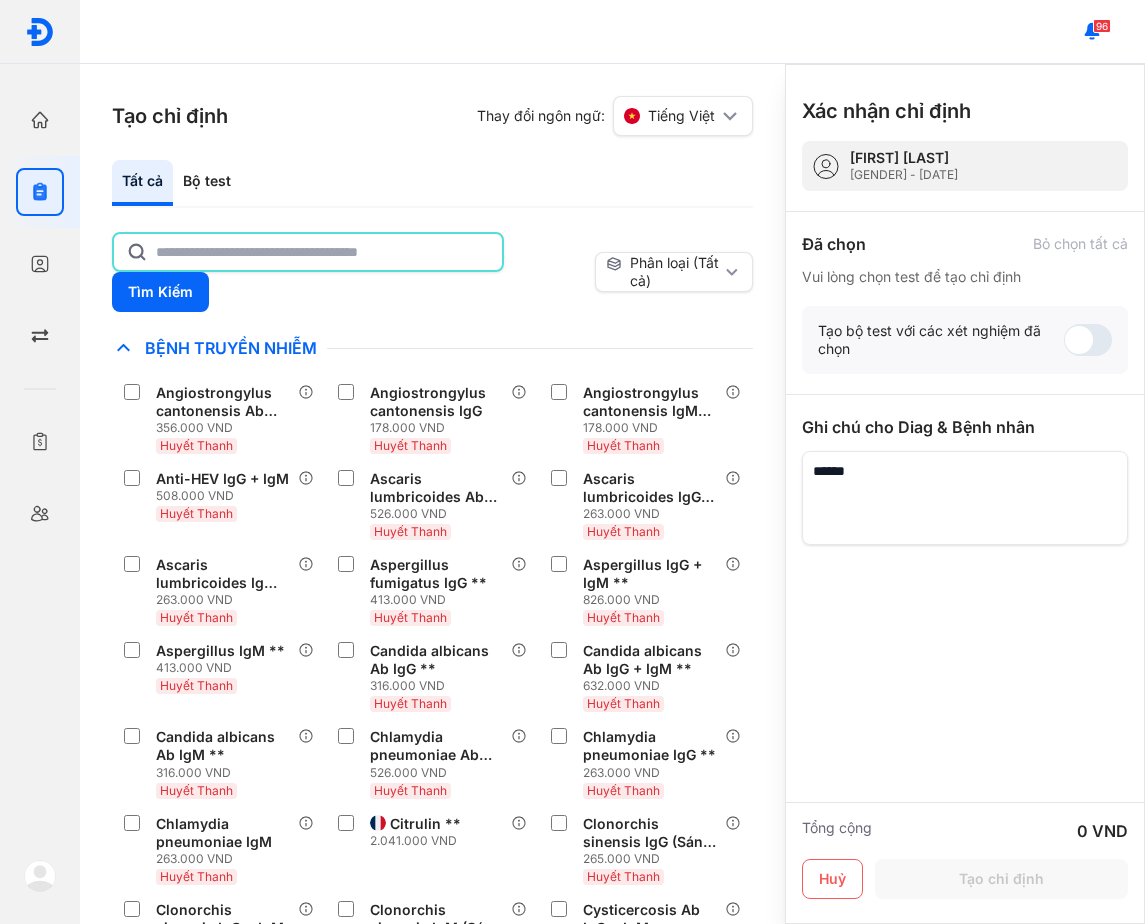 drag, startPoint x: 0, startPoint y: 0, endPoint x: 284, endPoint y: 255, distance: 381.6818 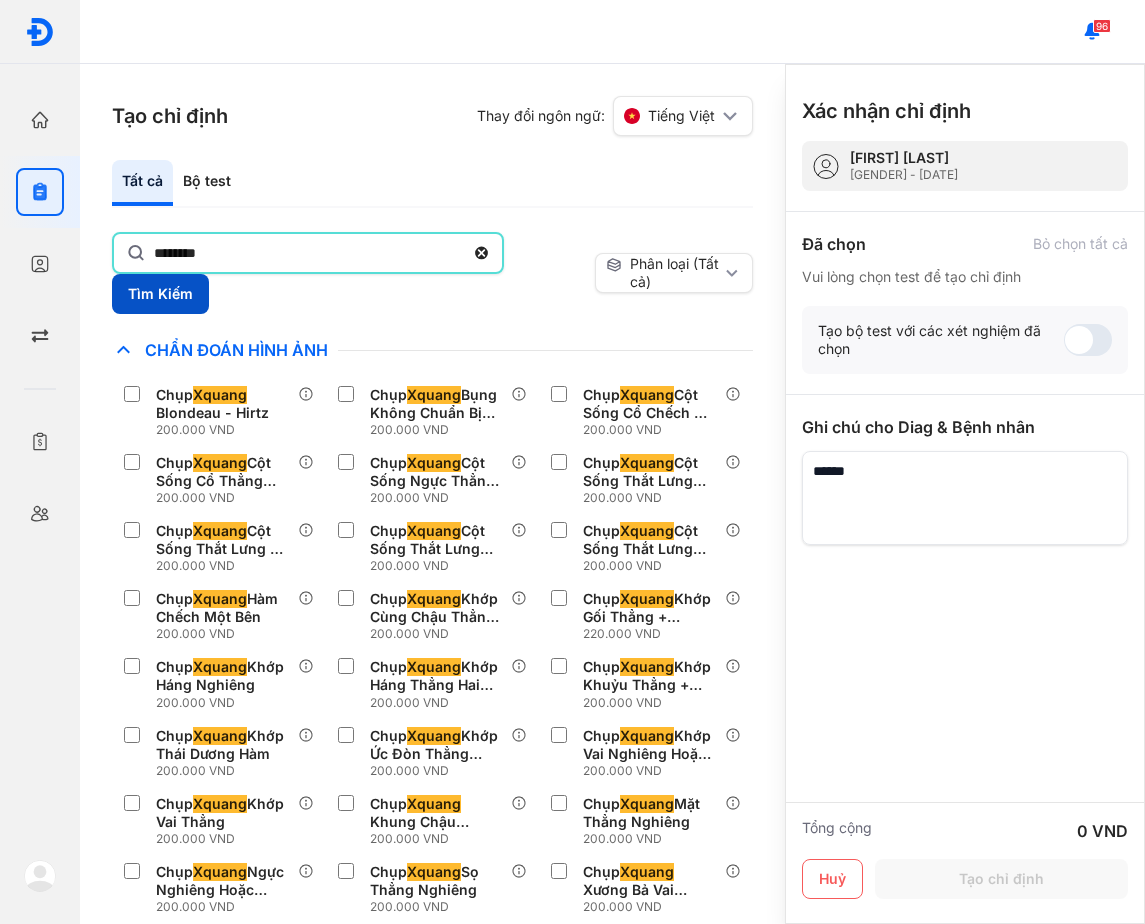 click on "Tìm Kiếm" at bounding box center (160, 294) 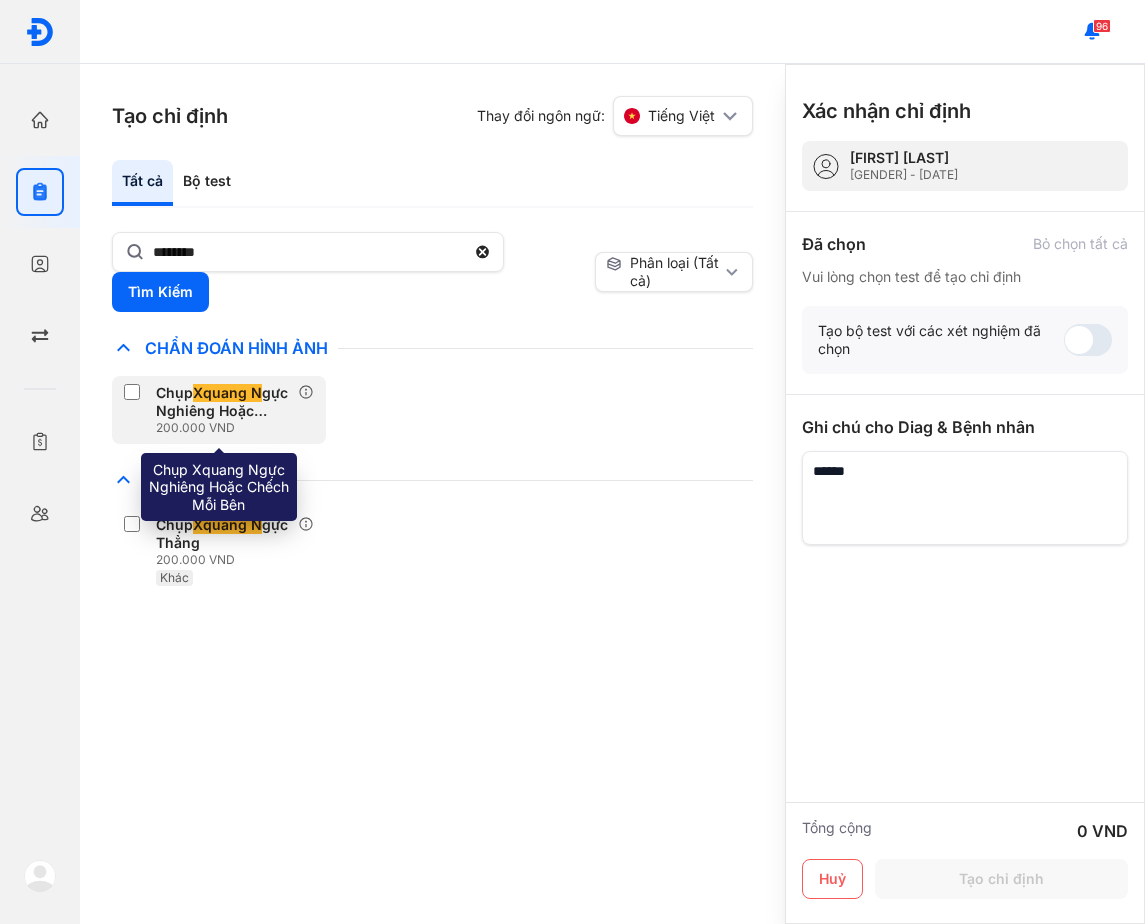 click on "Chụp Xquang N gực Nghiêng Hoặc Chếch Mỗi Bên" at bounding box center [223, 402] 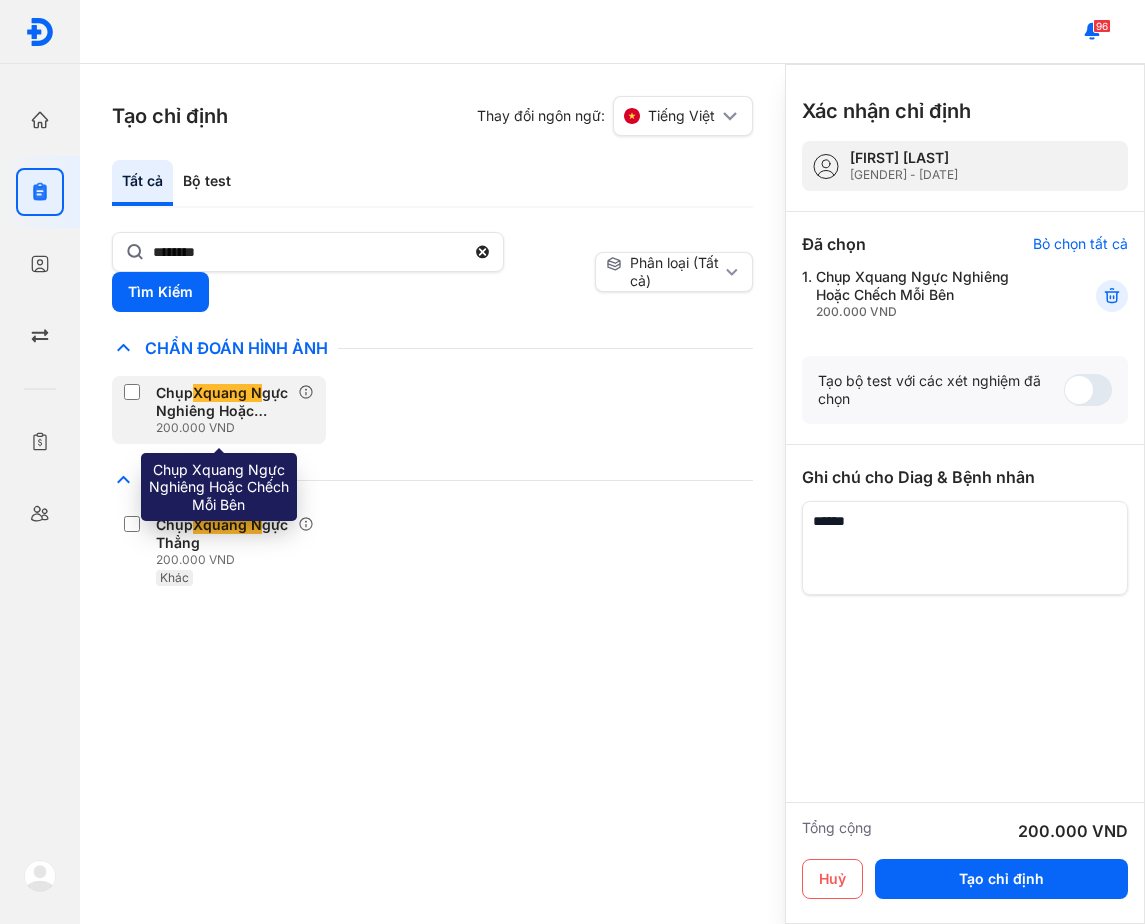 click on "Chụp Xquang N gực Nghiêng Hoặc Chếch Mỗi Bên 200.000 VND" 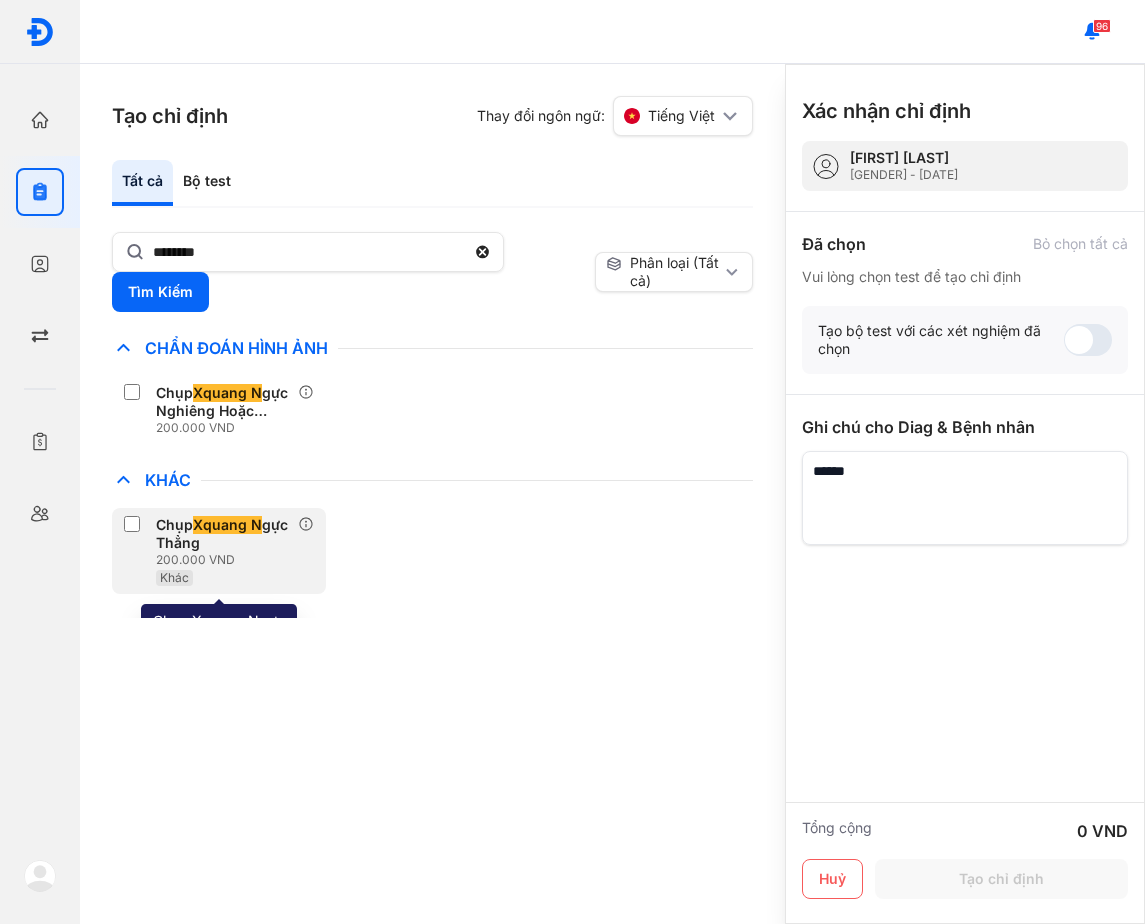 click on "200.000 VND" at bounding box center [227, 560] 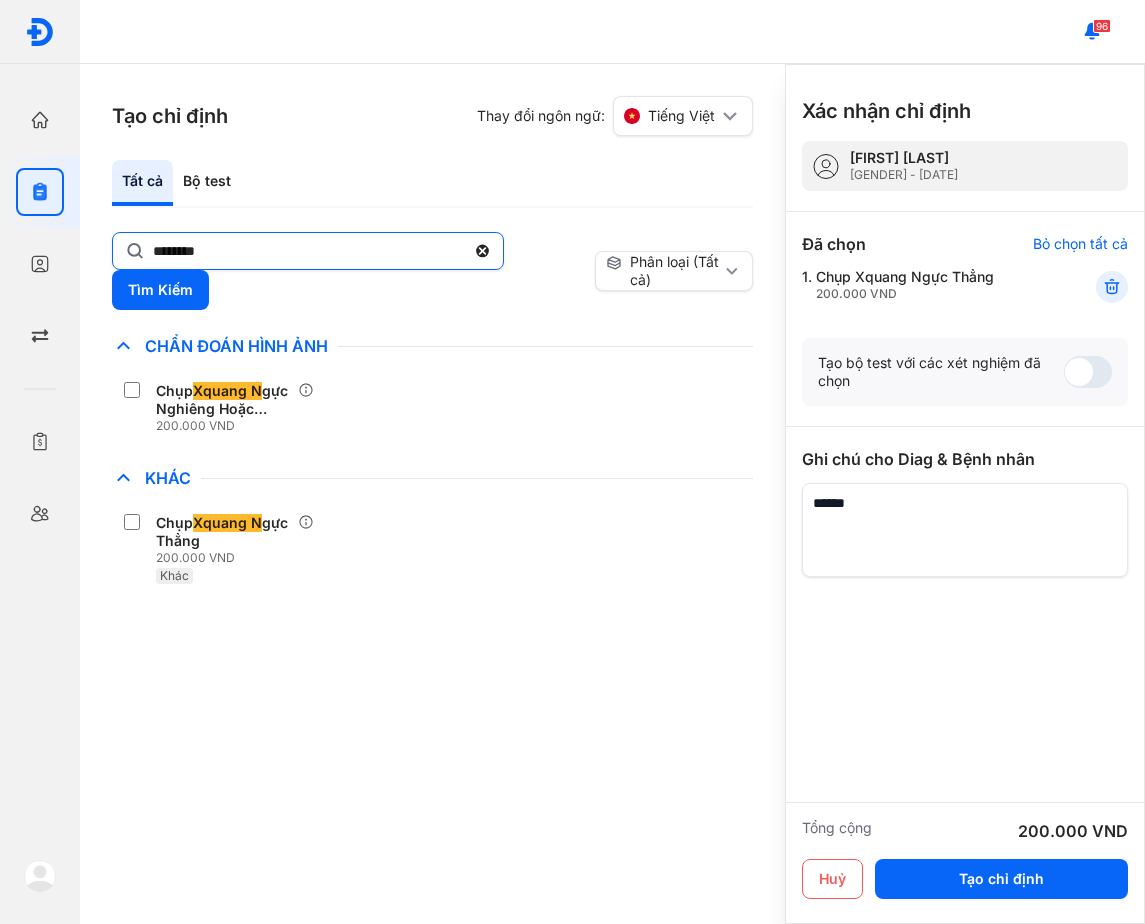 click on "********" 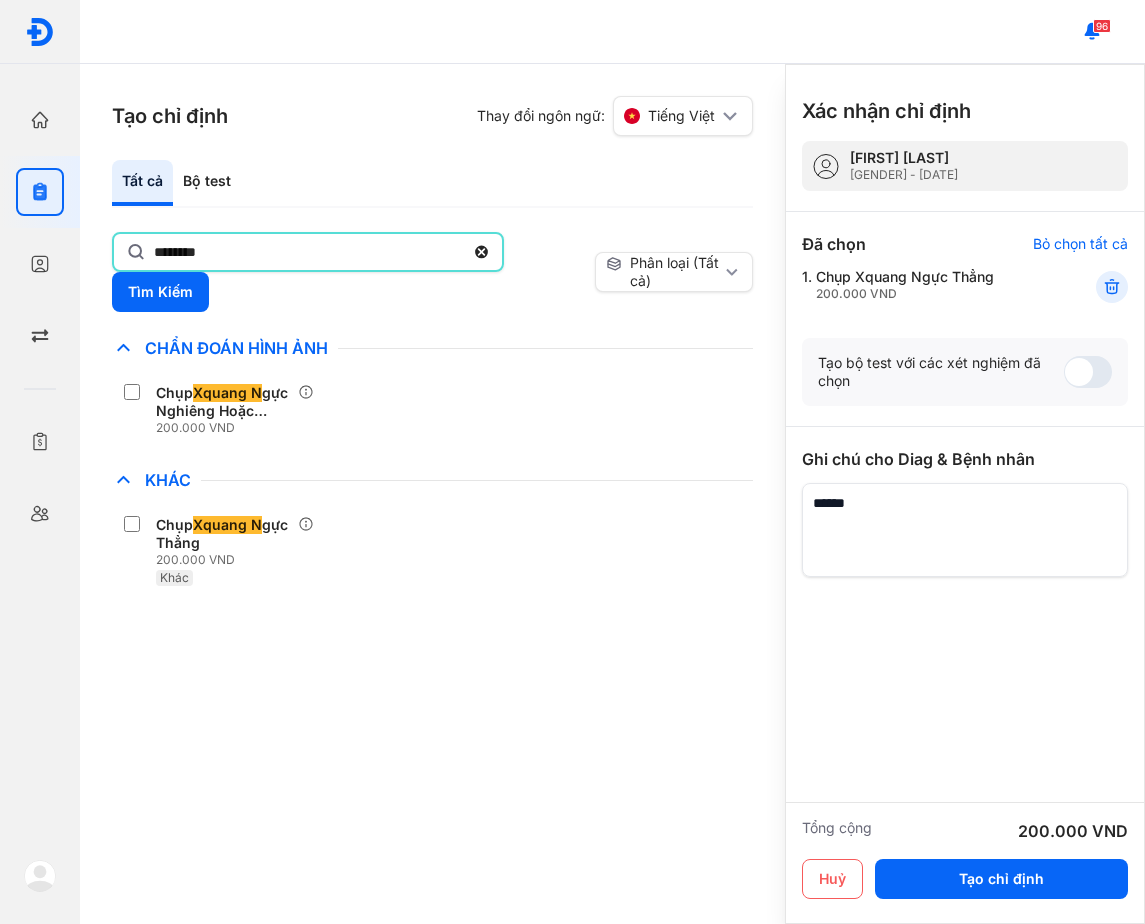 click on "********" 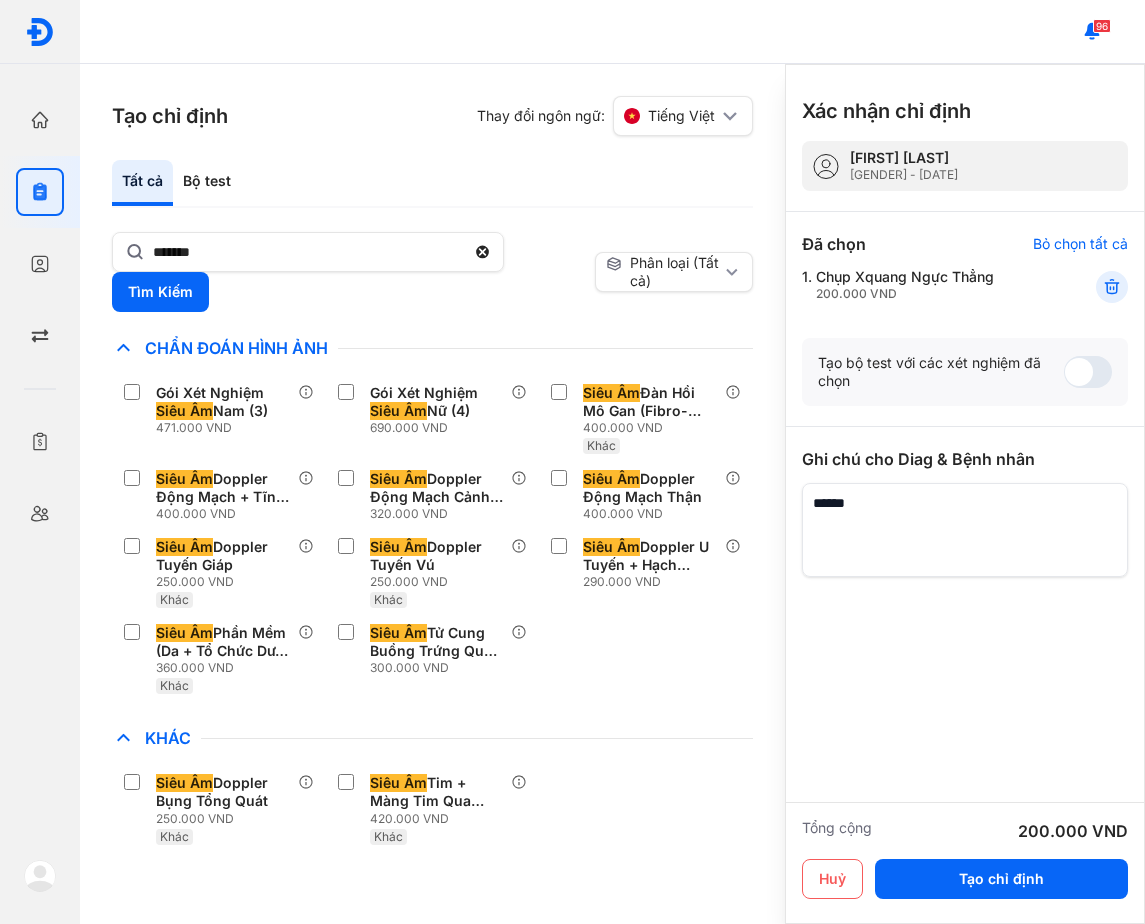 click on "Siêu Âm Doppler Bụng Tổng Quát 250.000 VND Khác Siêu Âm Tim + Màng Tim Qua Thành Ngực 420.000 VND Khác" at bounding box center (432, 809) 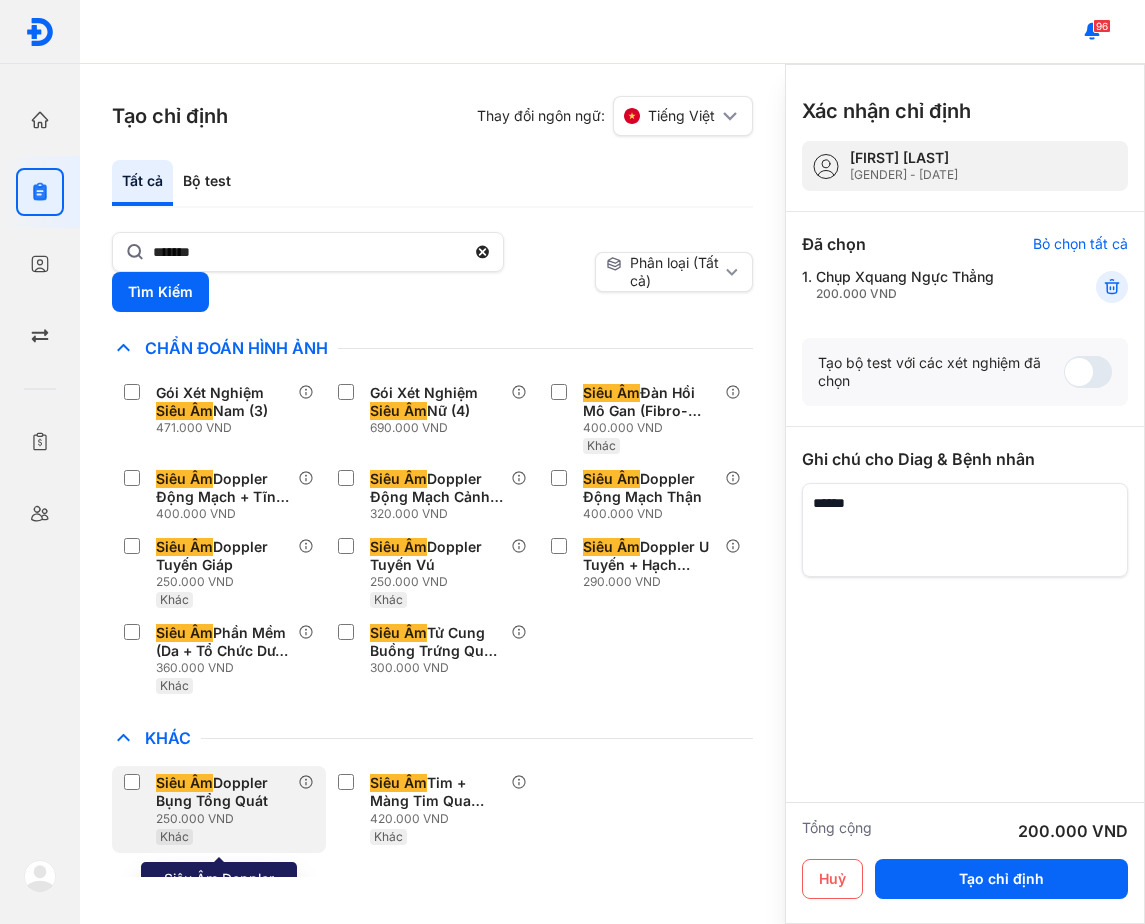 click on "Siêu Âm  Doppler Bụng Tổng Quát" at bounding box center (223, 792) 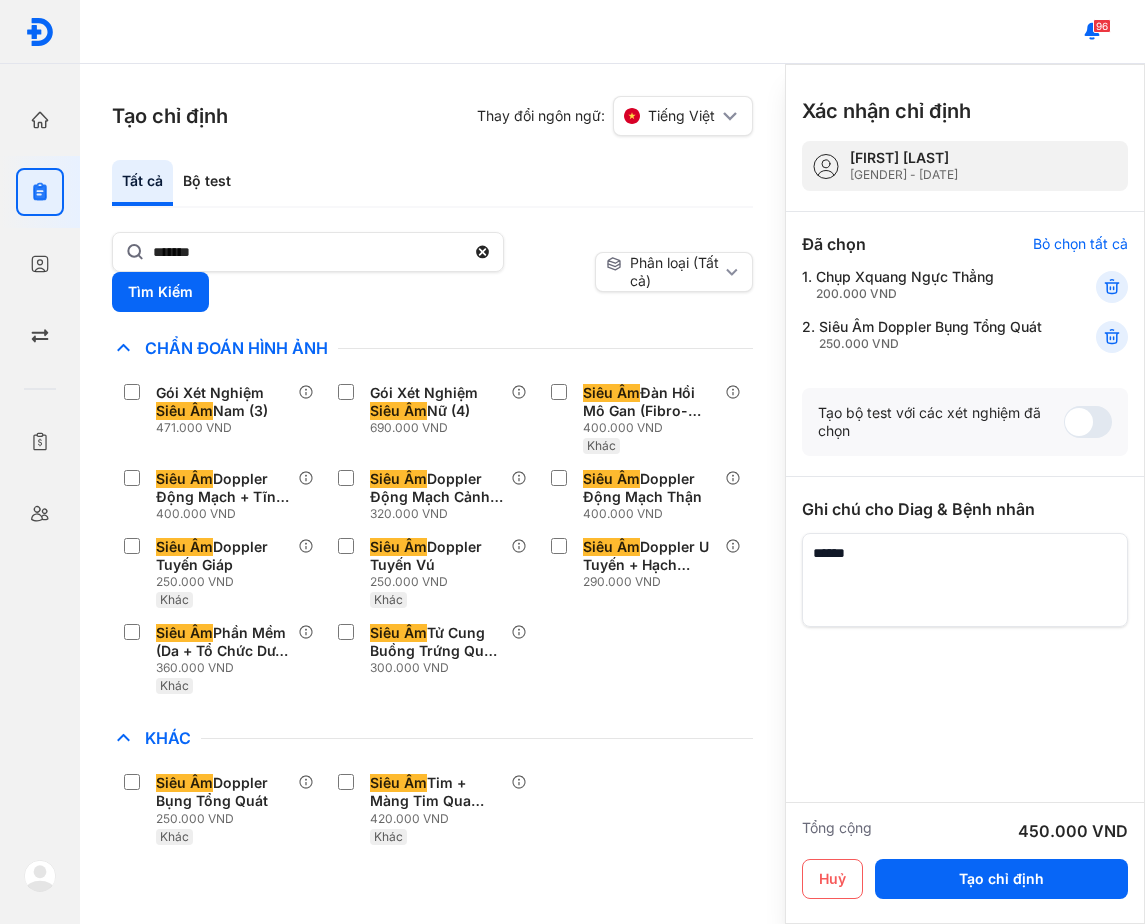 click on "Chỉ định nhiều nhất Bệnh Truyền Nhiễm Chẩn Đoán Hình Ảnh GóiXét Nghiệm Siêu Âm Nam (3) 471.000 VND Gói Xét Nghiệm Siêu Âm Nữ (4) 690.000 VND Siêu Âm Đàn Hồi Mô Gan (Fibro-scan) 400.000 VND Khác Siêu Âm Doppler Động Mạch + Tĩnh Mạch Chi Dưới 400.000 VND Siêu Âm Doppler Động Mạch Cảnh Ngoài Sọ 320.000 VND Siêu Âm Doppler Động Mạch Thận 400.000 VND Siêu Âm Doppler Tuyến Giáp 250.000 VND Khác Siêu Âm Doppler Tuyến Vú 250.000 VND Khác Siêu Âm Doppler U Tuyến + Hạch Vùng Cổ 290.000 VND Siêu Âm Phần Mềm (Da + Tổ Chức Dưới Da + Cơ…) 360.000 VND Khác Siêu Âm Tử Cung Buồng Trứng Qua Đường Âm Đạo 300.000 VND Chất Gây Nghiện COVID Di Truyền Dị Ứng Điện Di Độc Chất Đông Máu Gan Hô Hấp Huyết Học Khác Siêu Âm Doppler Bụng Tổng Quát 250.000 VND Khác Siêu Âm Tim + Màng Tim Qua Thành Ngực 420.000 VND Khác Ký Sinh Trùng Sản Phụ Khoa" at bounding box center [432, 594] 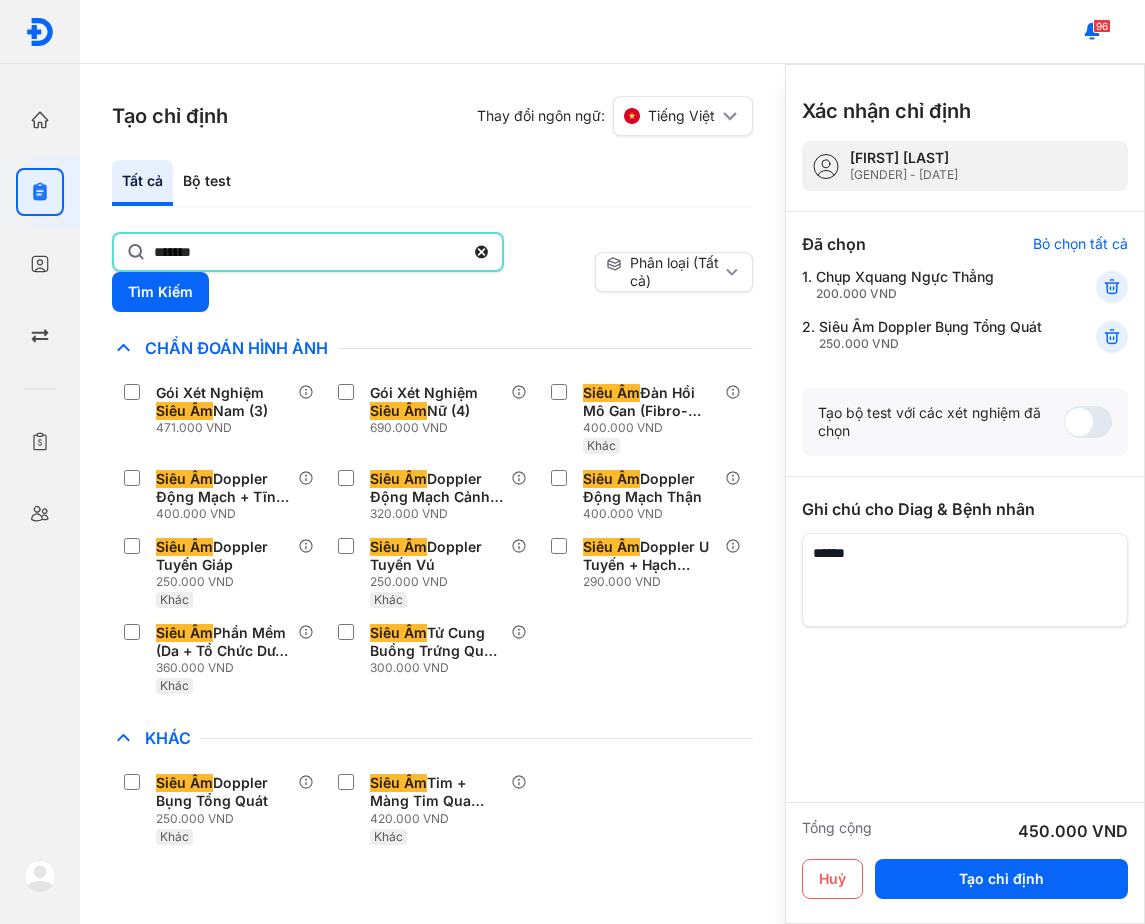 click on "*******" 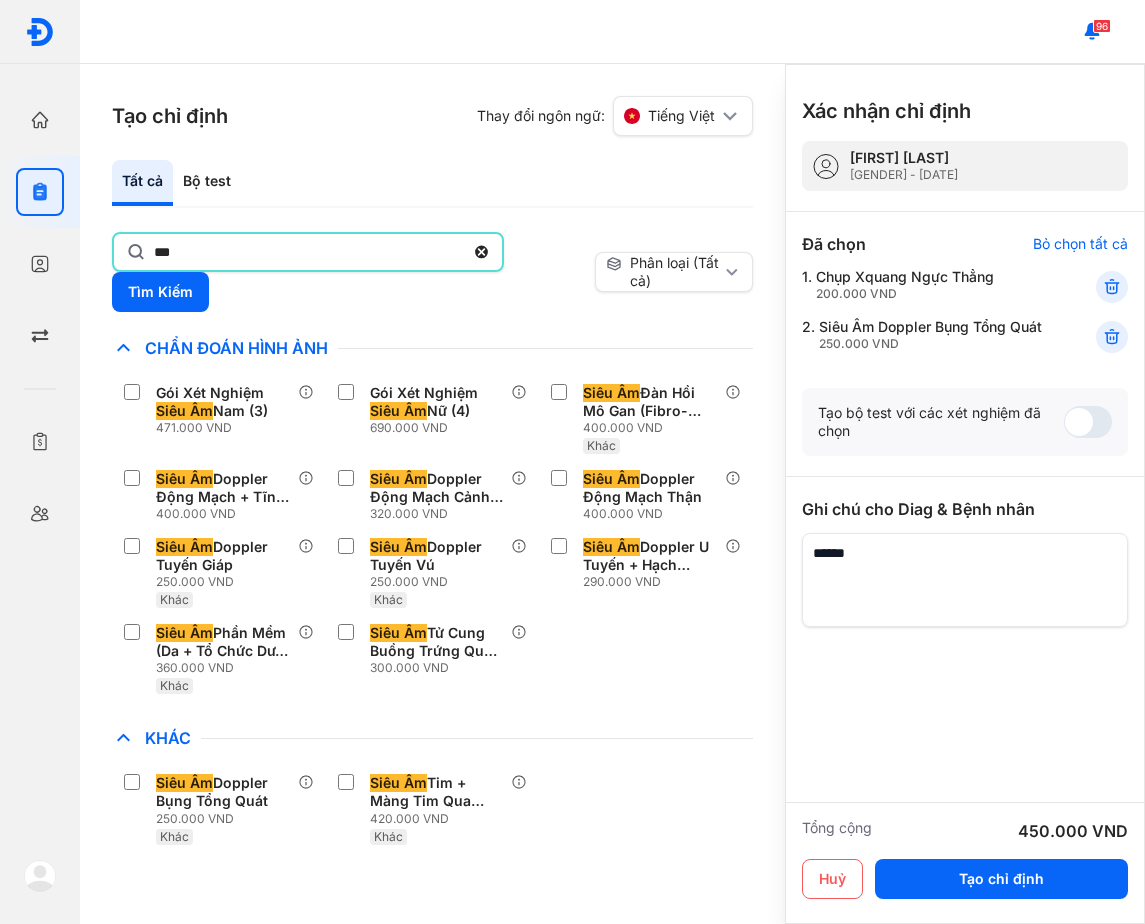 type on "***" 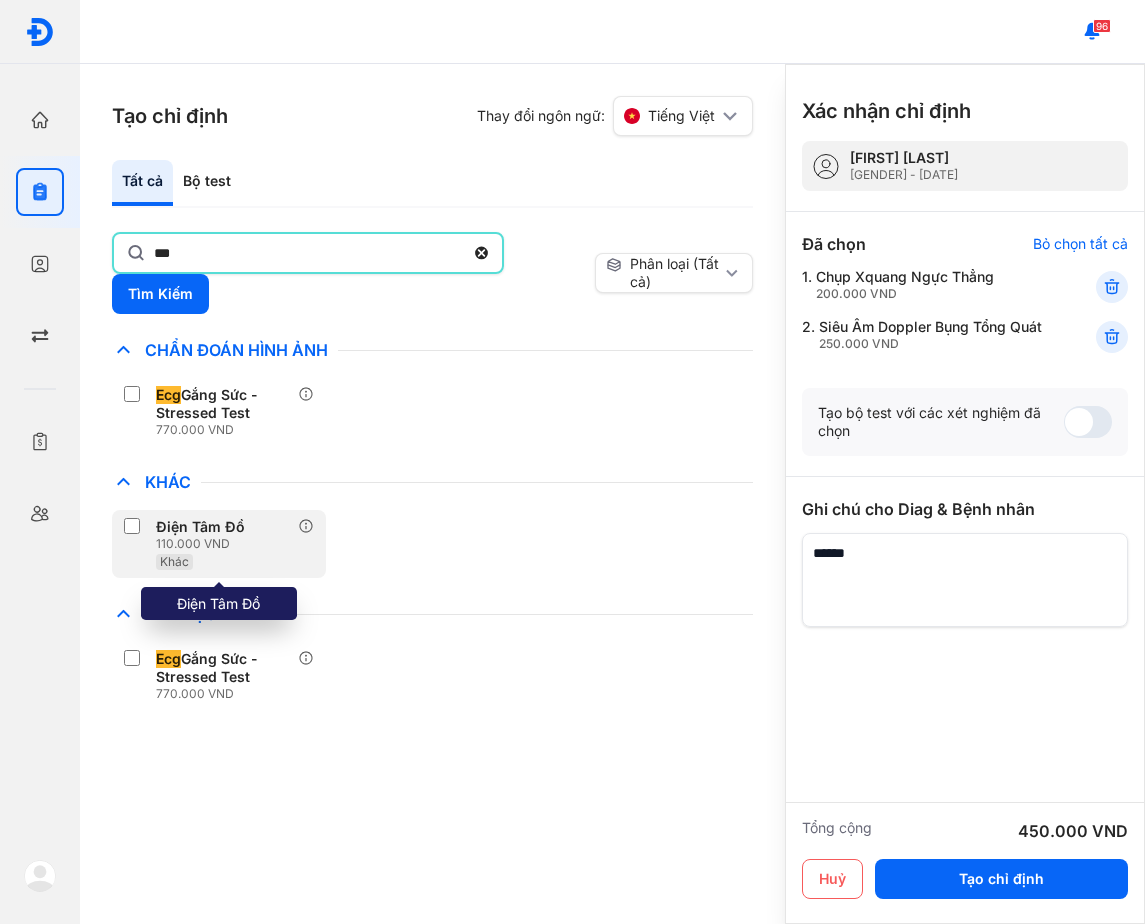 click on "Khác" at bounding box center (204, 561) 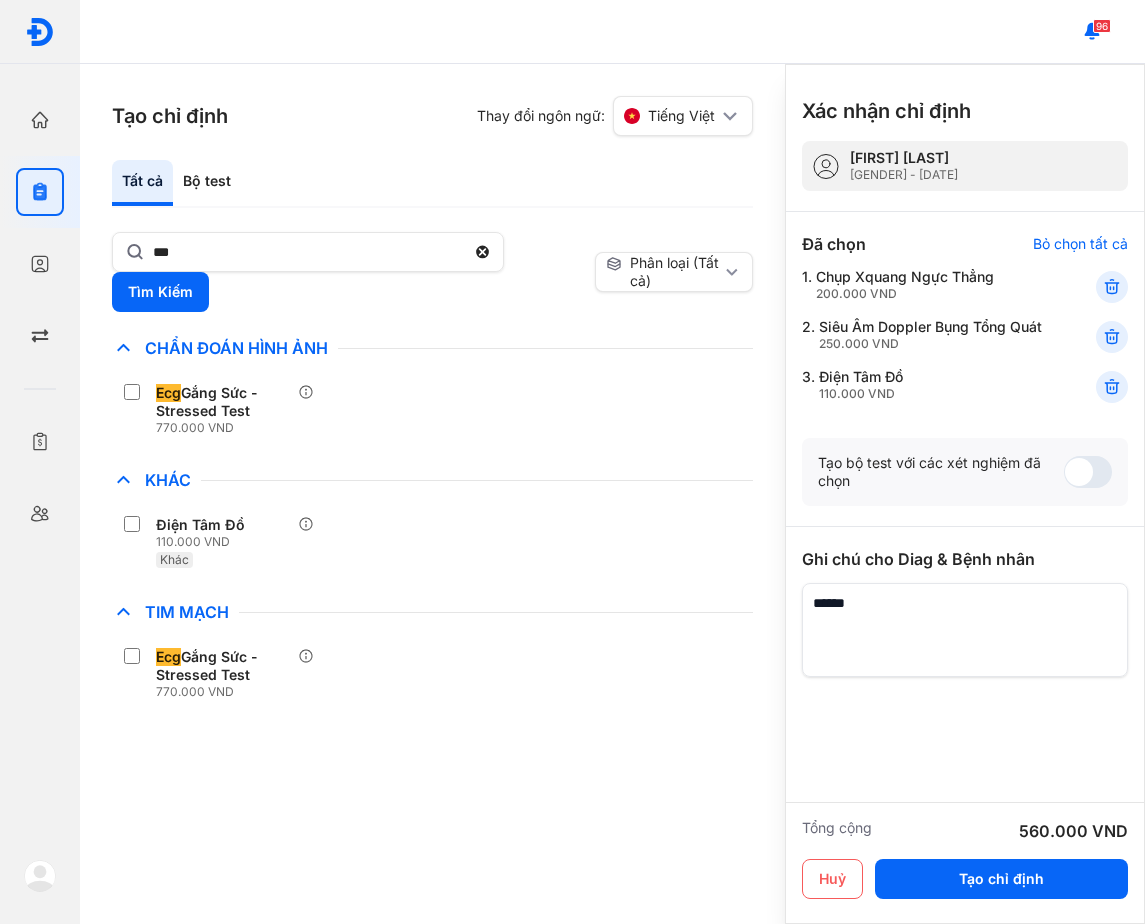drag, startPoint x: 521, startPoint y: 560, endPoint x: 708, endPoint y: 623, distance: 197.32713 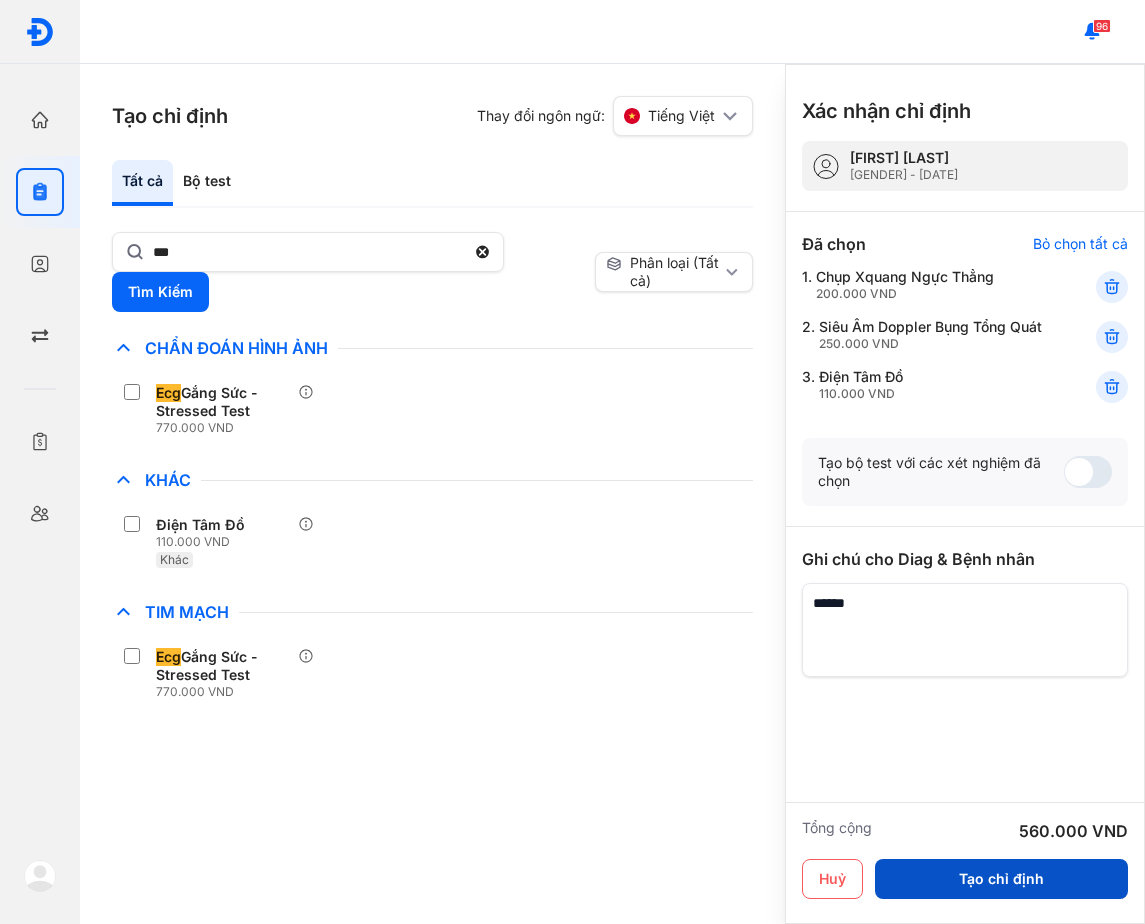 click on "Tạo chỉ định" at bounding box center [1001, 879] 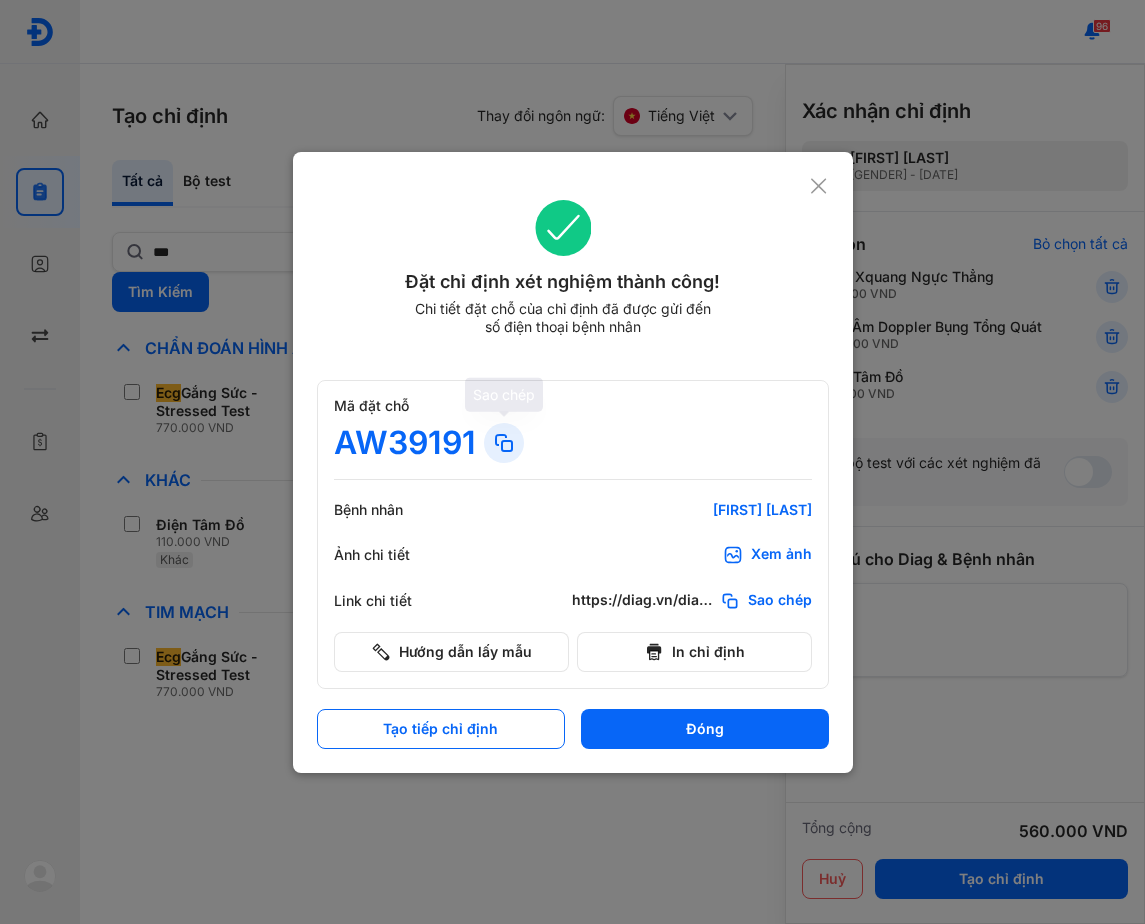 click 